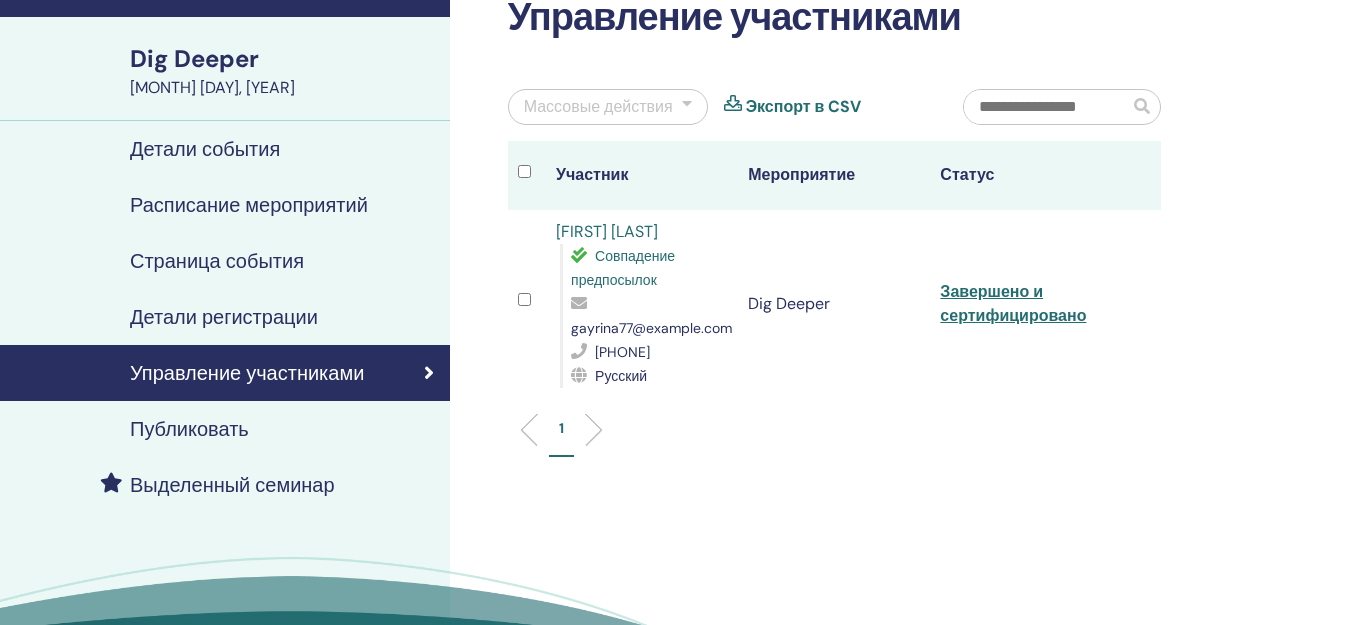 scroll, scrollTop: 0, scrollLeft: 0, axis: both 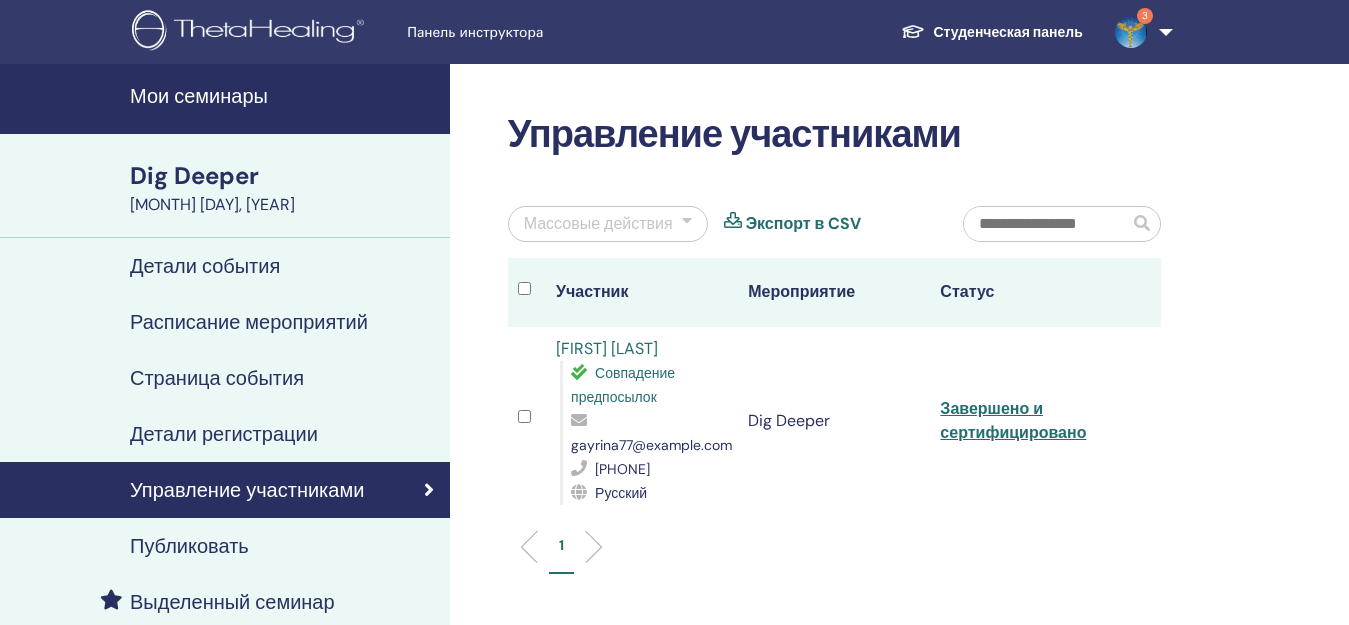 click on "3" at bounding box center [1140, 32] 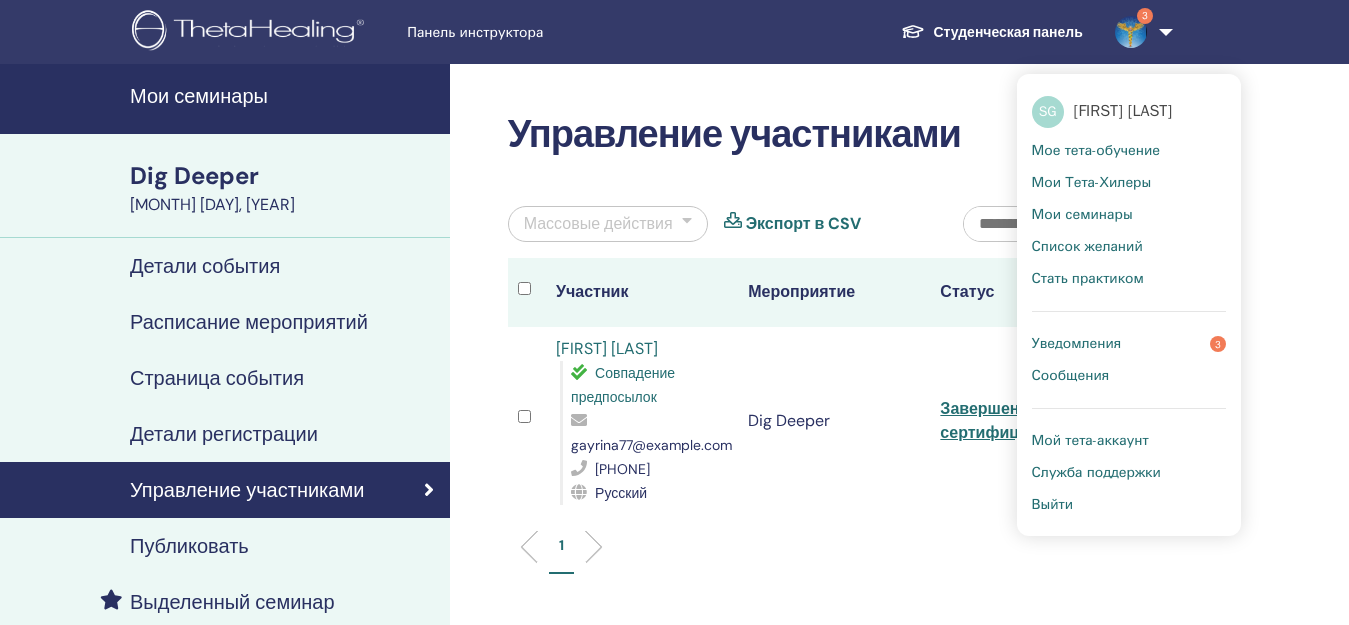 click on "Мои семинары" at bounding box center (1082, 215) 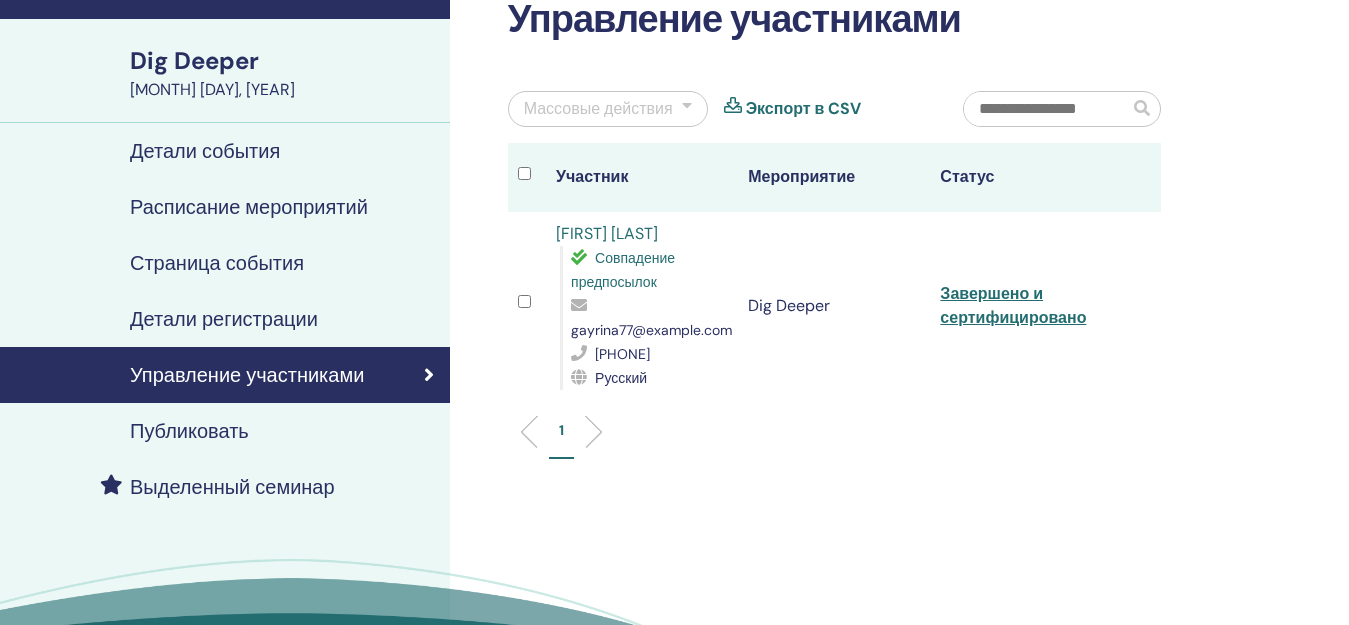 scroll, scrollTop: 0, scrollLeft: 0, axis: both 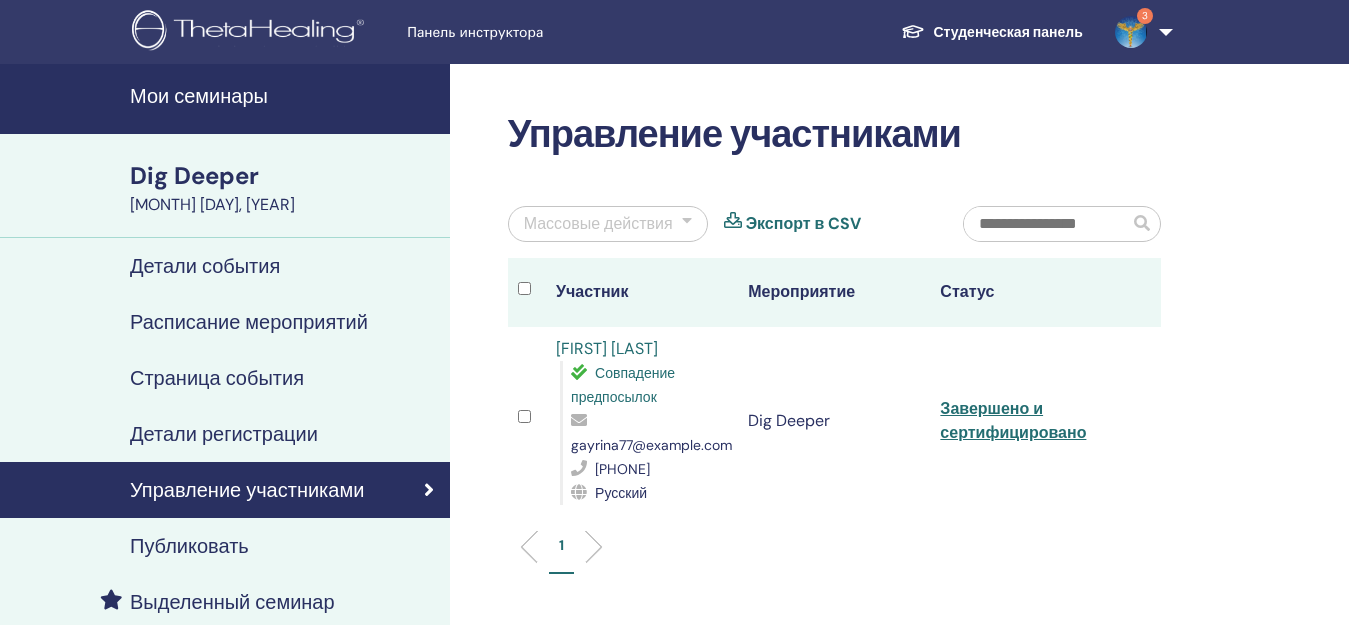 click on "Мои семинары" at bounding box center (284, 96) 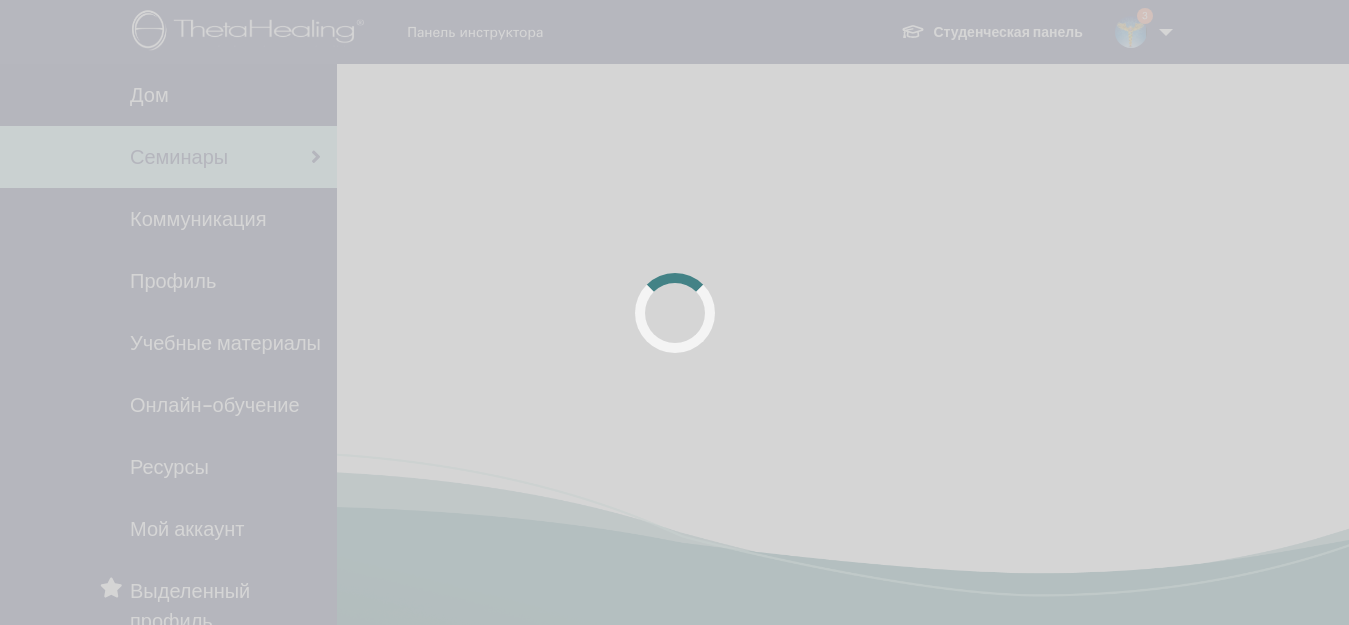 scroll, scrollTop: 0, scrollLeft: 0, axis: both 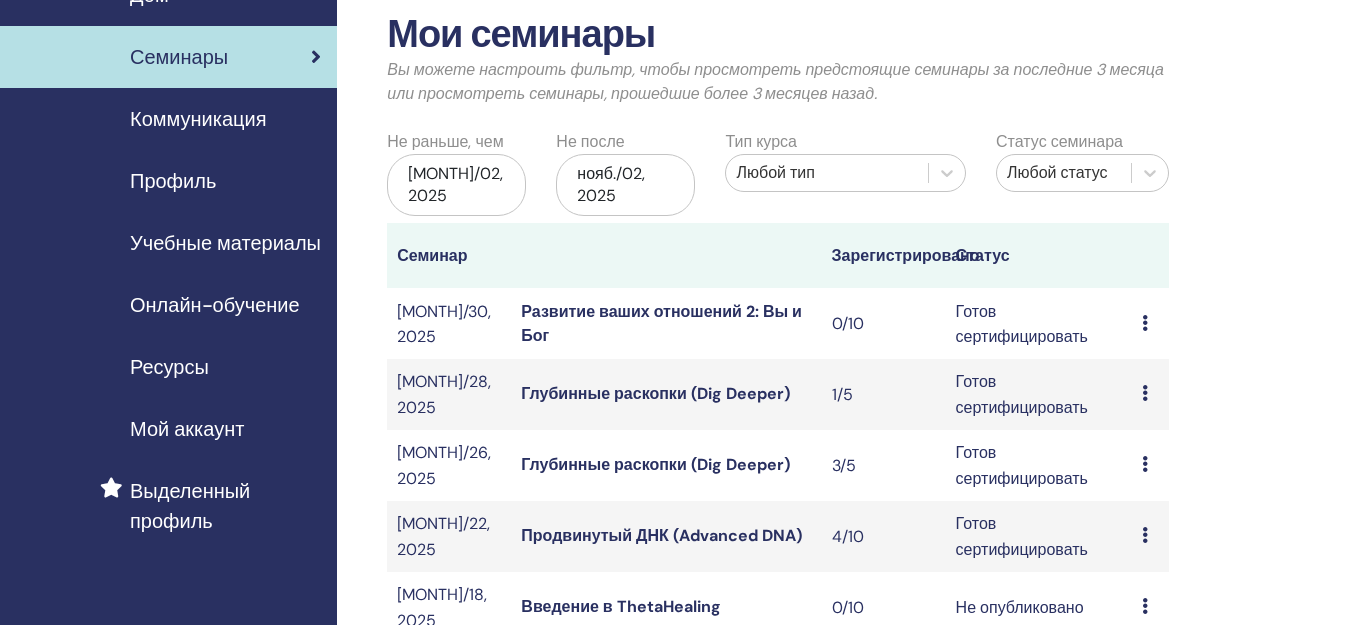 click at bounding box center (1145, 393) 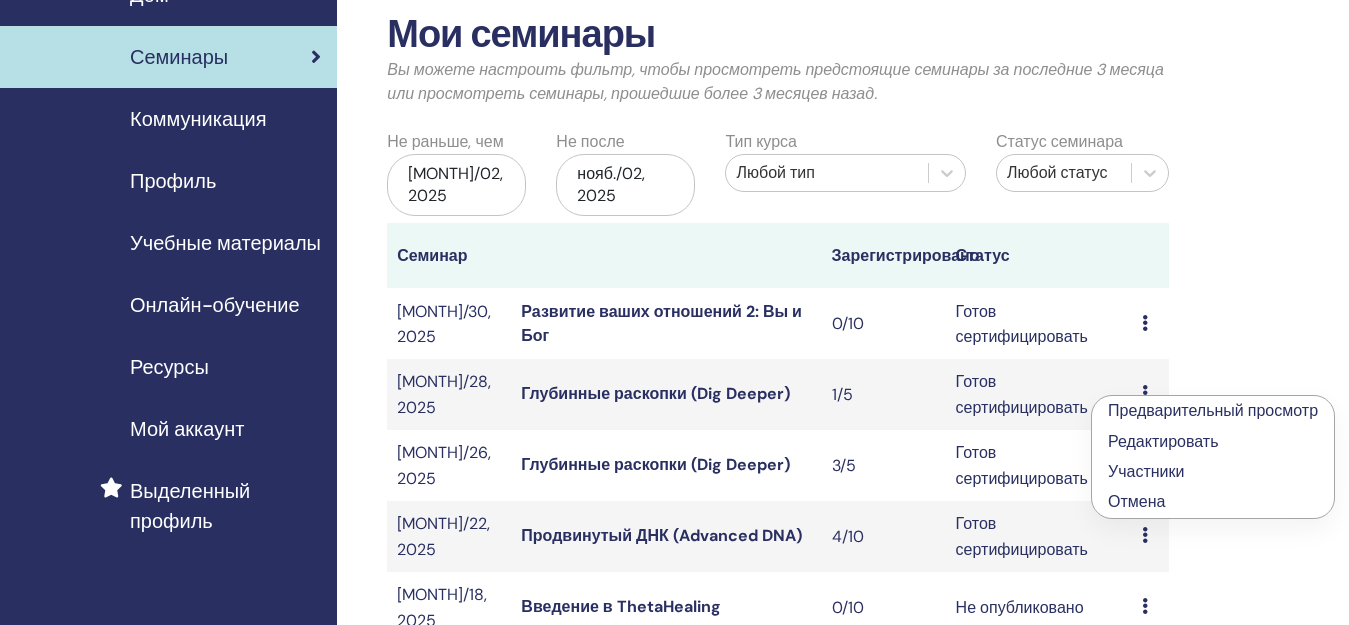 click on "Мои семинары Вы можете настроить фильтр, чтобы просмотреть предстоящие семинары за последние 3 месяца или просмотреть семинары, прошедшие более 3 месяцев назад. Не раньше, чем май/02, 2025 Не после нояб./02, 2025 Тип курса Любой тип Статус семинара Любой статус Семинар Зарегистрировано Статус июль/30, 2025 Развитие ваших отношений 2: Вы и Бог 0/10 Готов сертифицировать Предварительный просмотр Редактировать Участники Отмена июль/28, 2025 Глубинные раскопки (Dig Deeper) 1/5 Готов сертифицировать Предварительный просмотр Редактировать Участники Отмена июль/26, 2025 3/5" at bounding box center (843, 612) 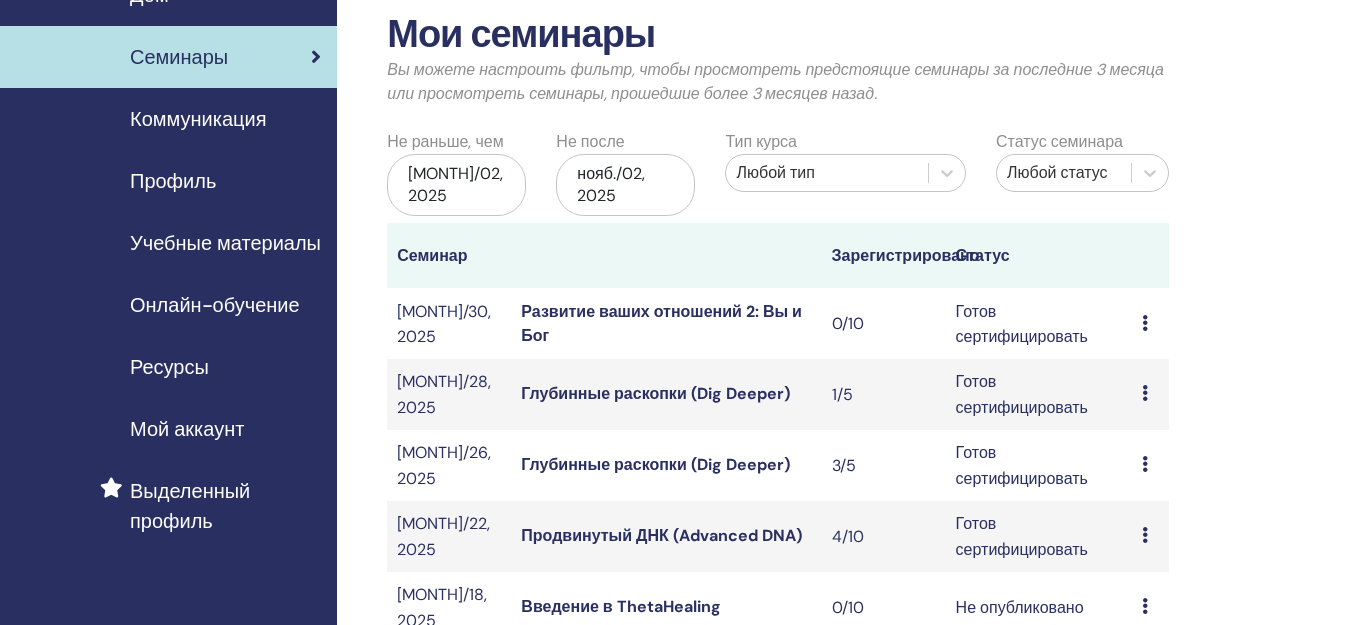 click at bounding box center (1145, 393) 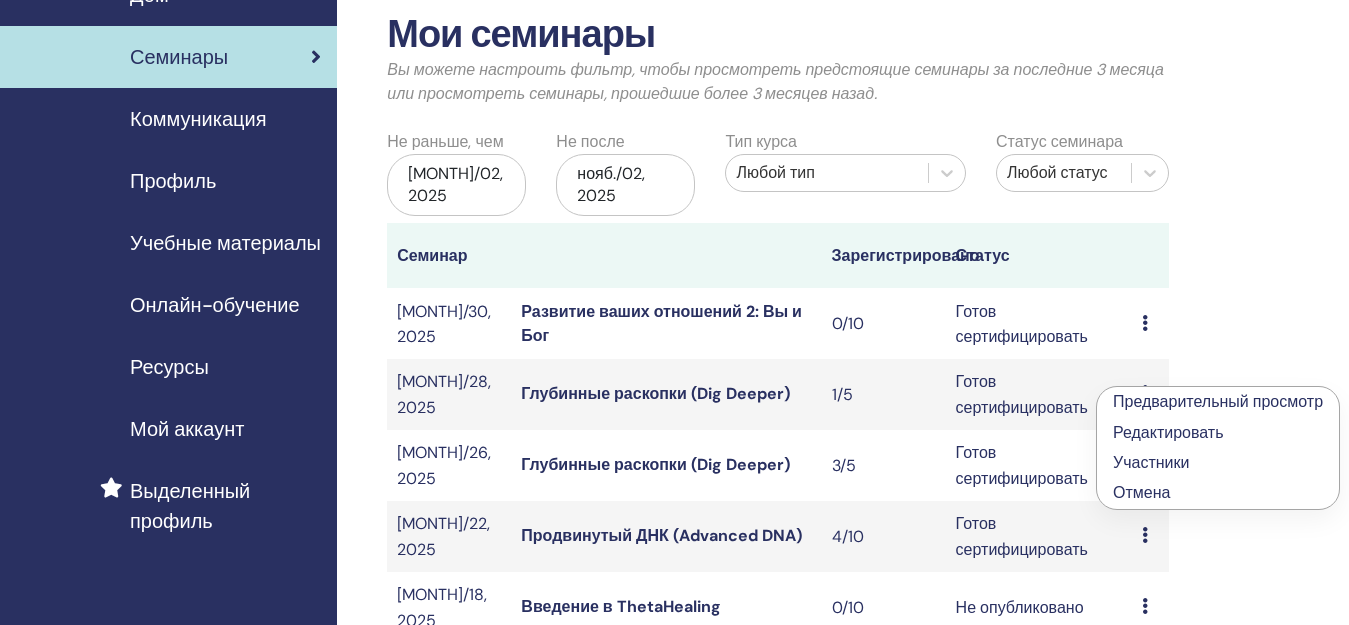 click on "Редактировать" at bounding box center [1168, 432] 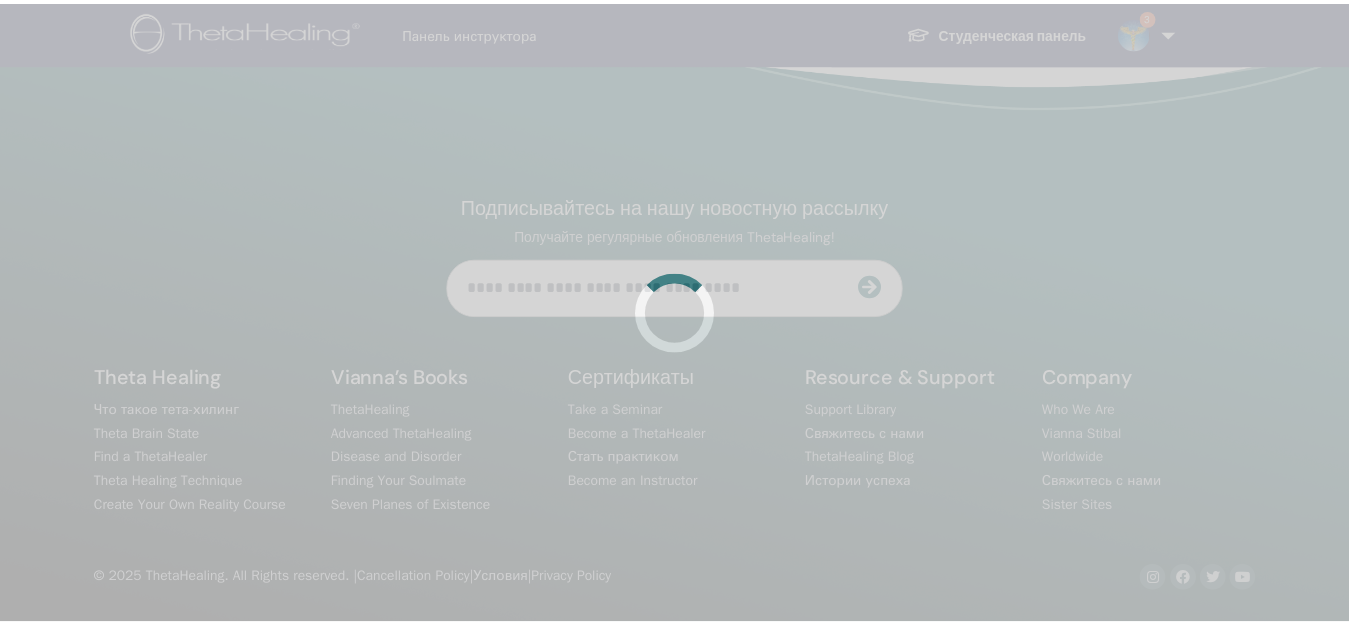 scroll, scrollTop: 0, scrollLeft: 0, axis: both 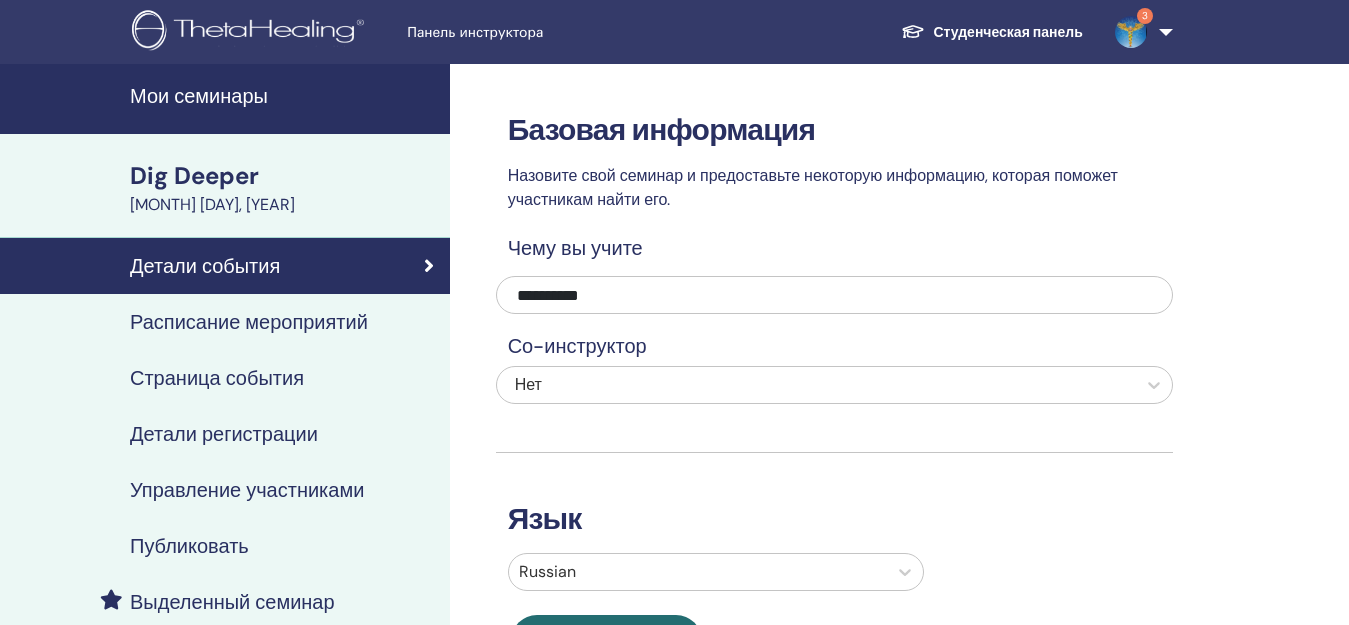 click on "**********" at bounding box center [899, 696] 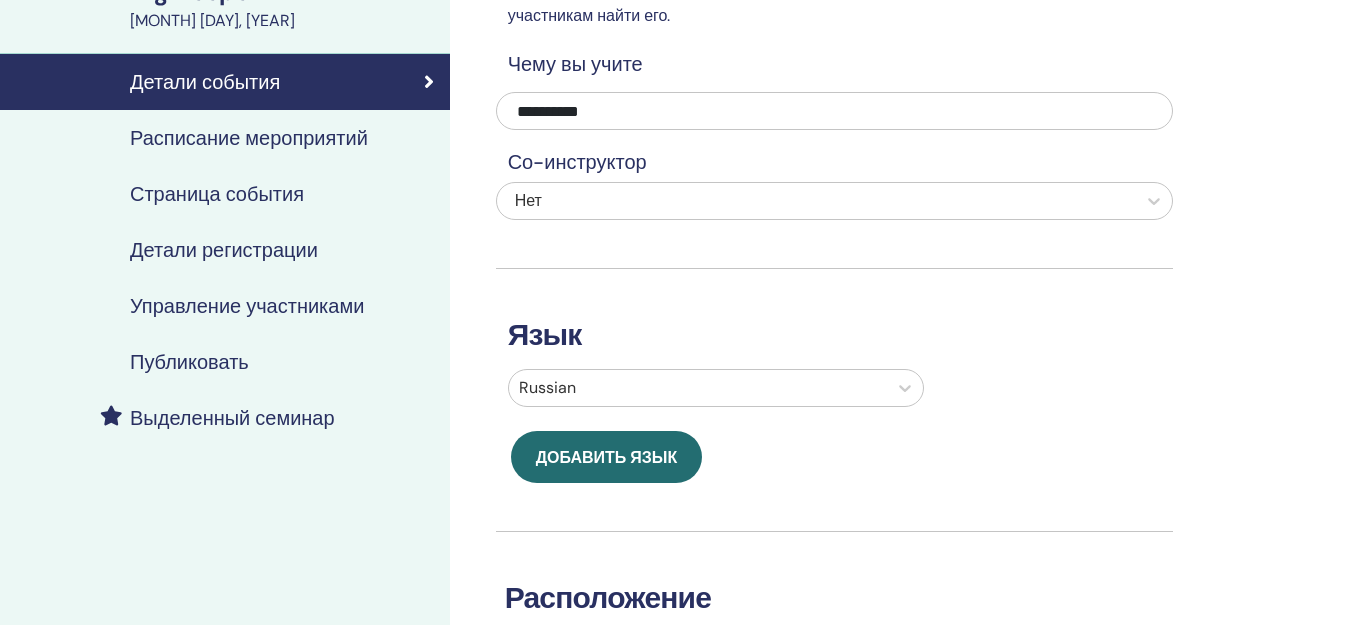 scroll, scrollTop: 0, scrollLeft: 0, axis: both 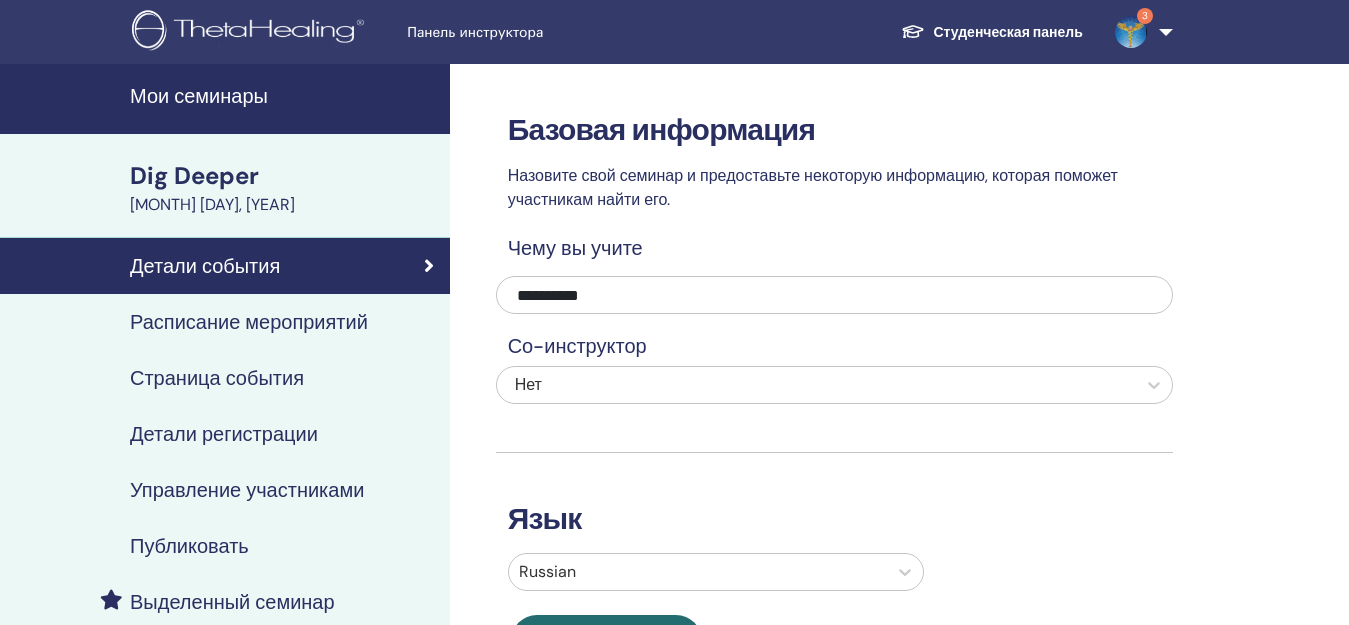 click on "Мои семинары" at bounding box center (284, 96) 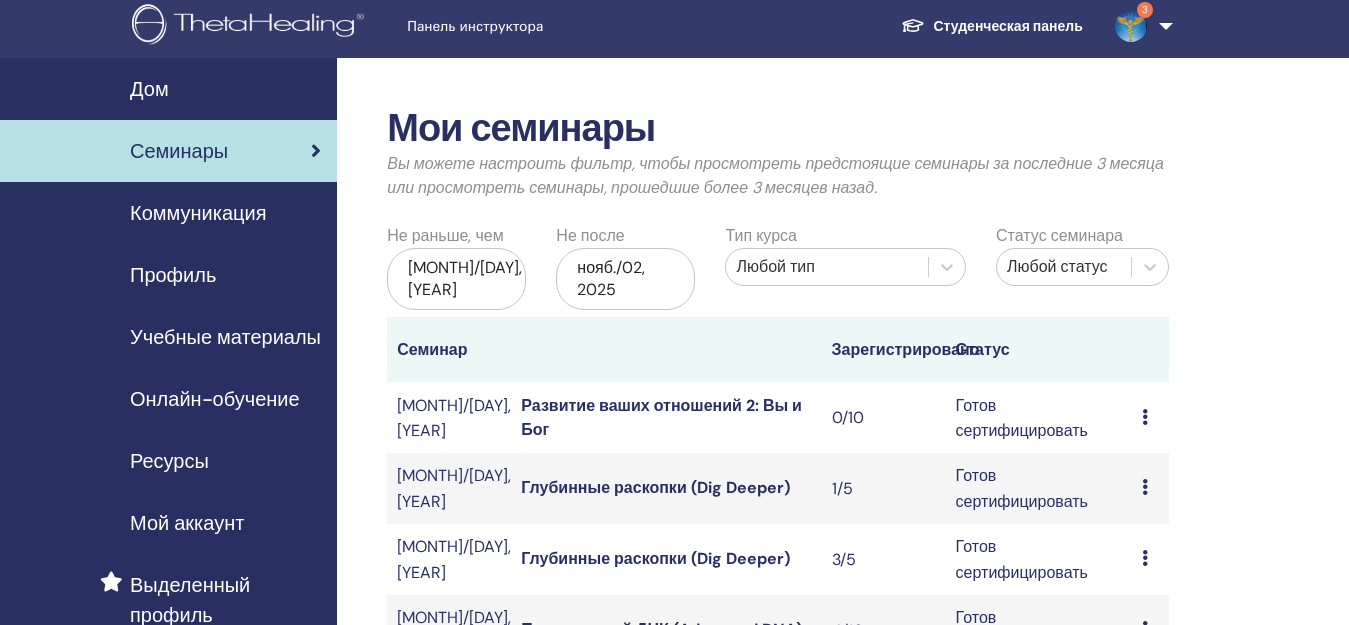 scroll, scrollTop: 200, scrollLeft: 0, axis: vertical 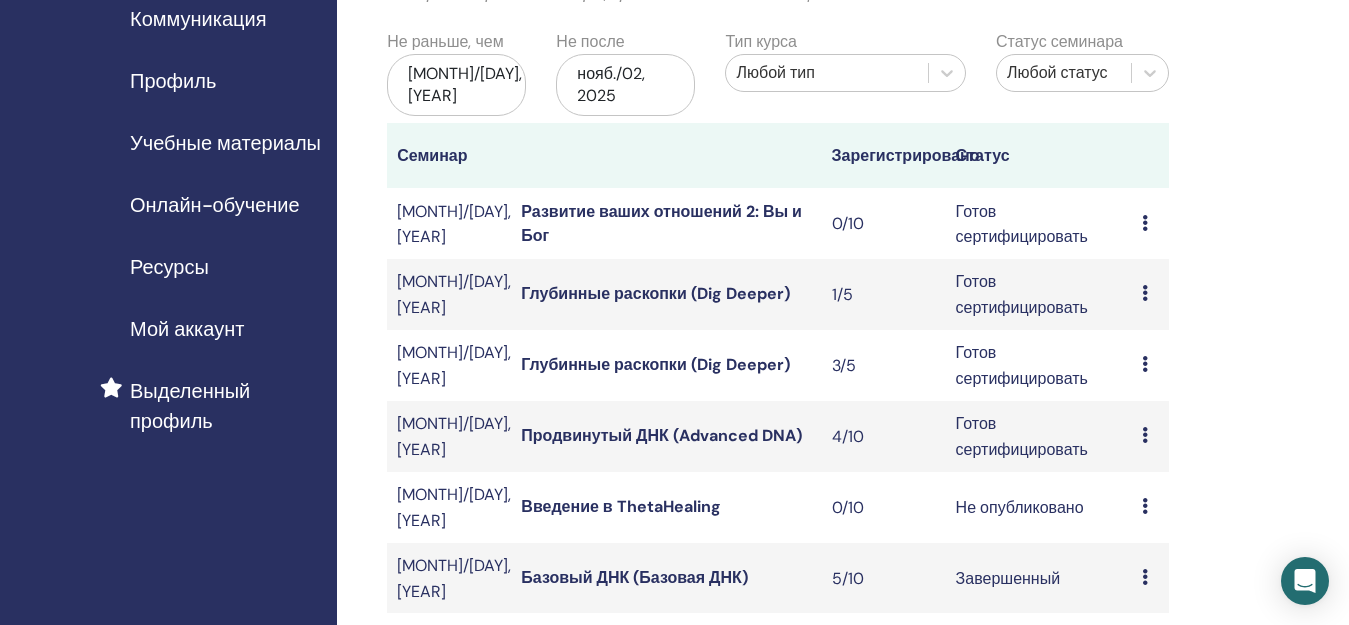 click on "Предварительный просмотр Редактировать Участники Отмена" at bounding box center [1150, 294] 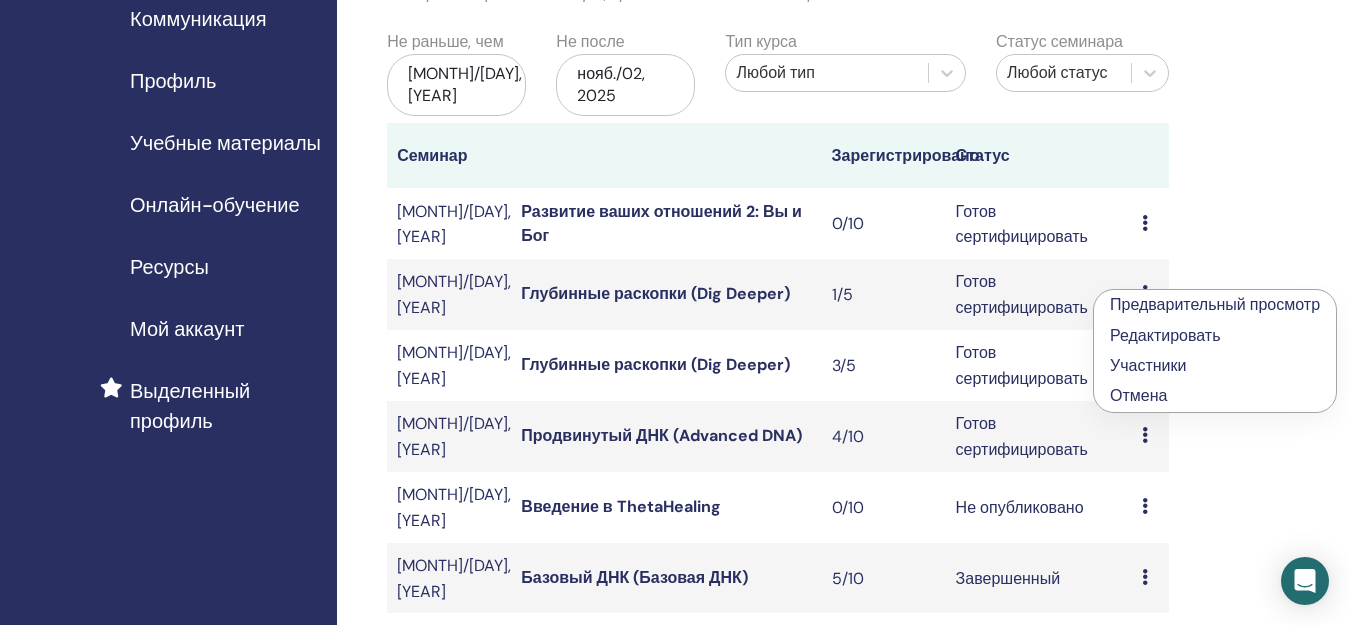 click on "Предварительный просмотр" at bounding box center [1215, 304] 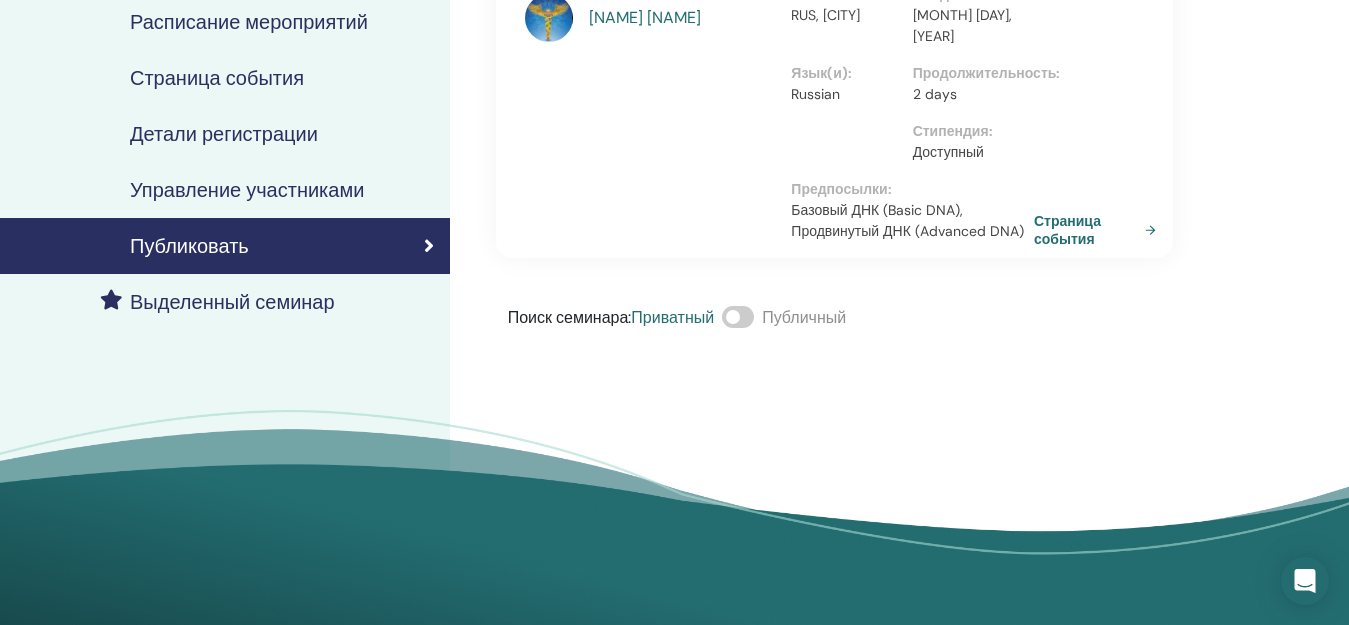 scroll, scrollTop: 0, scrollLeft: 0, axis: both 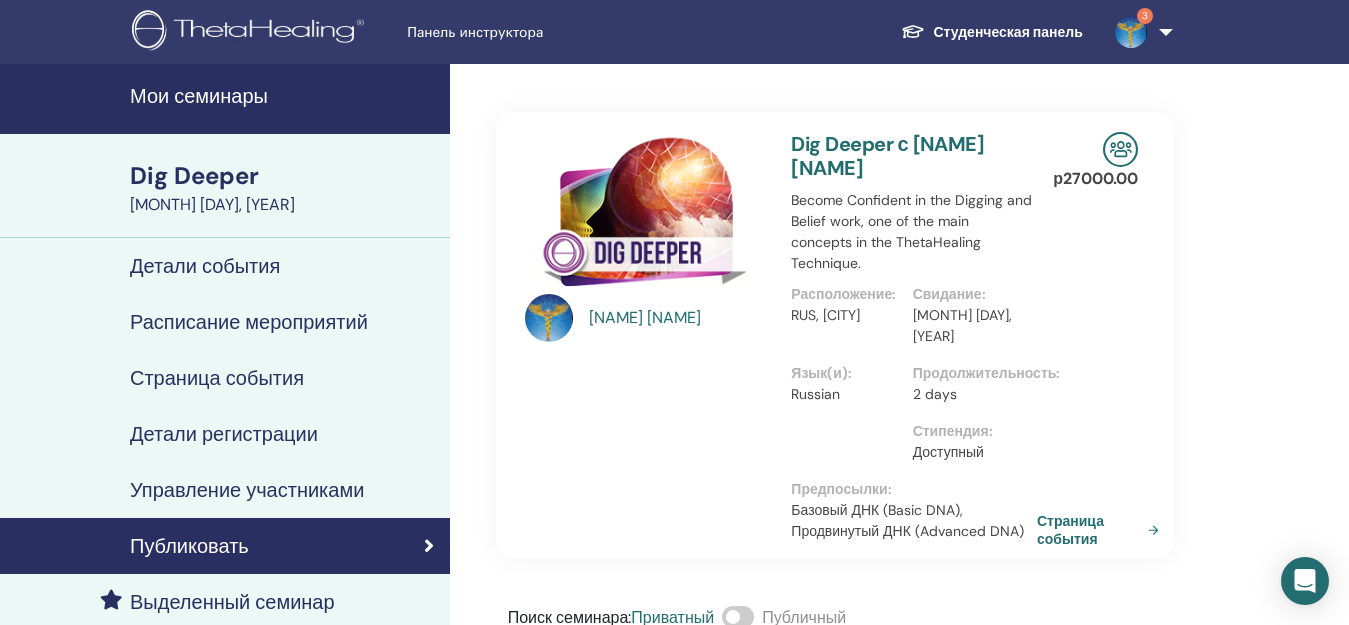 click on "Страница события" at bounding box center [1102, 530] 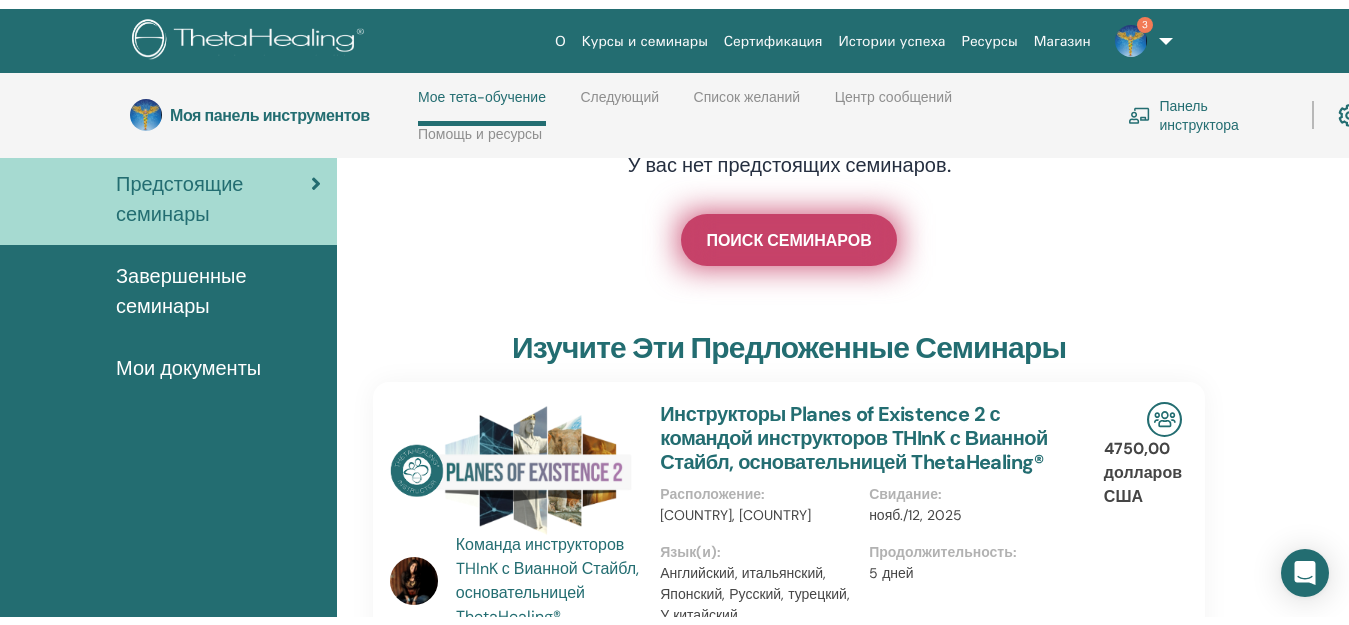 scroll, scrollTop: 0, scrollLeft: 0, axis: both 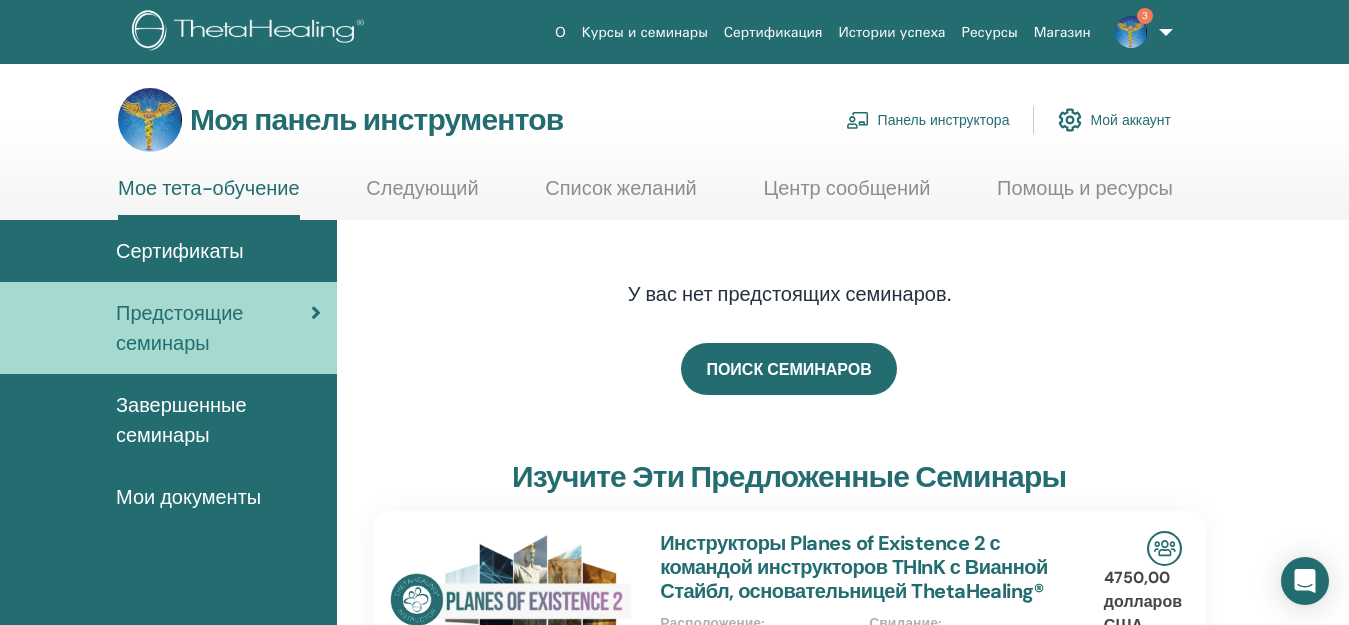 click on "Панель инструктора" at bounding box center (944, 121) 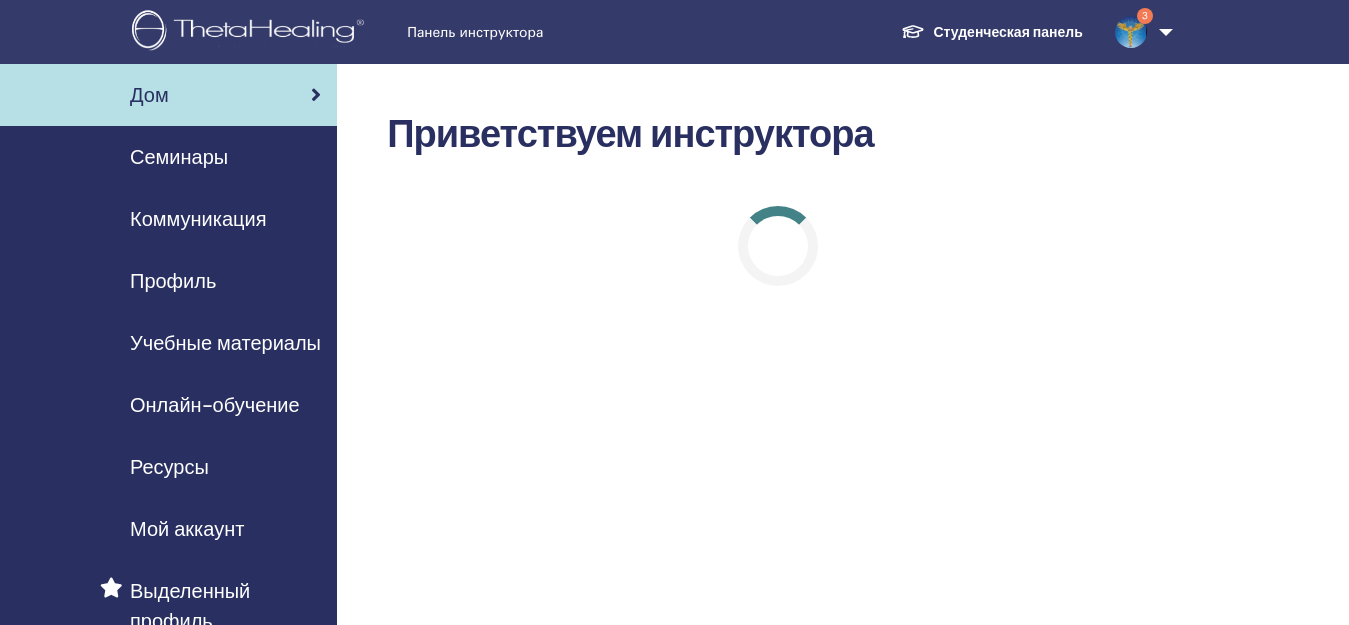 scroll, scrollTop: 0, scrollLeft: 0, axis: both 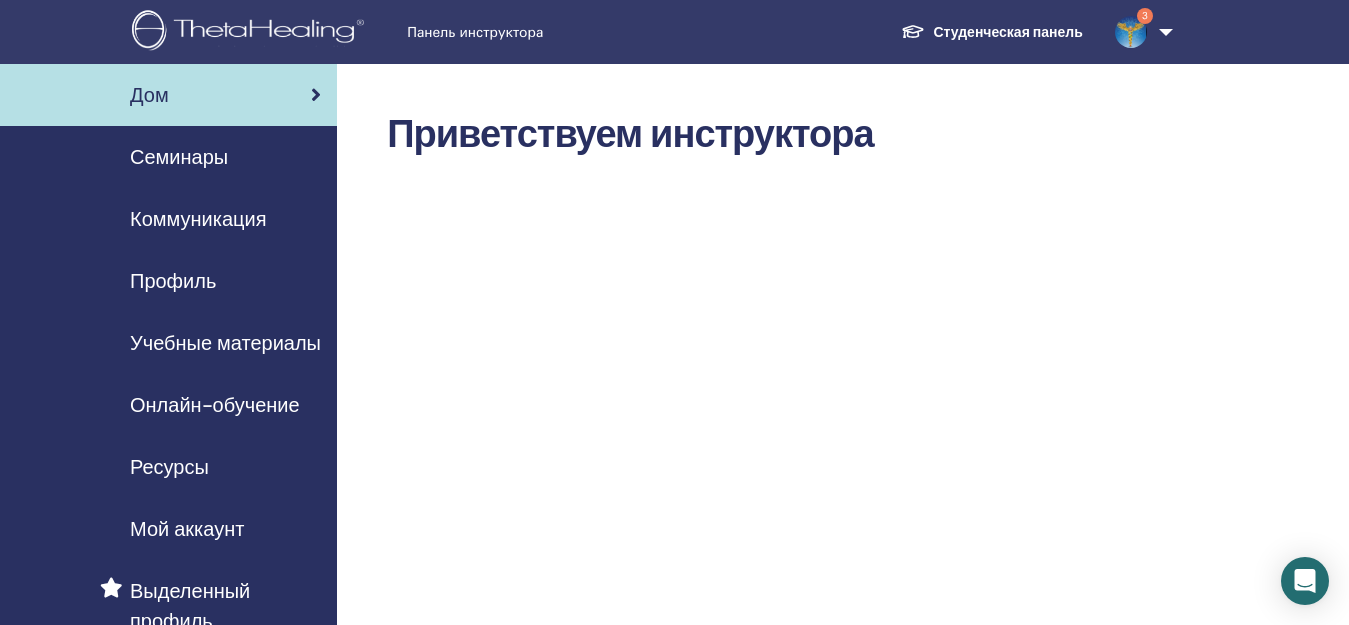 click on "Семинары" at bounding box center [168, 157] 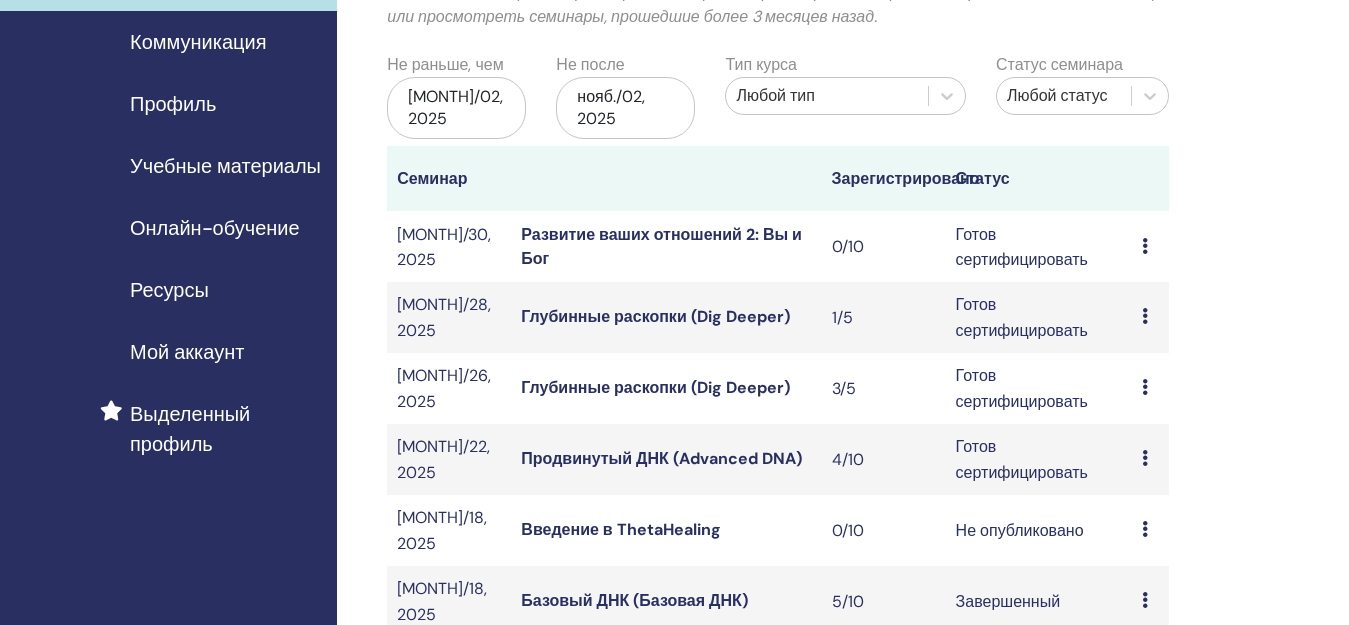 scroll, scrollTop: 200, scrollLeft: 0, axis: vertical 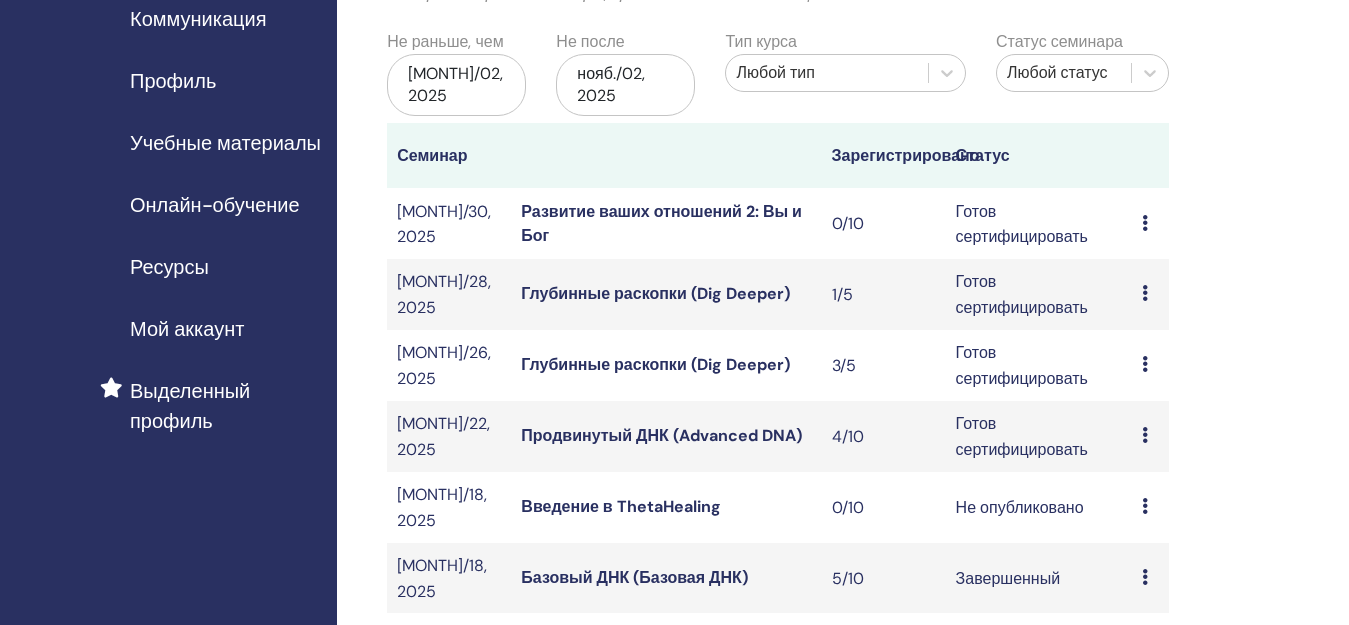 click on "Предварительный просмотр Редактировать Участники Отмена" at bounding box center (1150, 223) 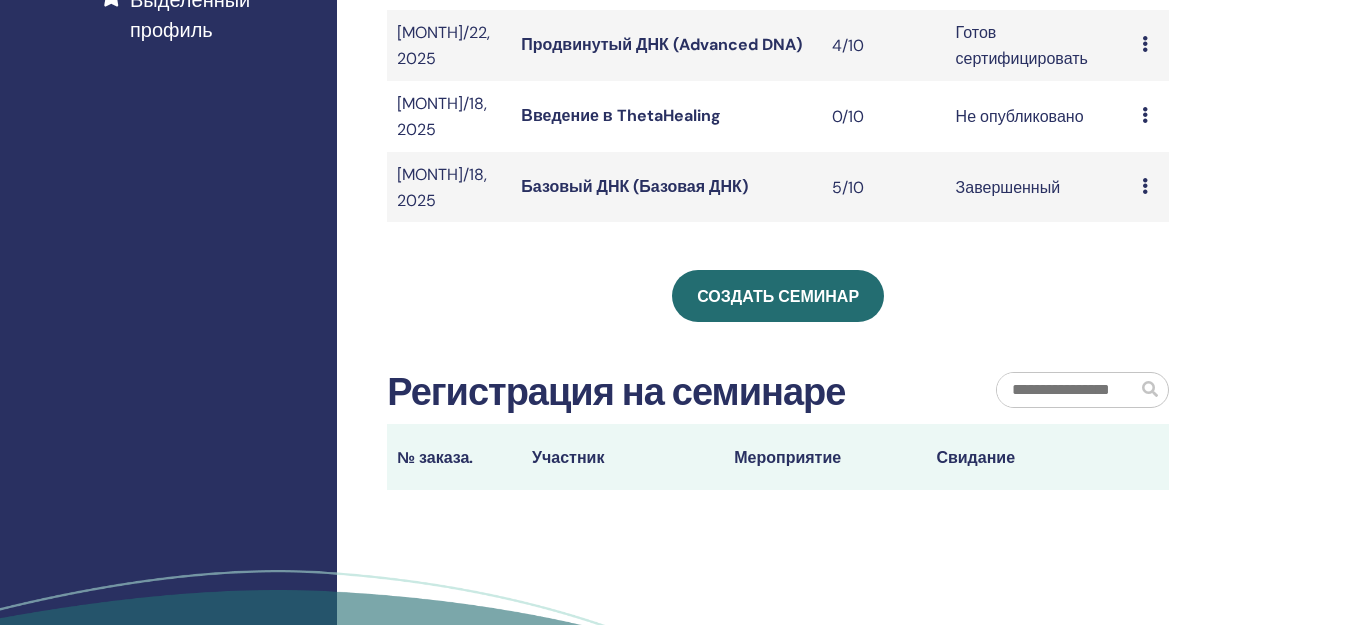 scroll, scrollTop: 600, scrollLeft: 0, axis: vertical 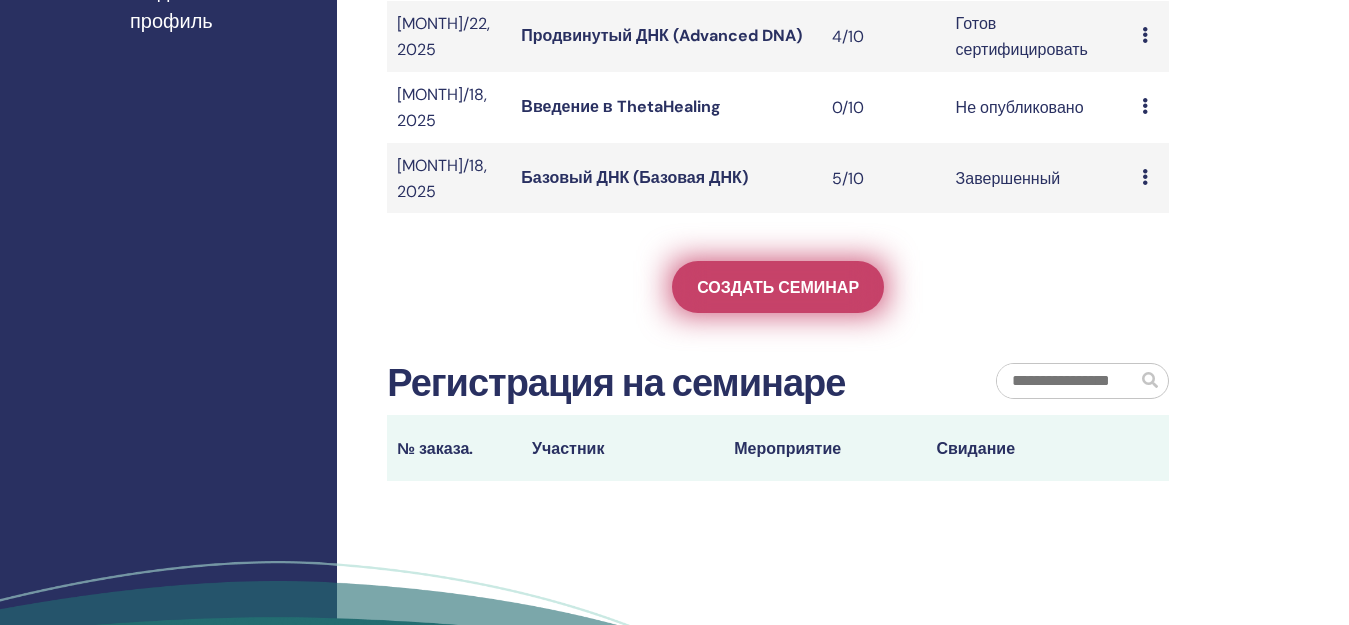 click on "Создать семинар" at bounding box center [778, 287] 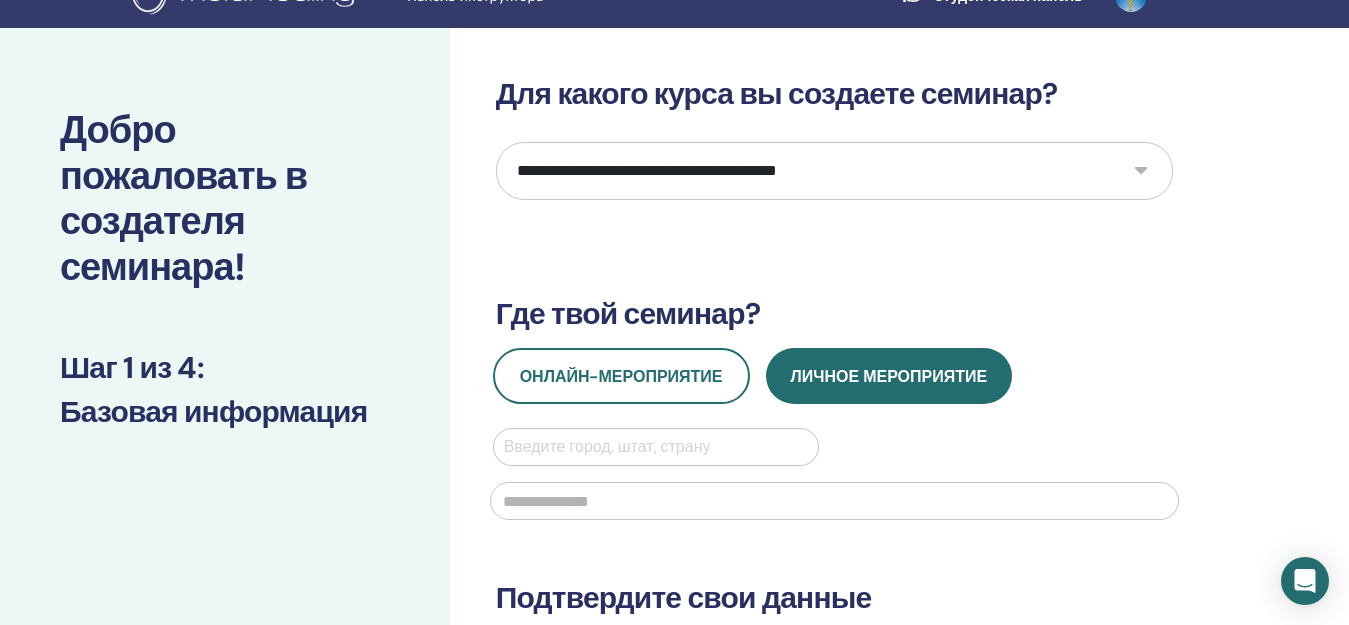 scroll, scrollTop: 0, scrollLeft: 0, axis: both 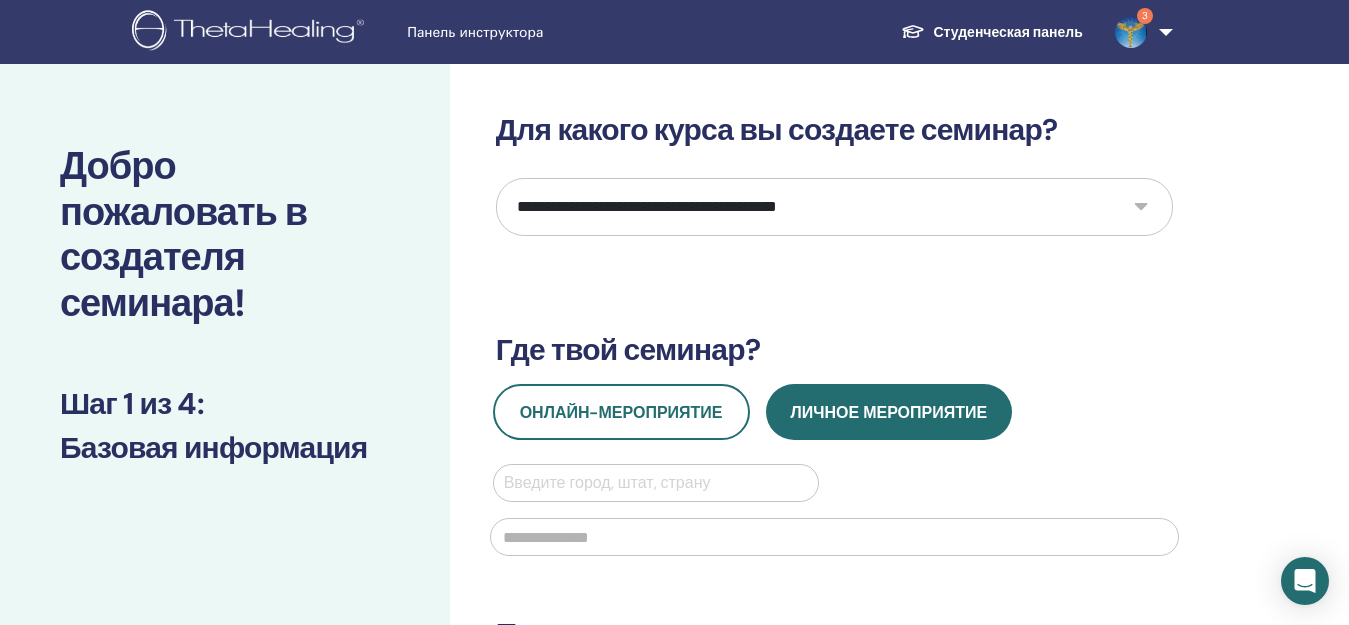 click on "**********" at bounding box center (834, 207) 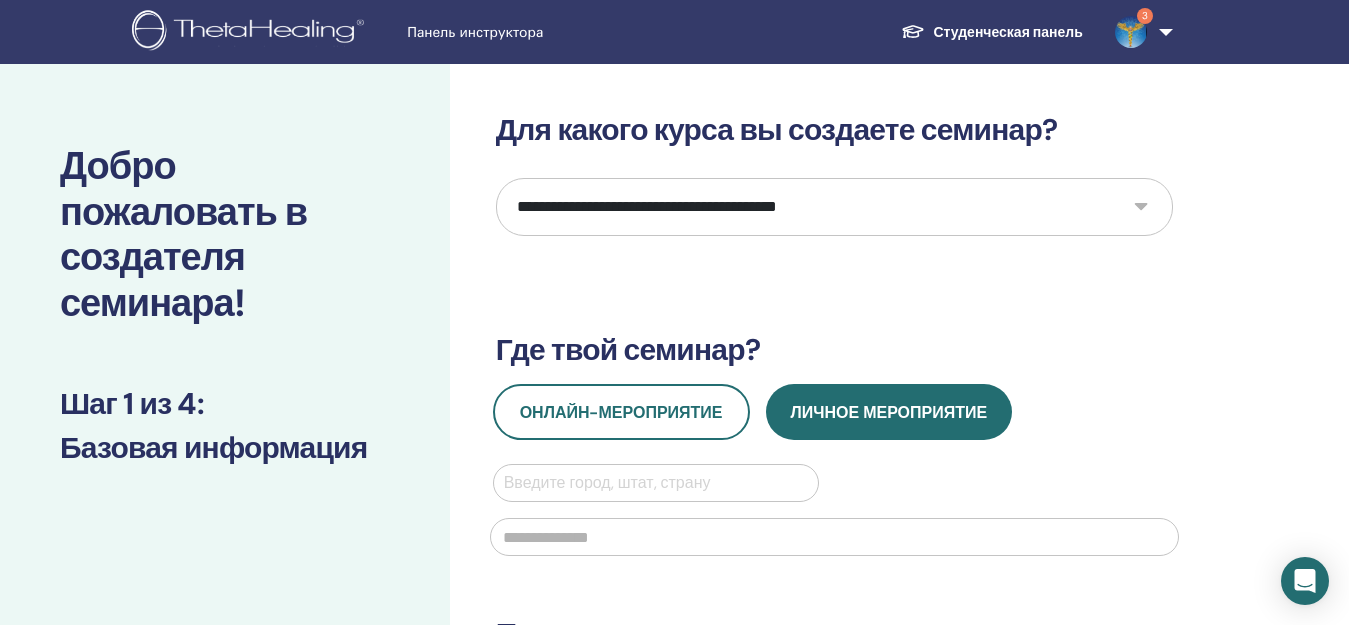 select on "**" 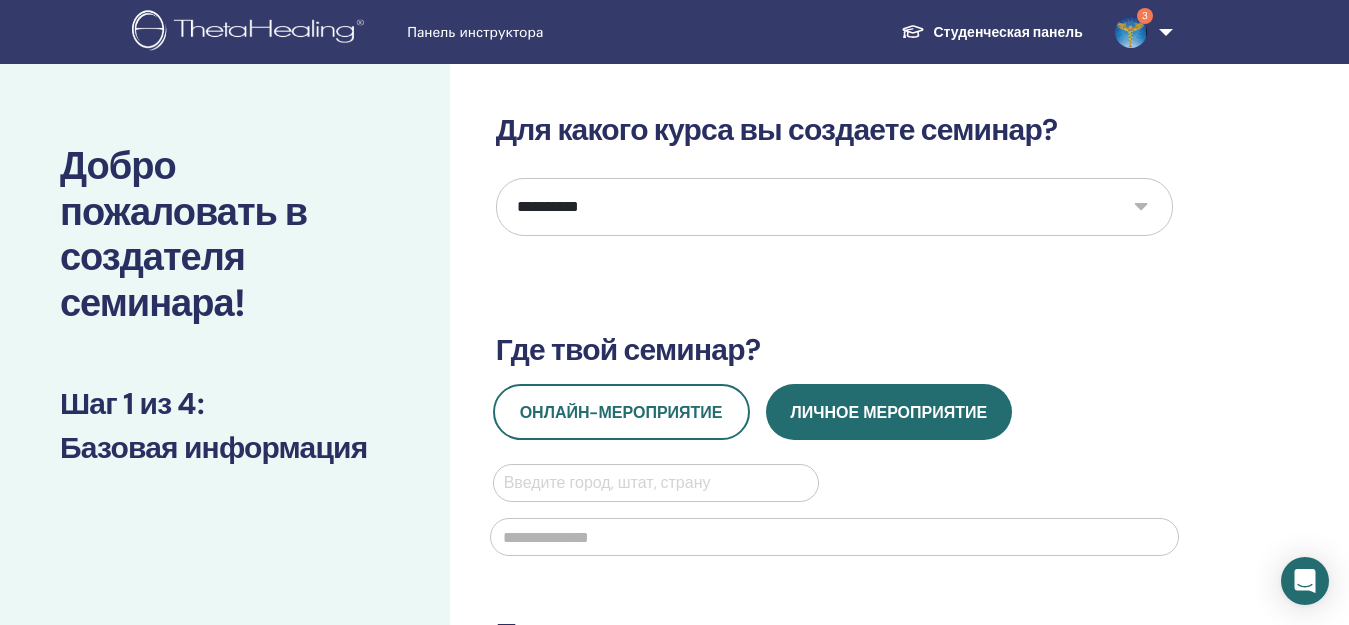 click on "**********" at bounding box center (834, 207) 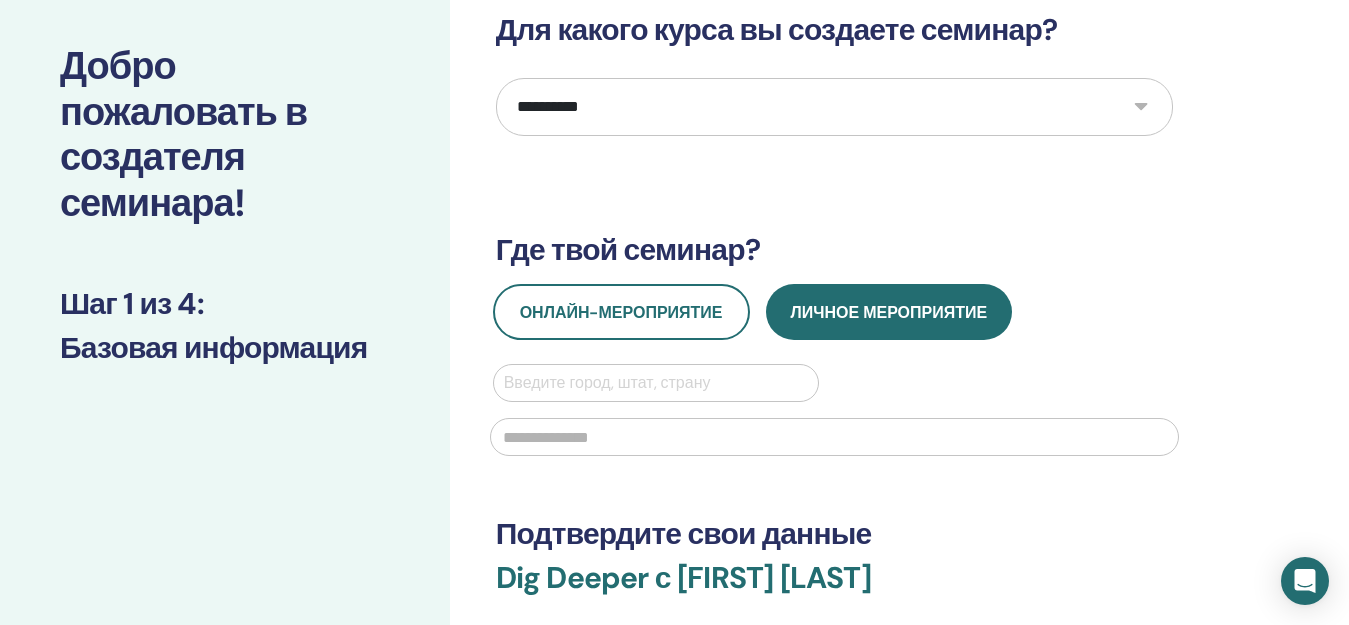 scroll, scrollTop: 200, scrollLeft: 0, axis: vertical 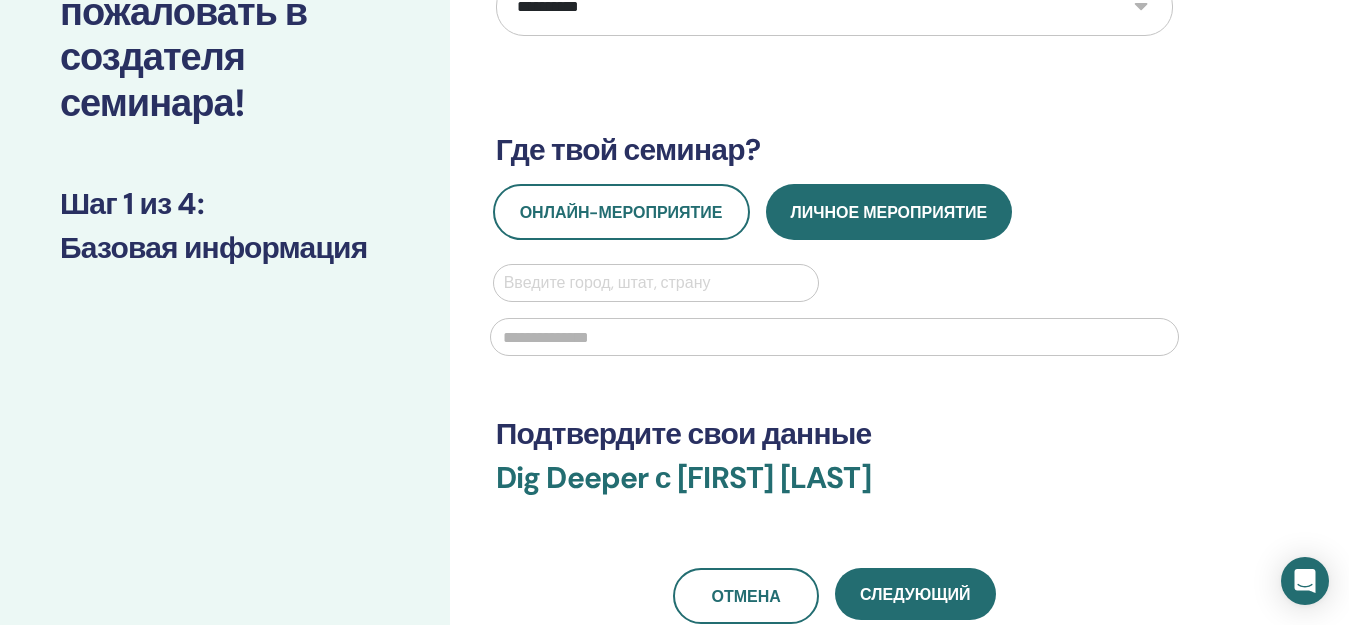 click at bounding box center [656, 283] 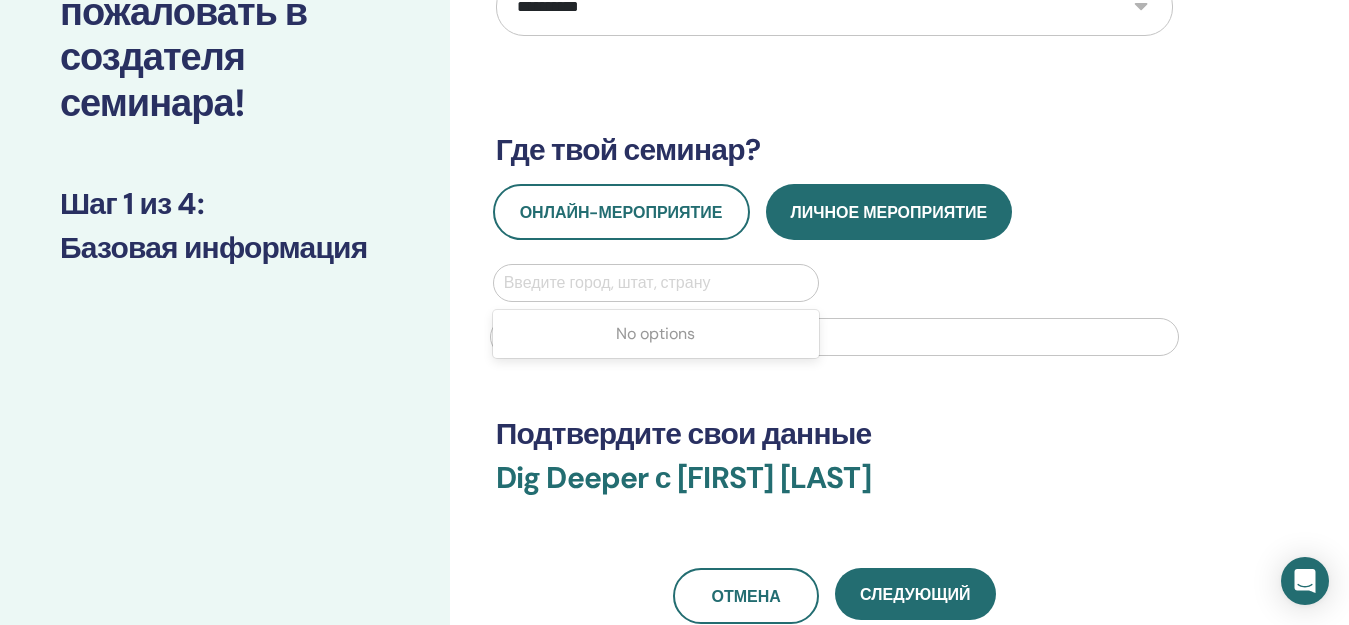 click at bounding box center (656, 283) 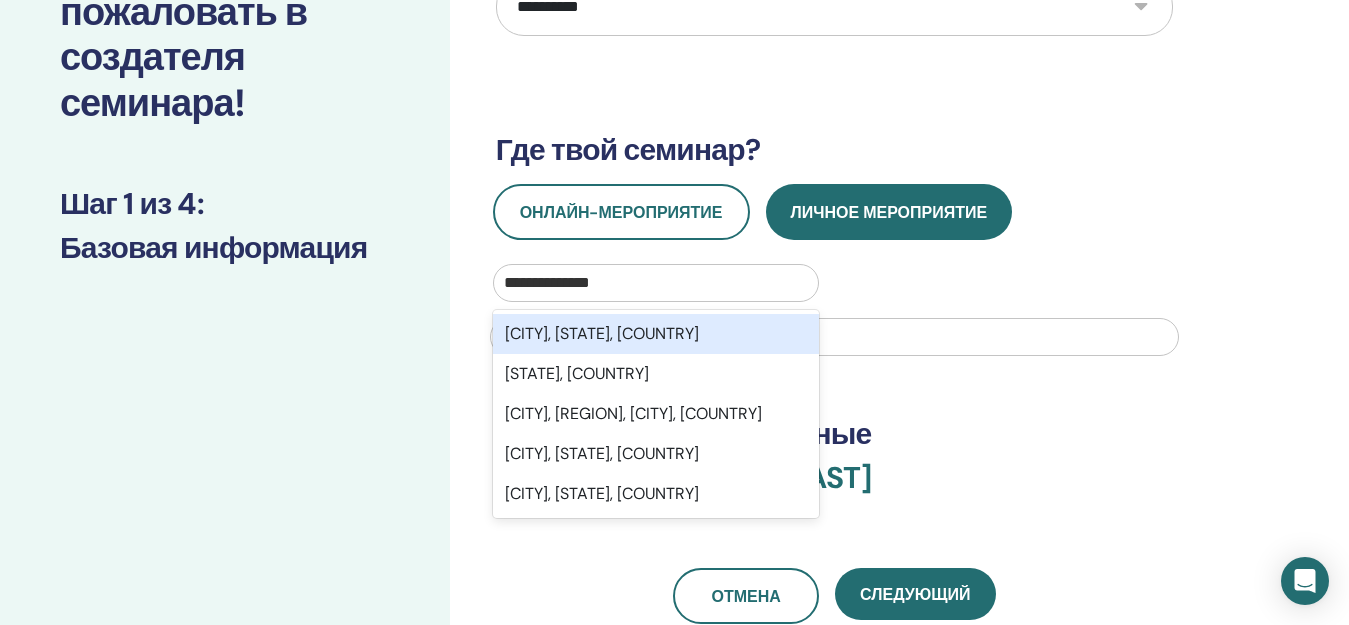type on "**********" 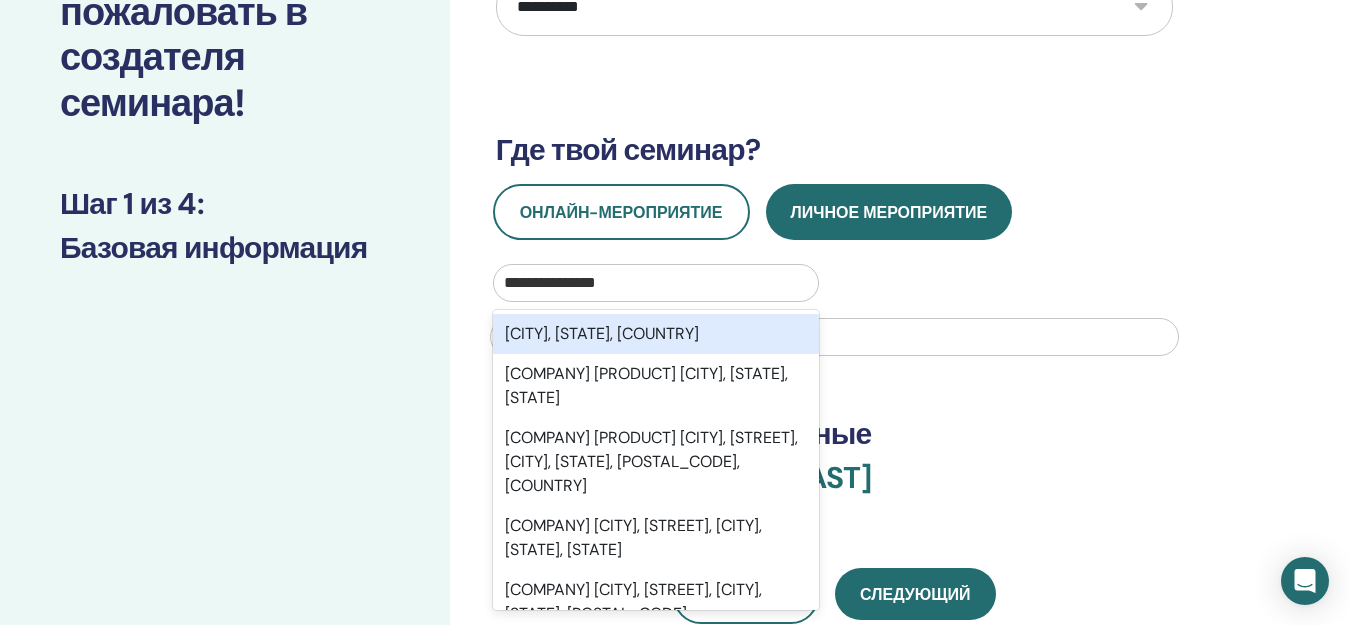 click on "Novosibirsk, Novosibirsk Oblast, RUS" at bounding box center (656, 334) 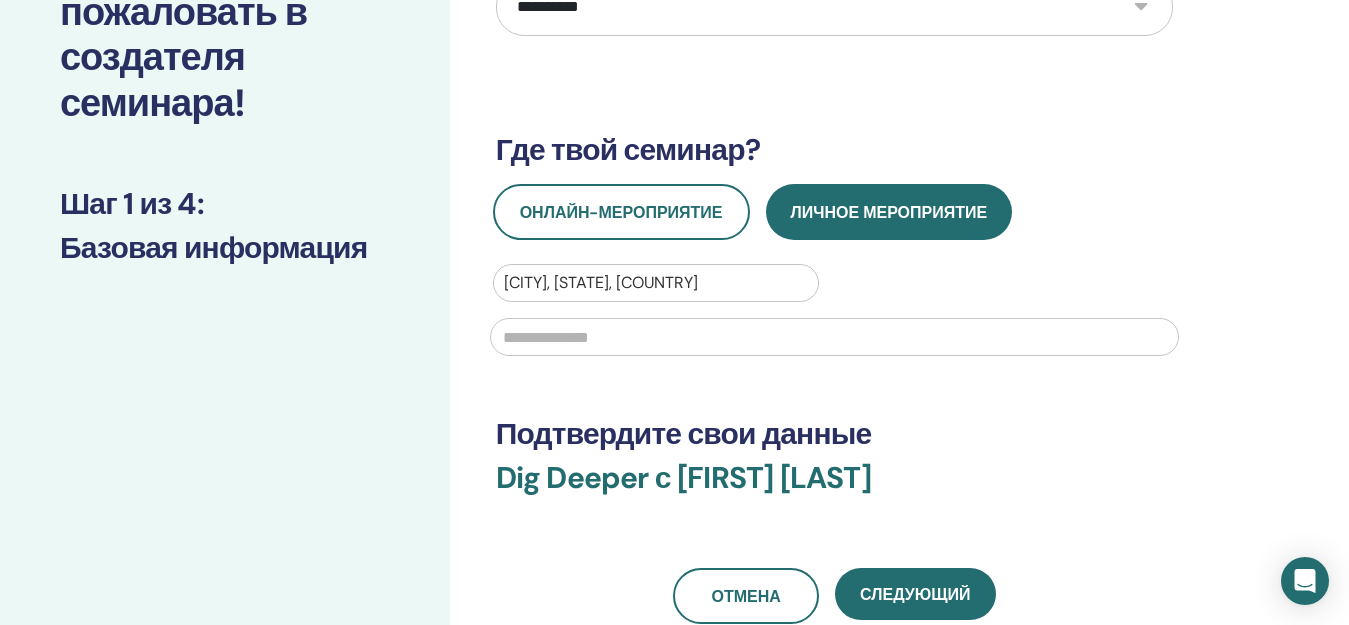 click at bounding box center [834, 337] 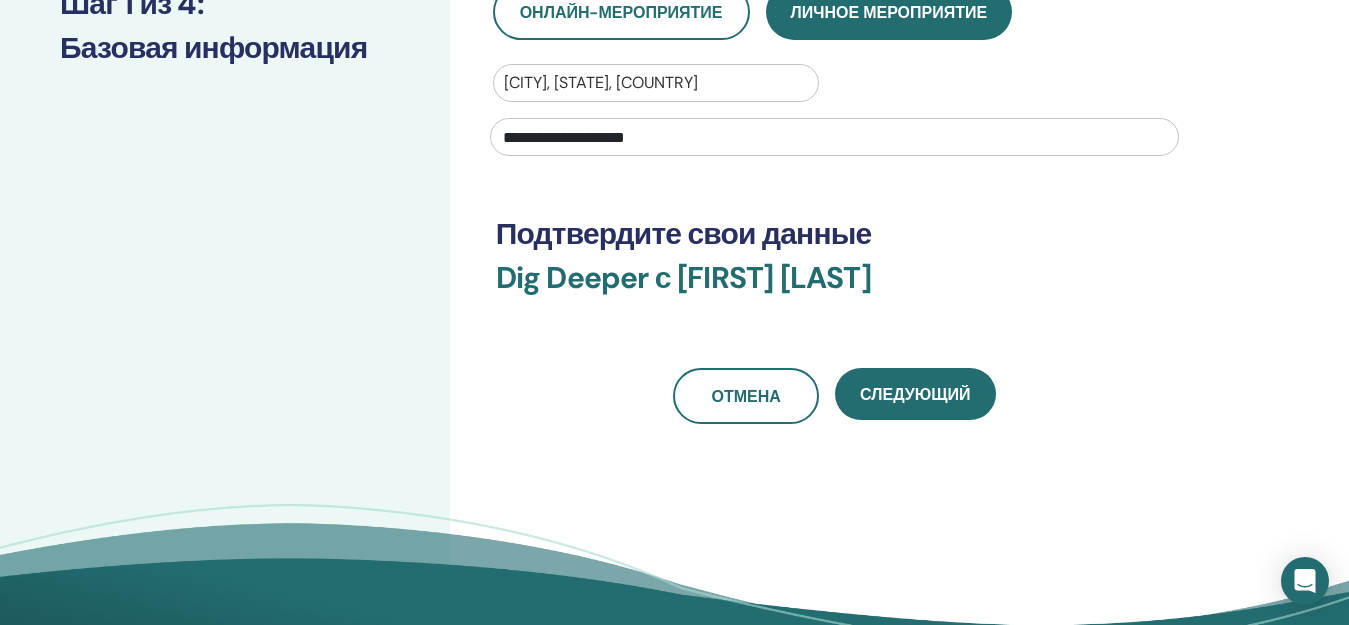 type on "**********" 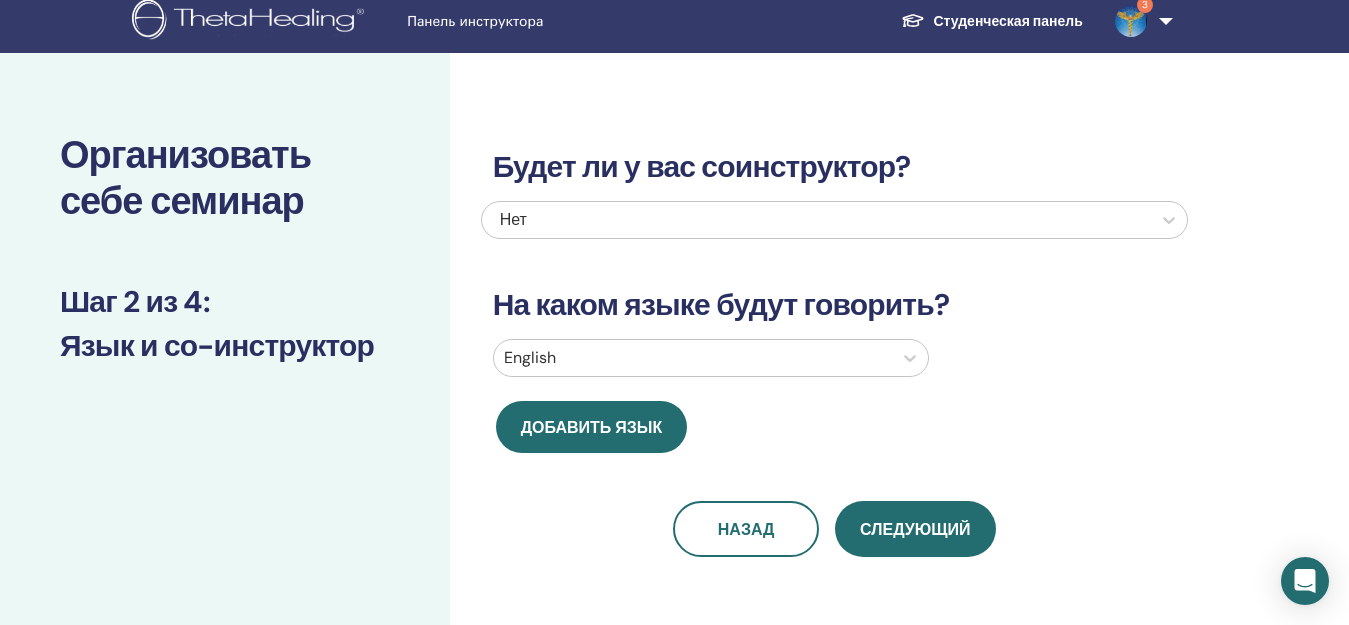 scroll, scrollTop: 9, scrollLeft: 0, axis: vertical 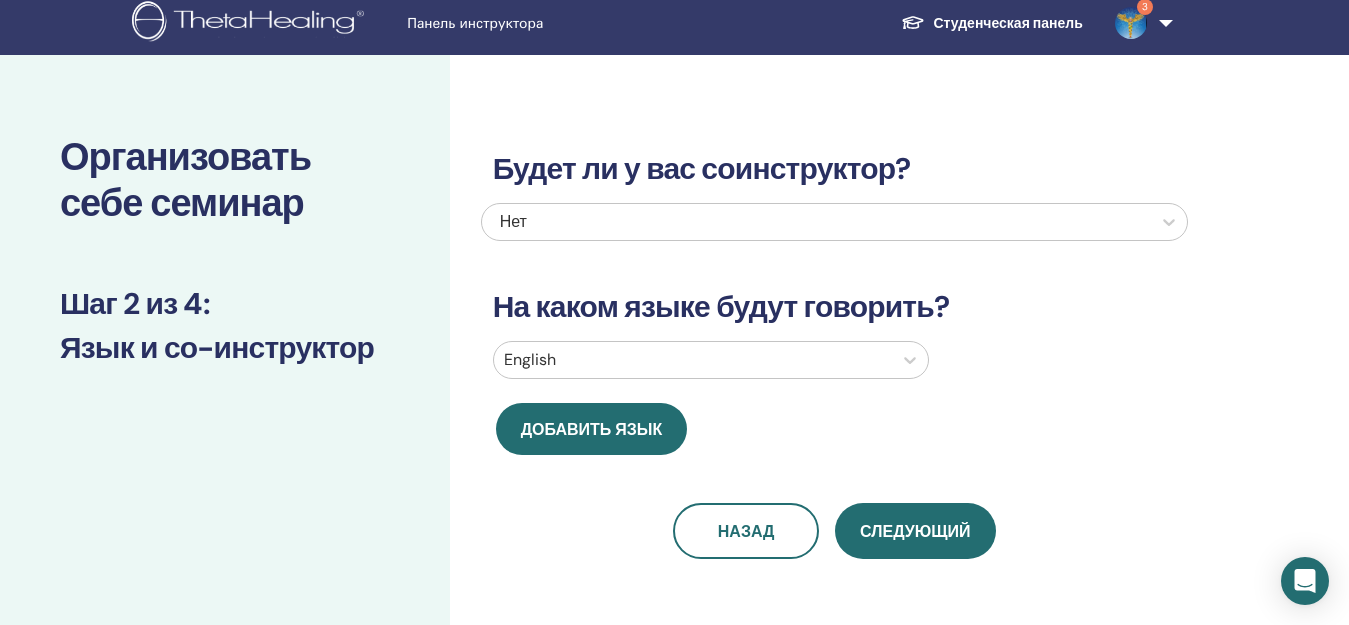 click on "English" at bounding box center [693, 360] 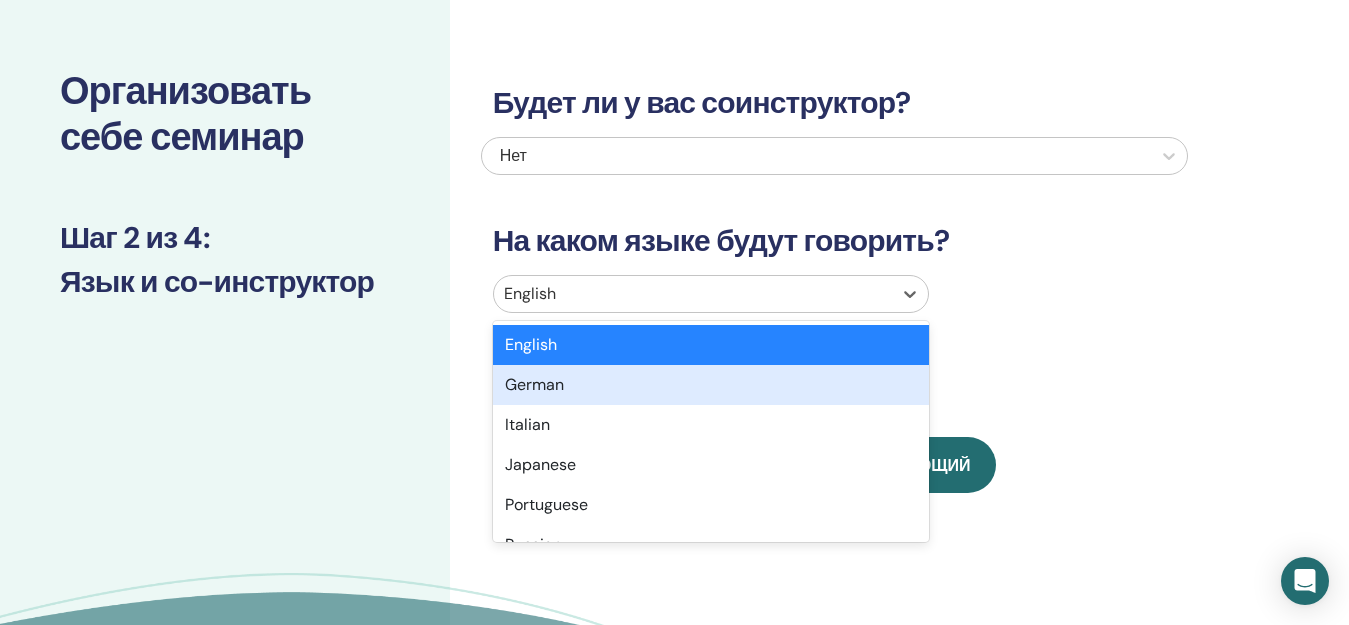 scroll, scrollTop: 79, scrollLeft: 0, axis: vertical 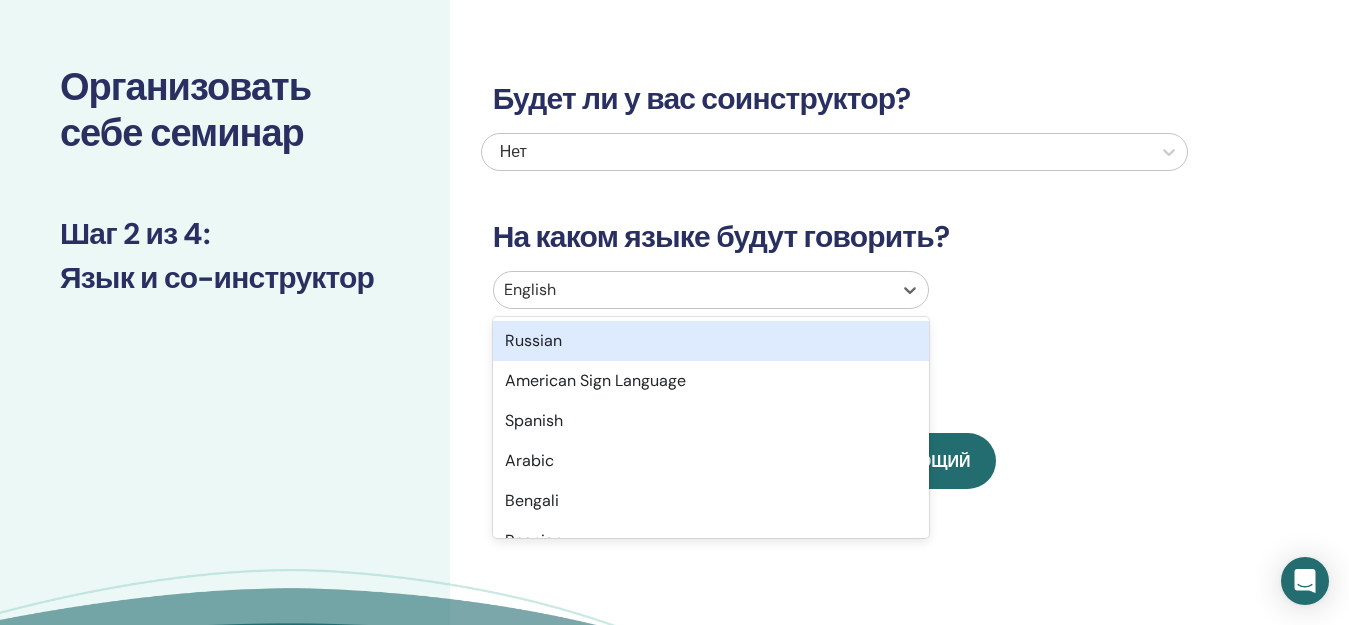 click on "Russian" at bounding box center (711, 341) 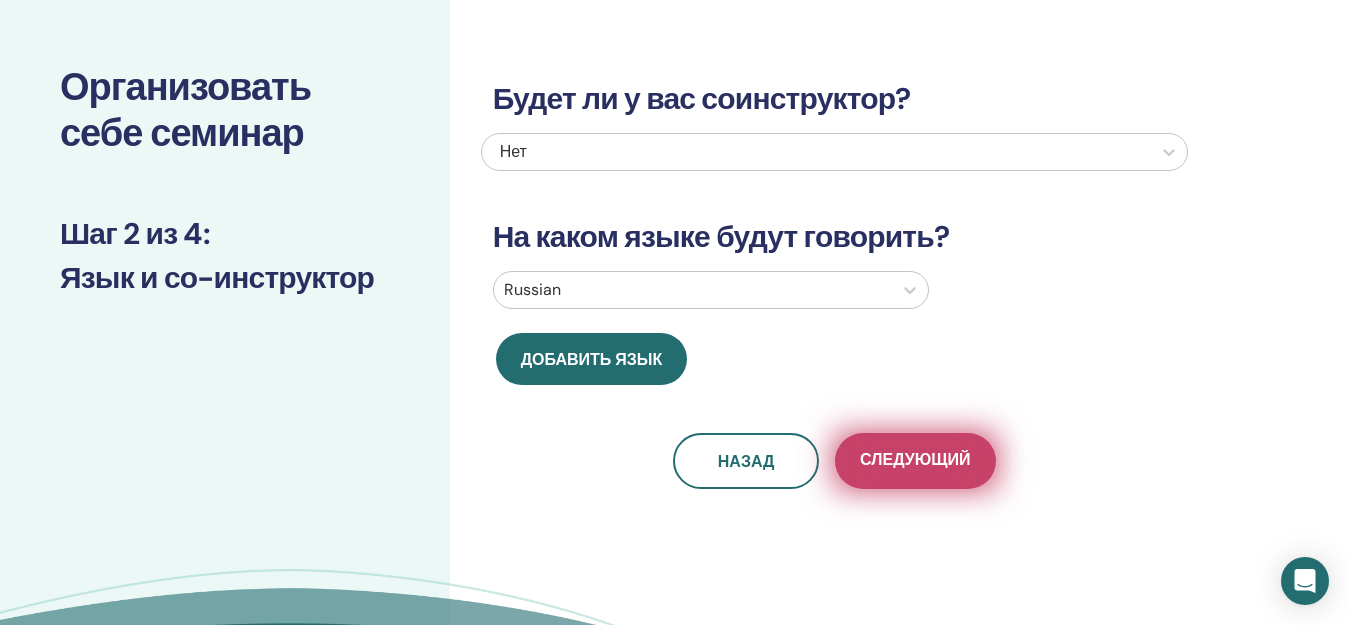 click on "Следующий" at bounding box center [915, 461] 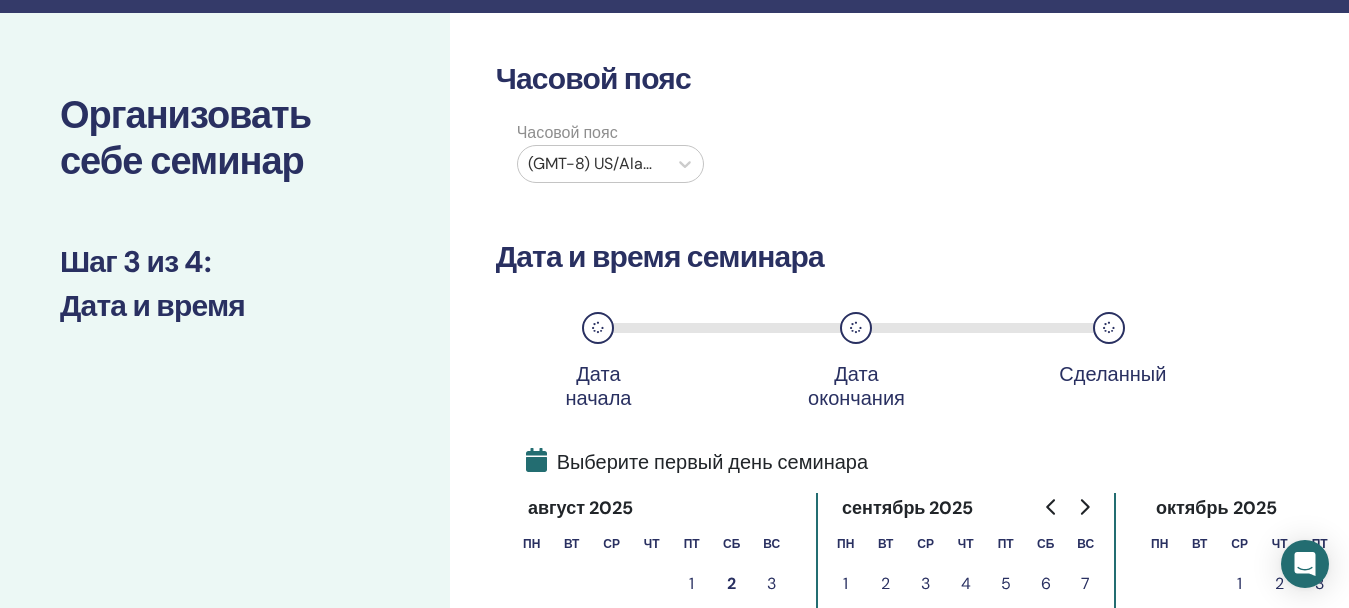 scroll, scrollTop: 100, scrollLeft: 0, axis: vertical 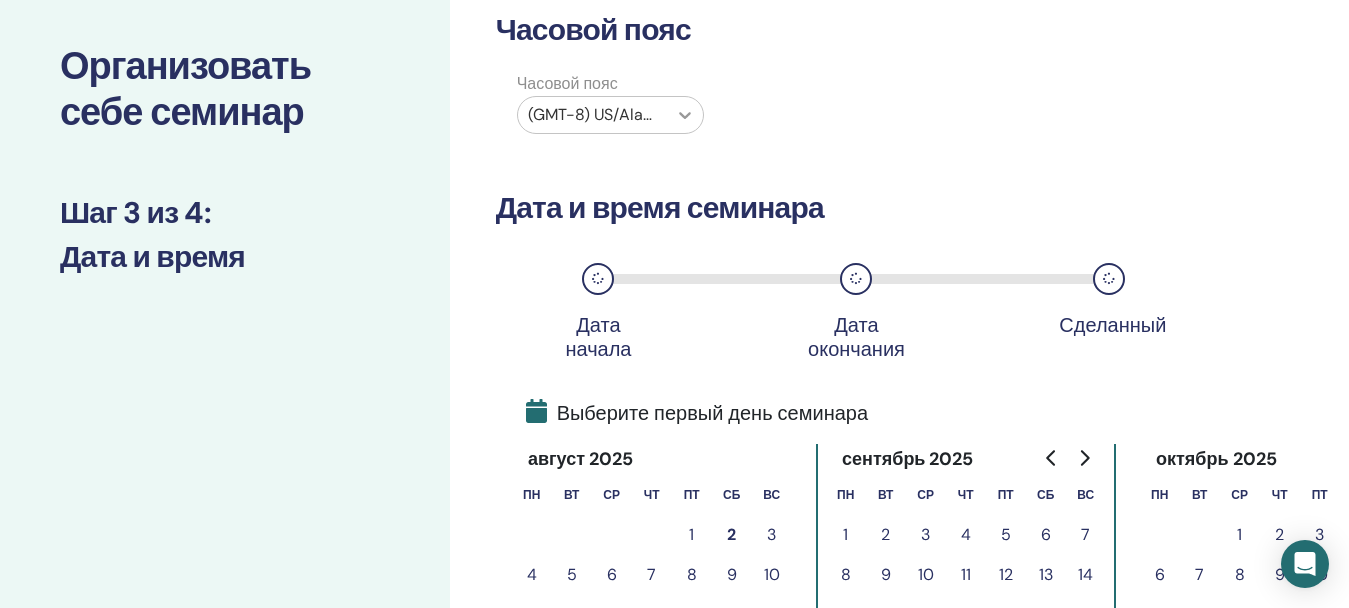click 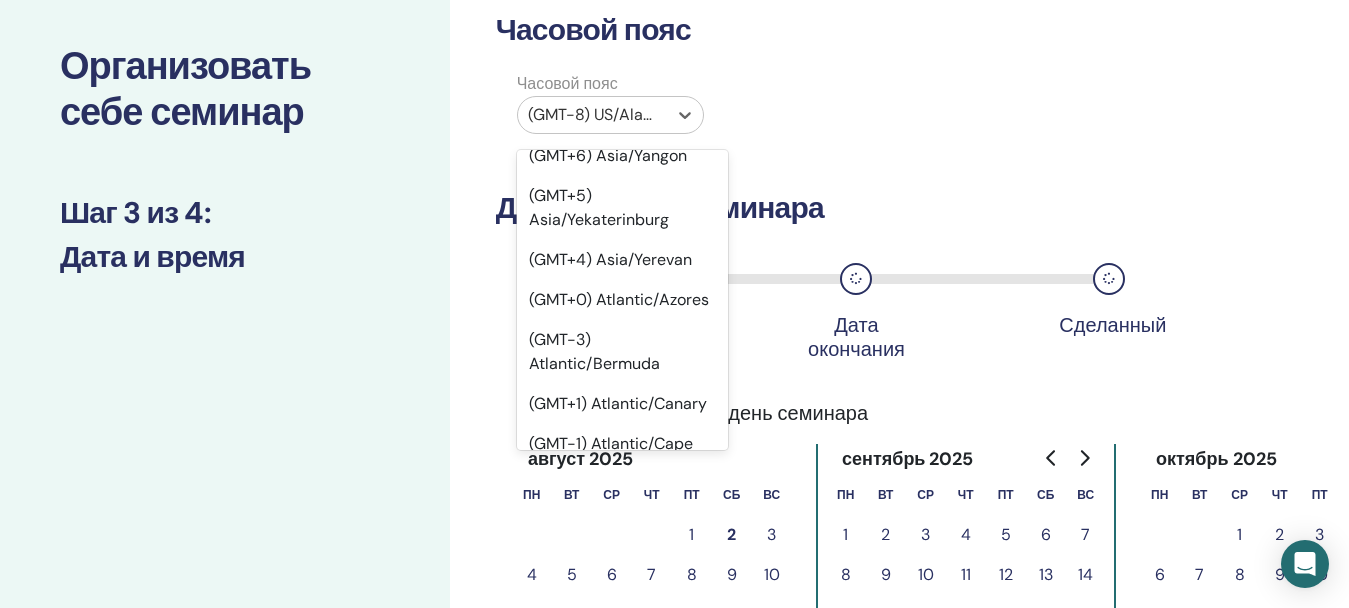 scroll, scrollTop: 19561, scrollLeft: 0, axis: vertical 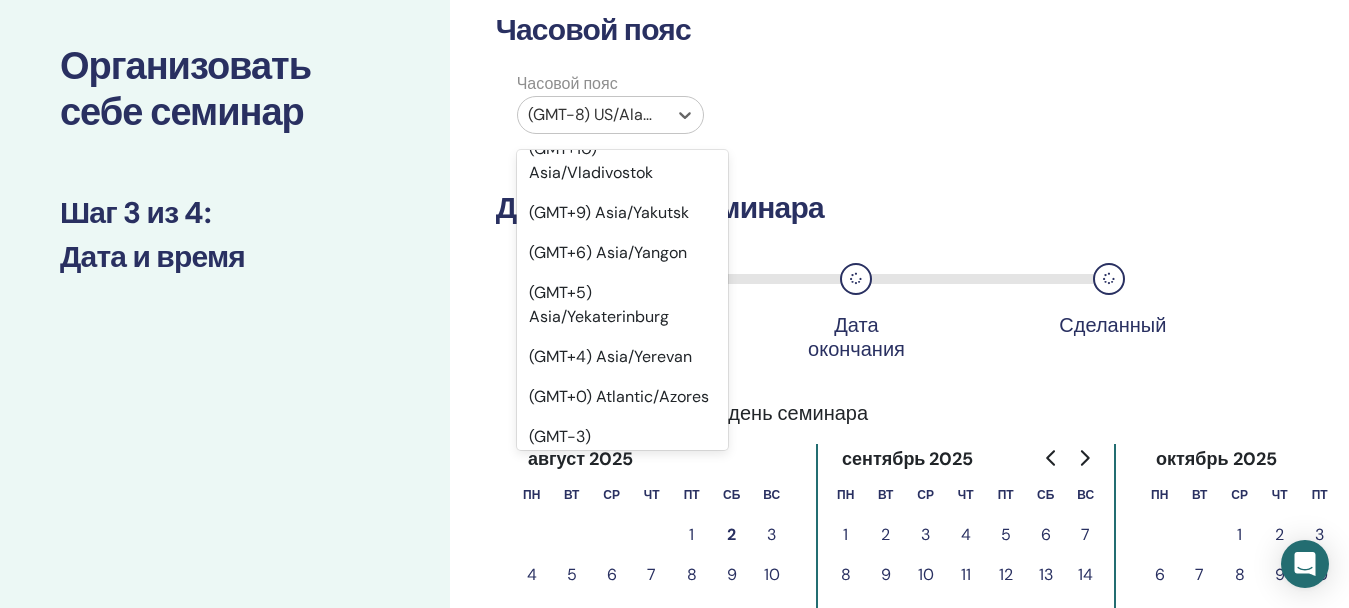 click on "(GMT+7) Asia/Novosibirsk" at bounding box center (623, -1303) 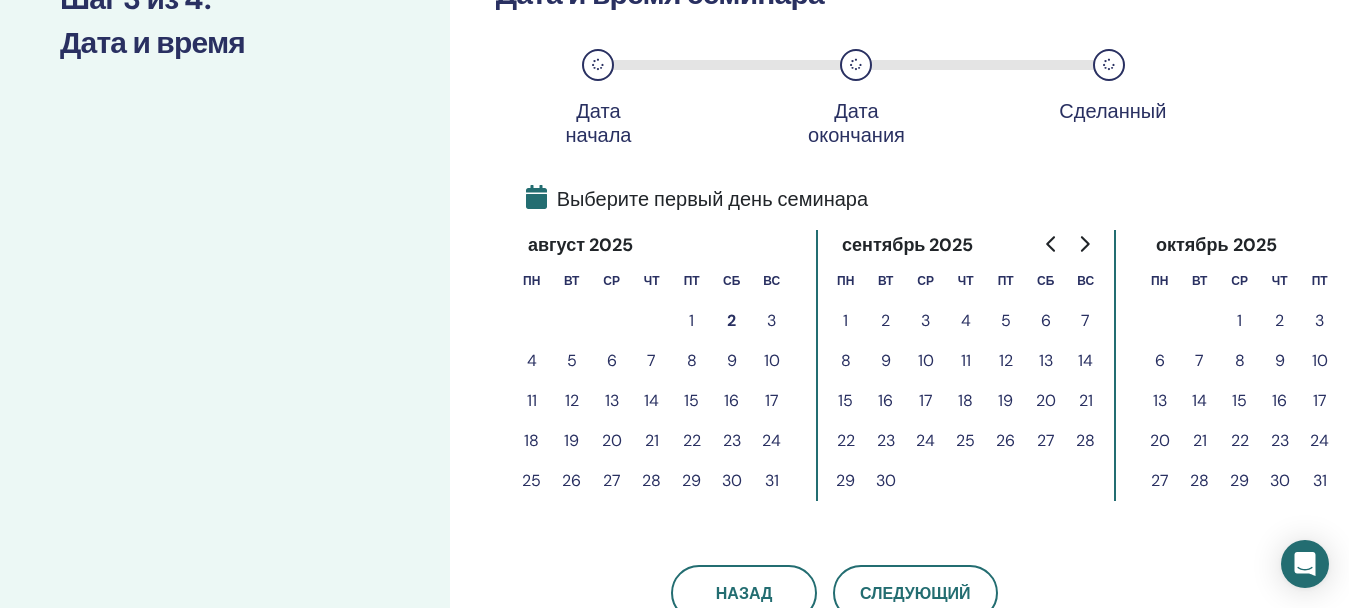 scroll, scrollTop: 300, scrollLeft: 0, axis: vertical 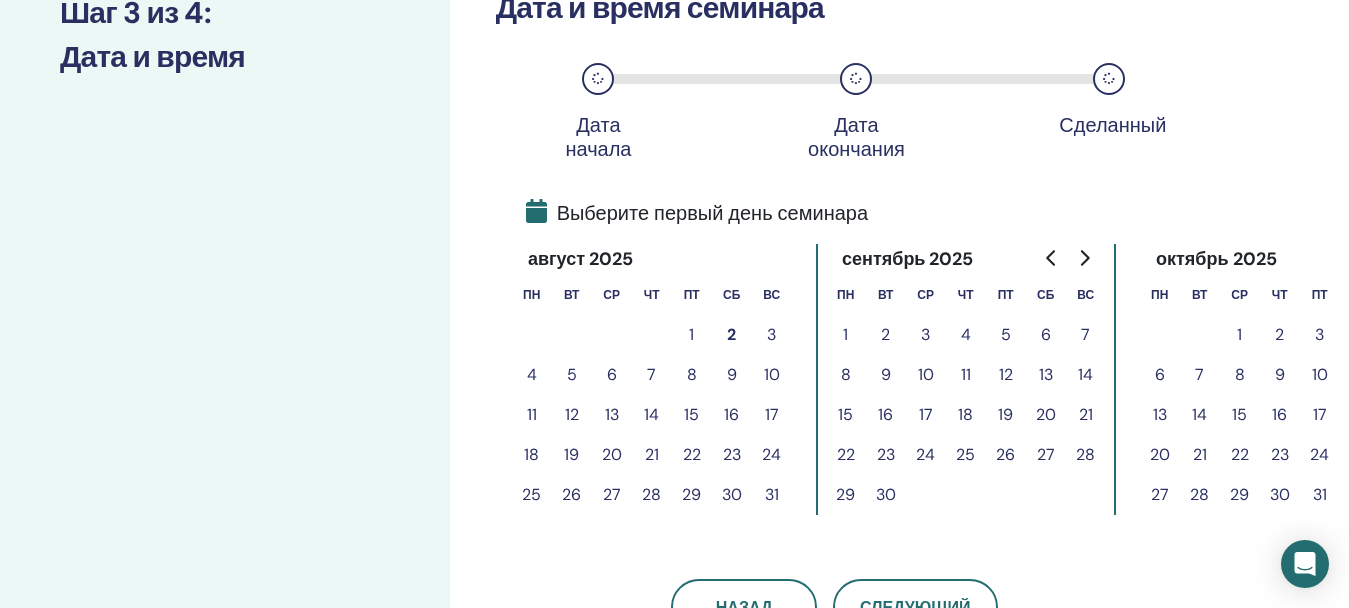 click 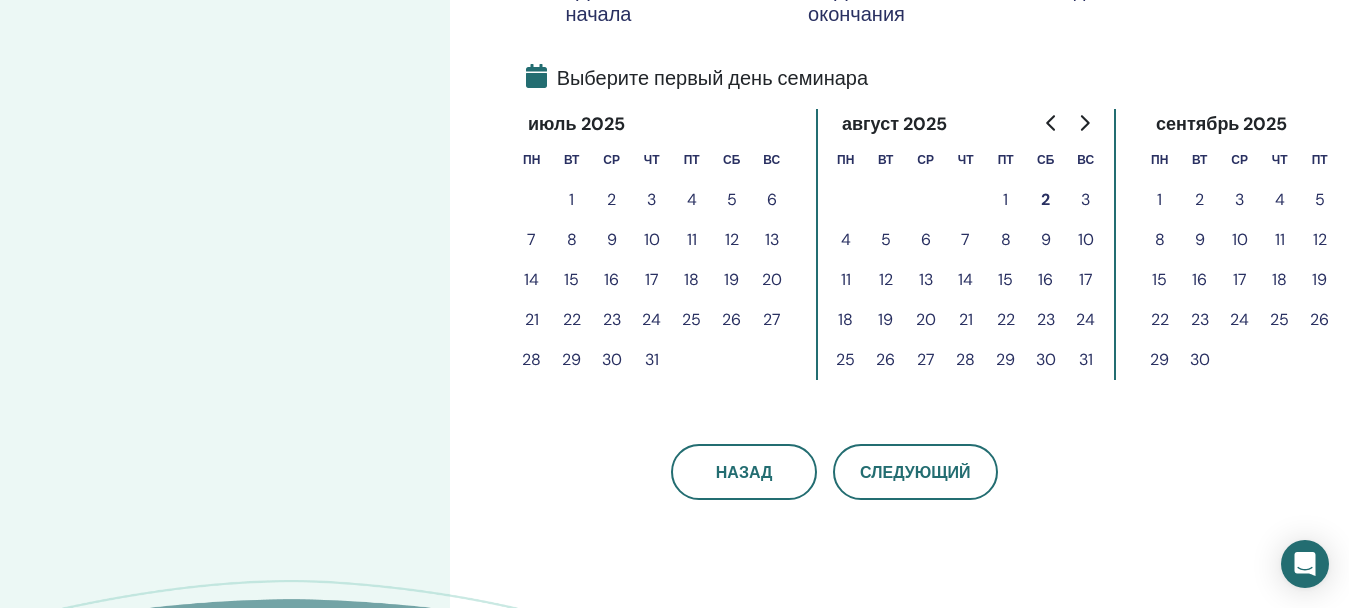 scroll, scrollTop: 400, scrollLeft: 0, axis: vertical 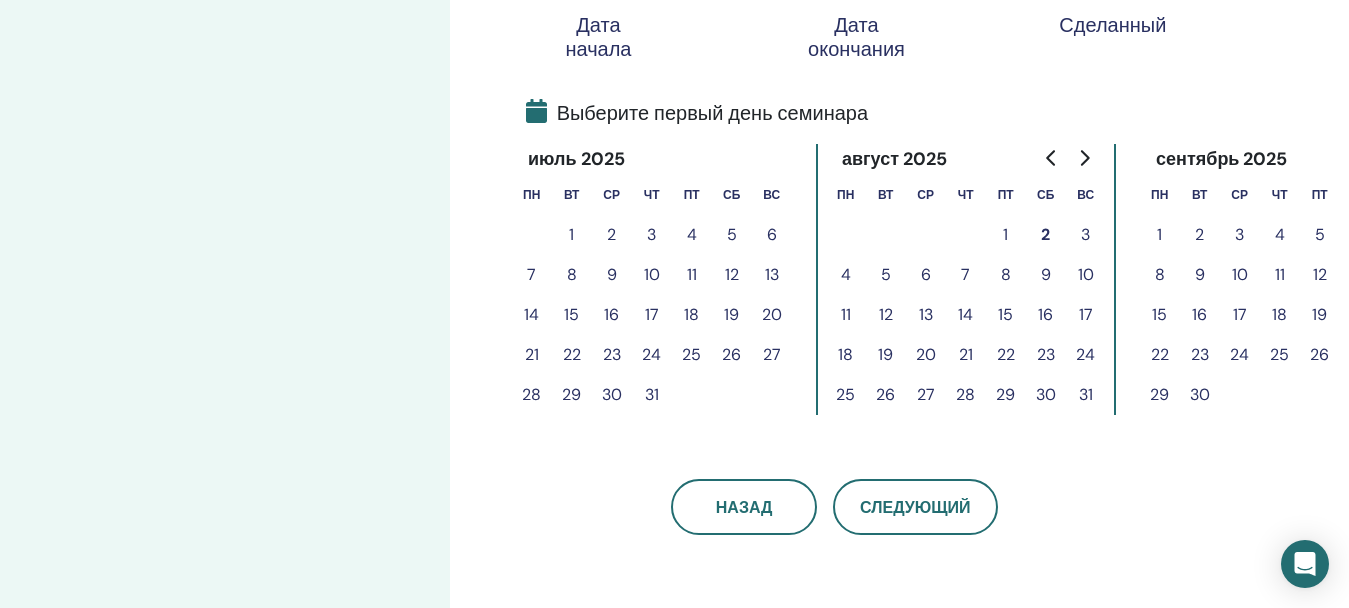 click on "2" at bounding box center [1046, 235] 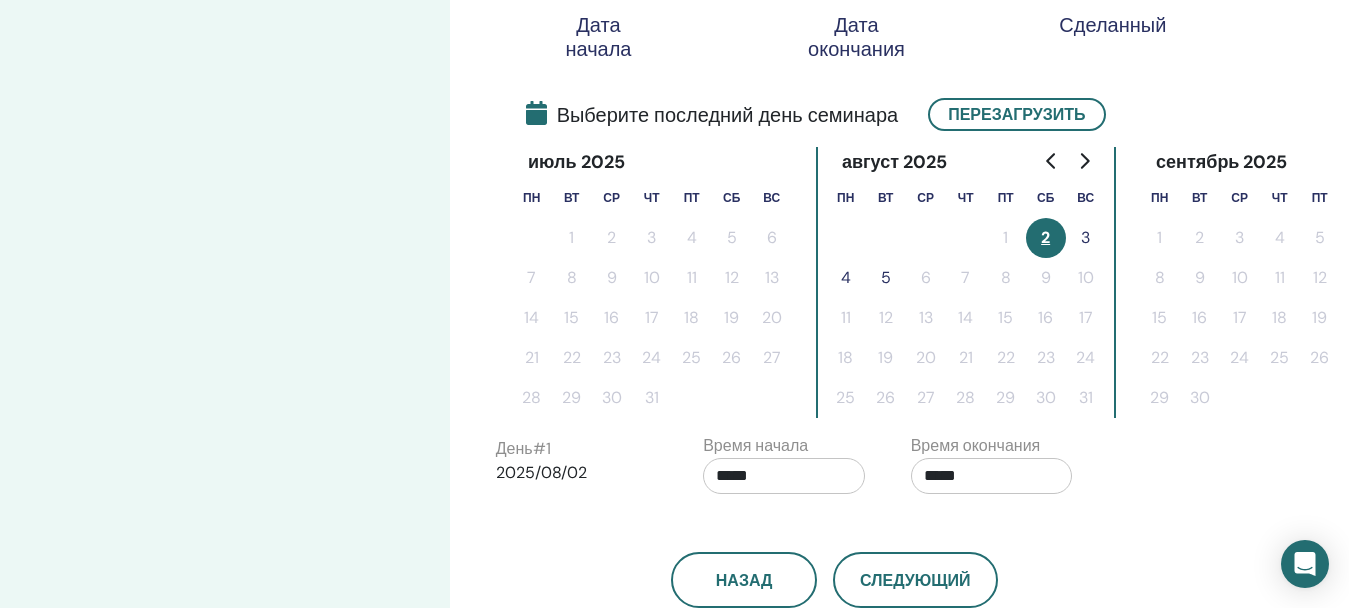 click on "5" at bounding box center [886, 278] 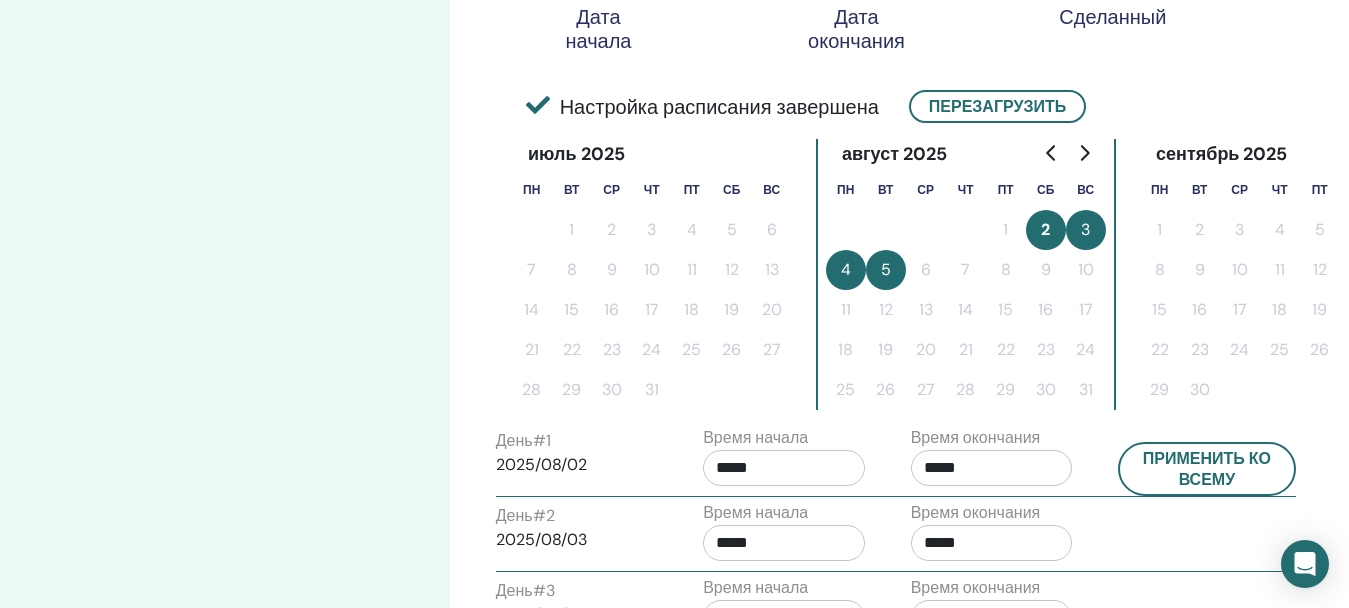 scroll, scrollTop: 400, scrollLeft: 0, axis: vertical 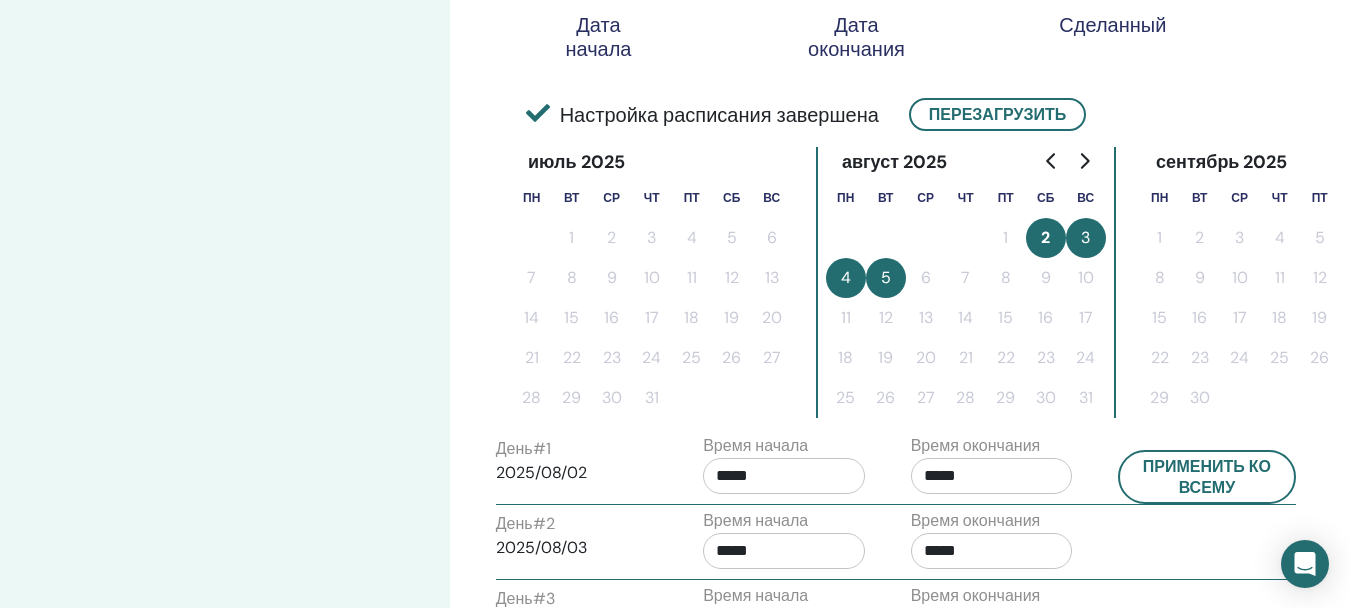 click on "2" at bounding box center [1046, 238] 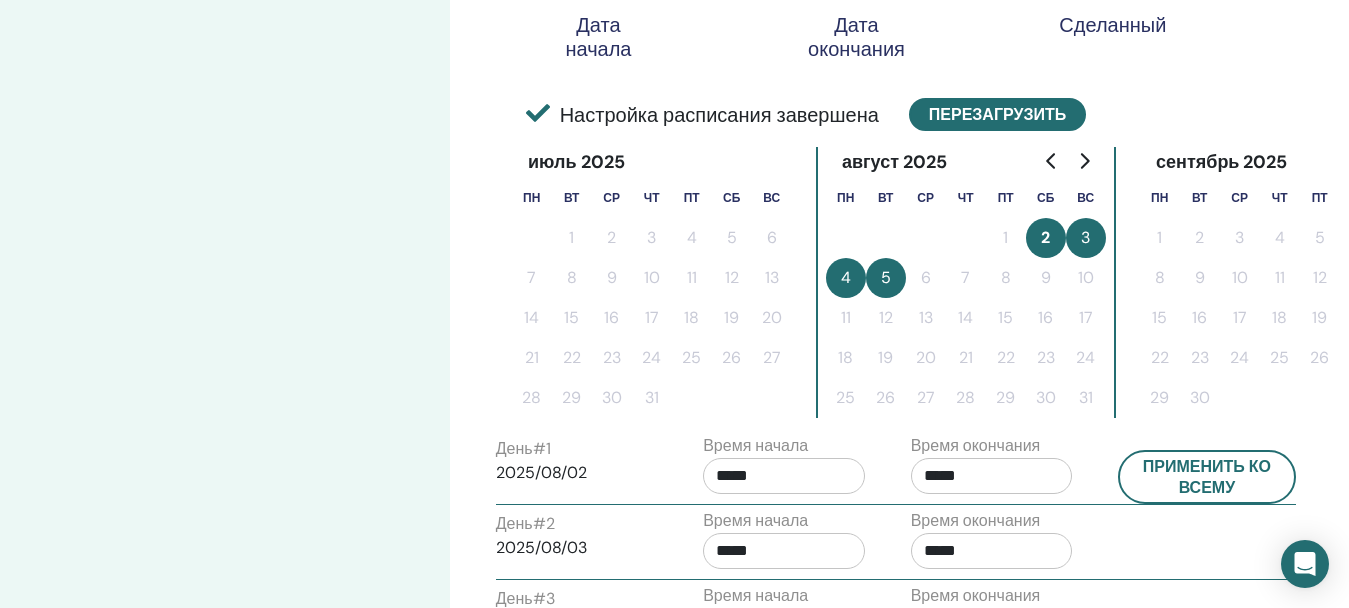 click on "Перезагрузить" at bounding box center [997, 114] 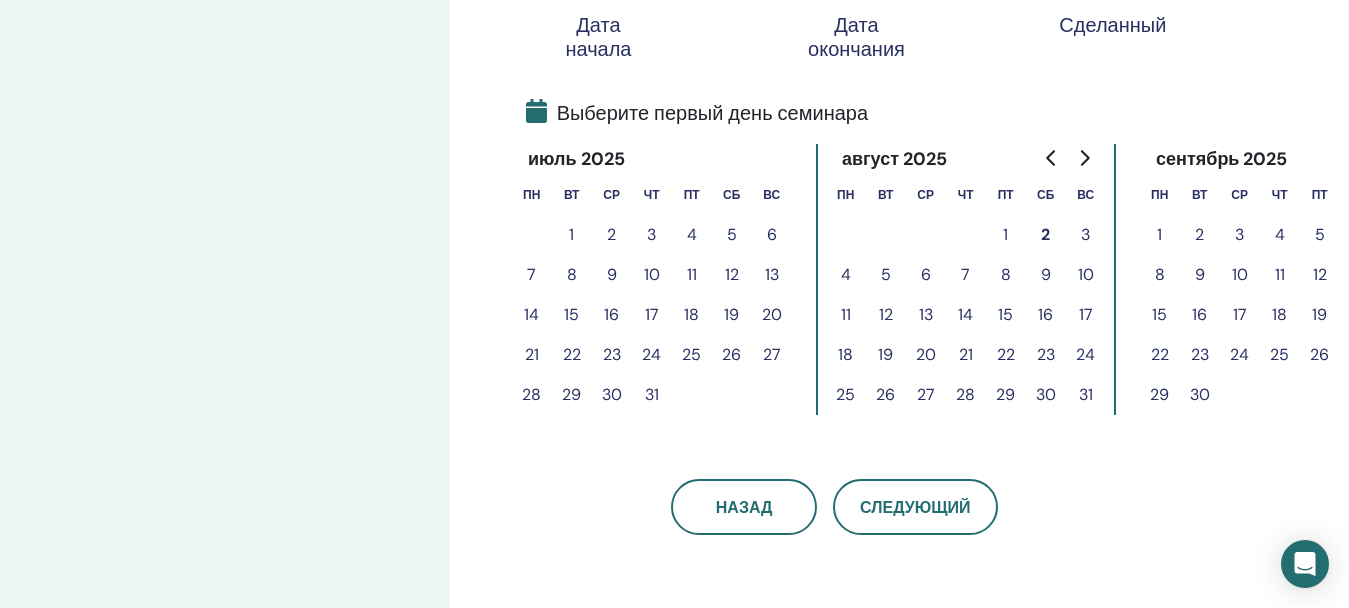 click on "2" at bounding box center (1046, 235) 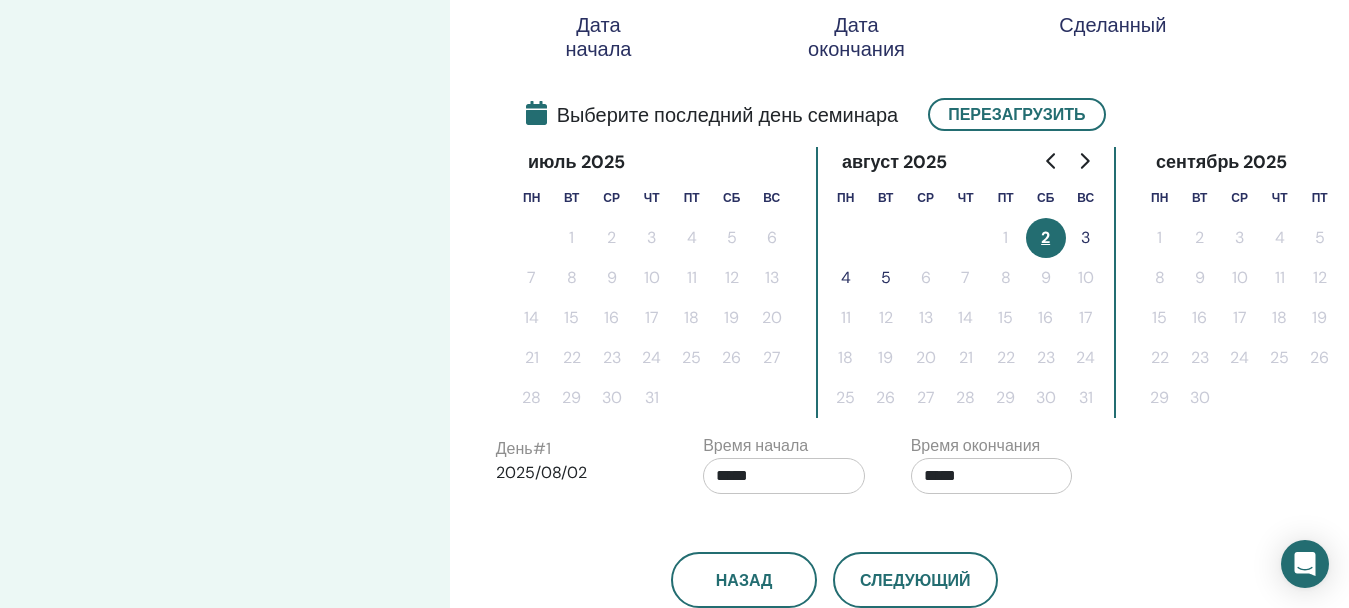 click on "4" at bounding box center (846, 278) 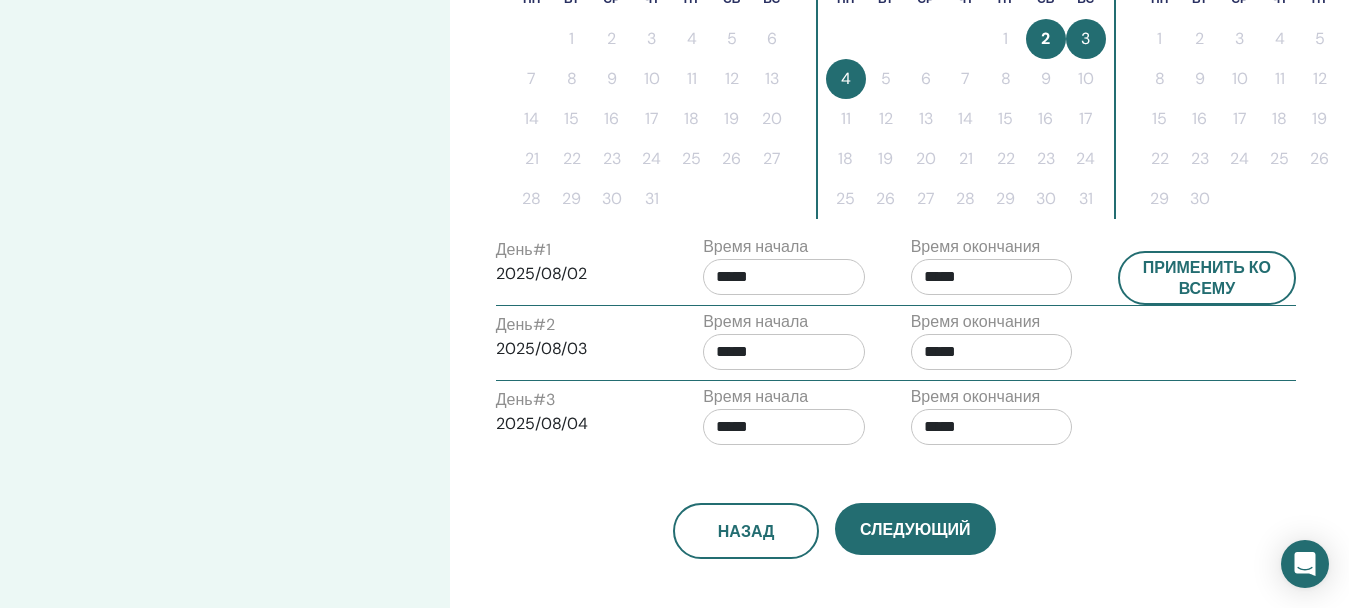 scroll, scrollTop: 600, scrollLeft: 0, axis: vertical 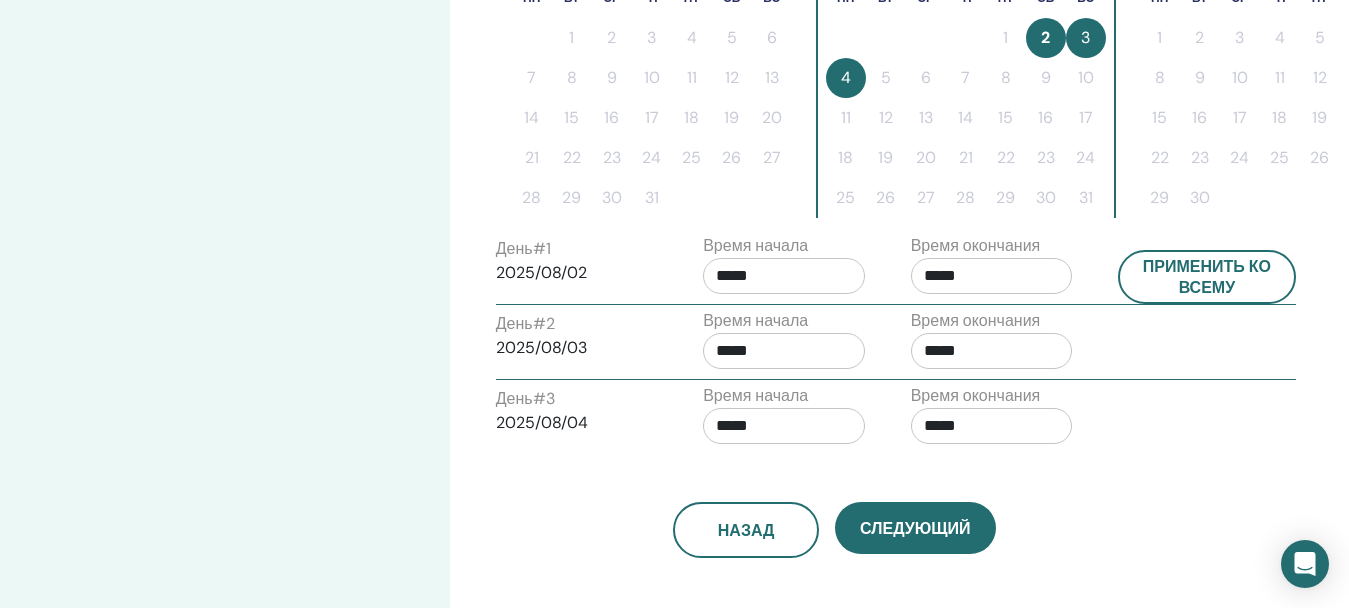 click on "*****" at bounding box center [784, 276] 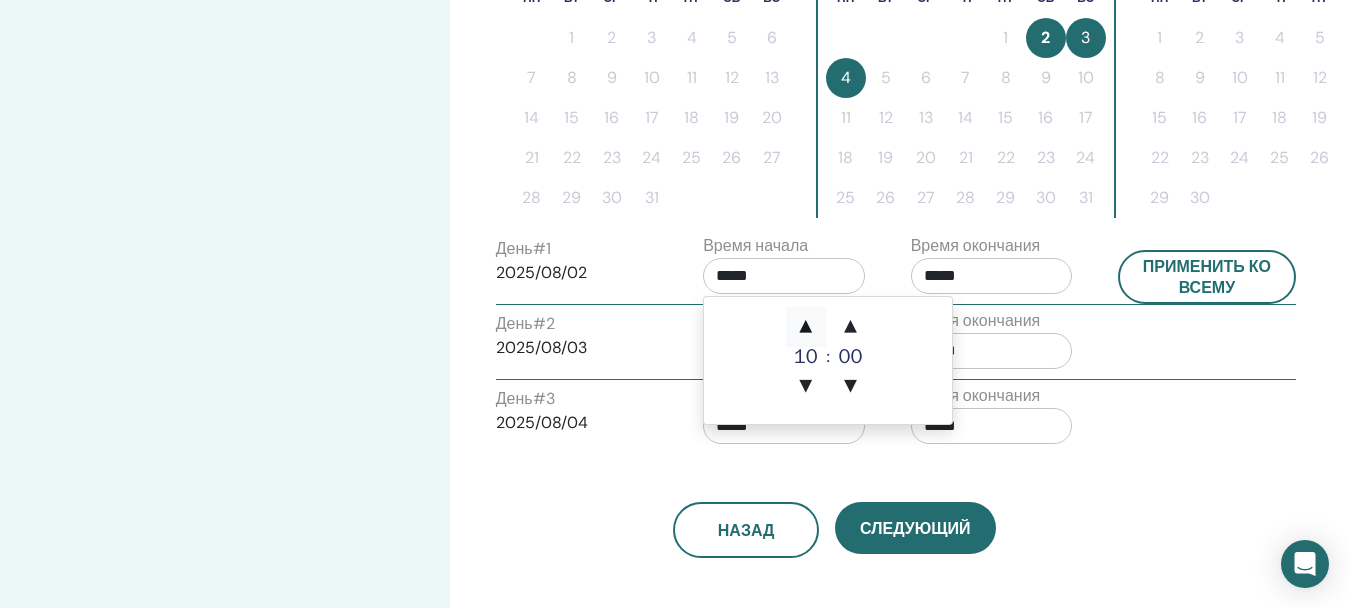 click on "▲" at bounding box center (806, 327) 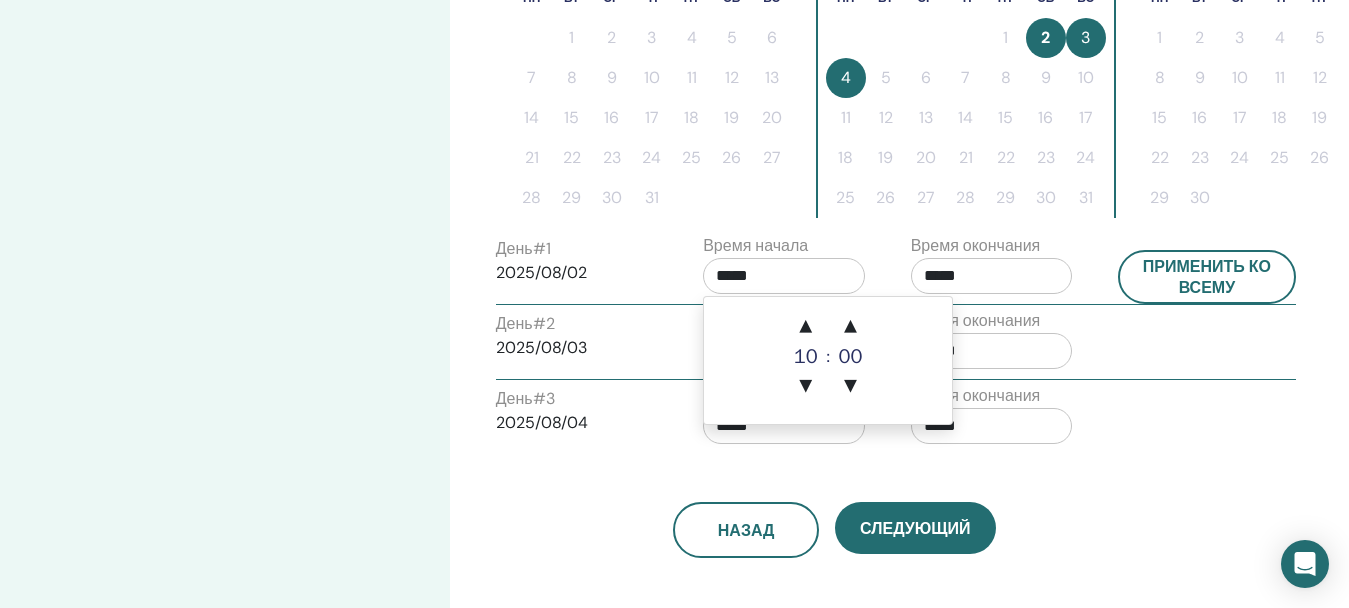click on "Время окончания *****" at bounding box center [992, 419] 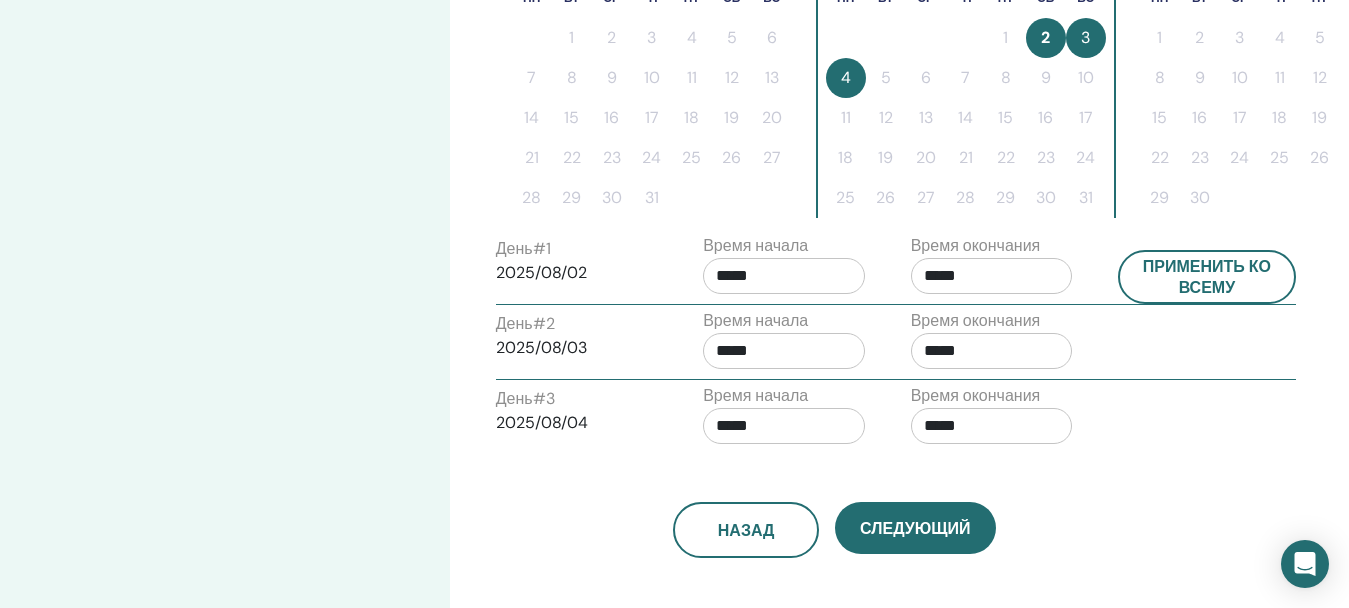 click on "*****" at bounding box center (784, 351) 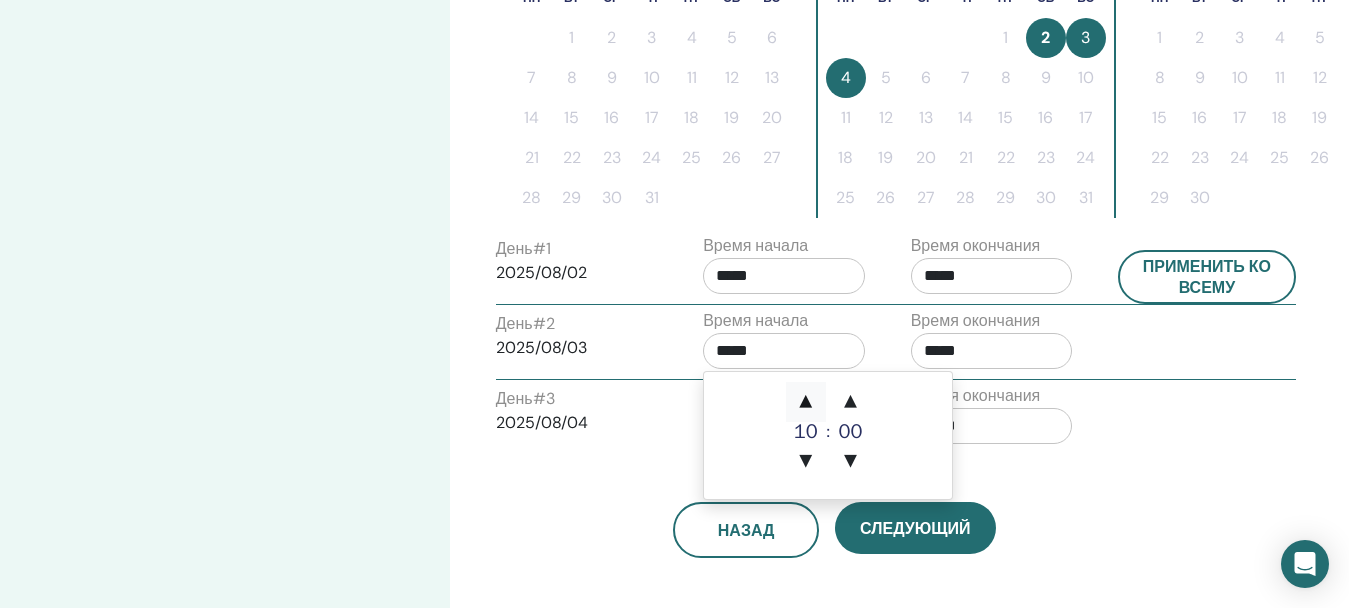 click on "▲" at bounding box center [806, 402] 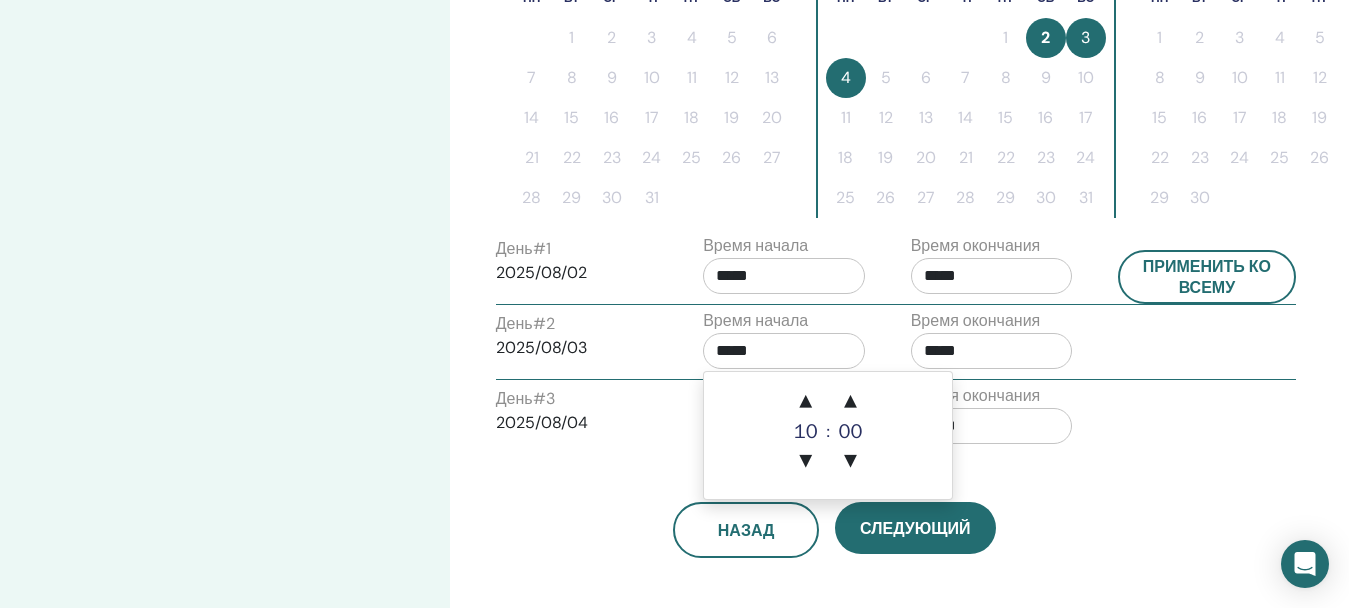 click on "Назад Следующий" at bounding box center (834, 506) 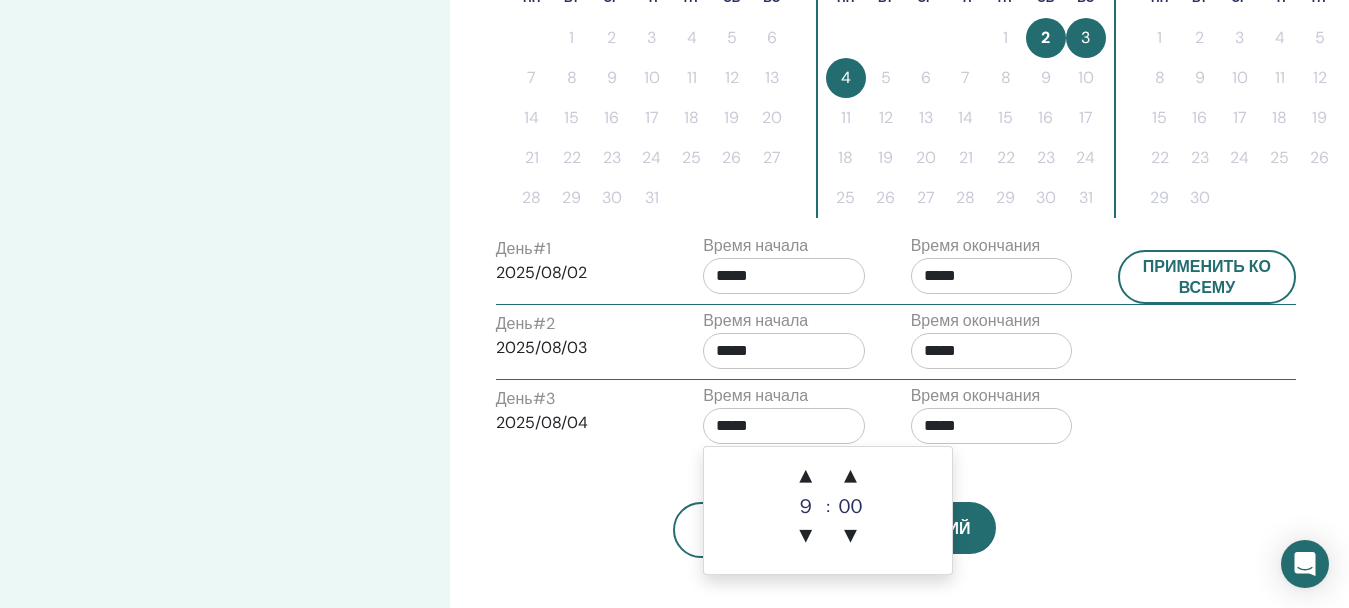 click on "*****" at bounding box center [784, 426] 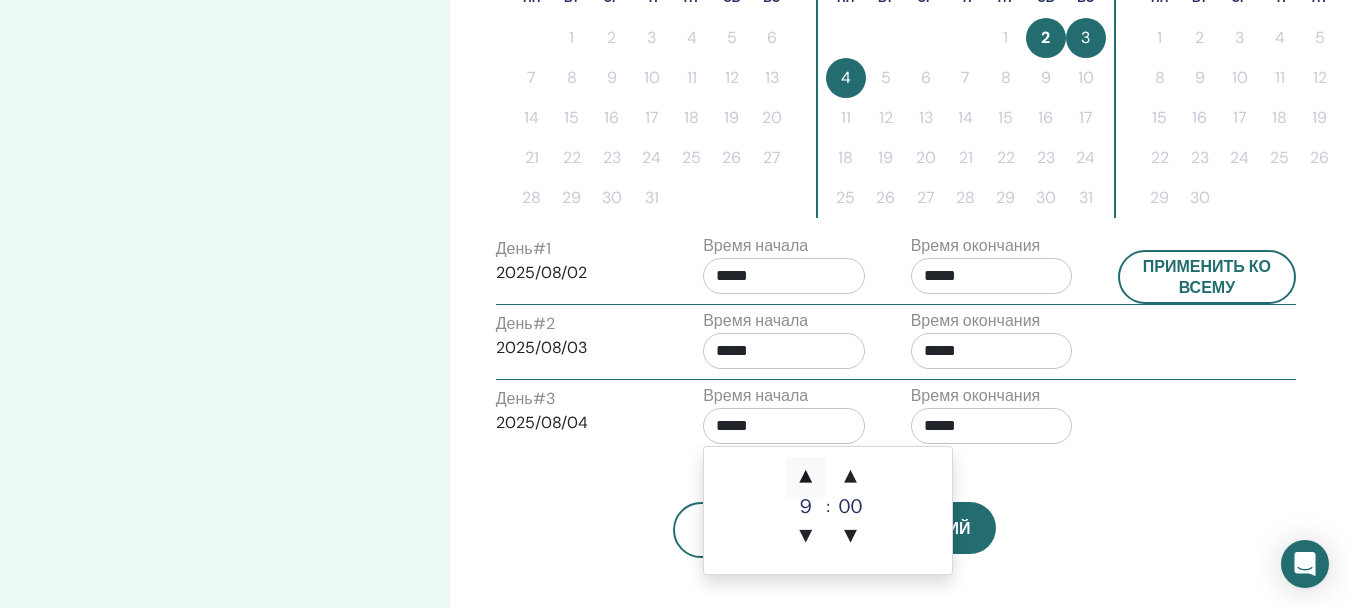 click on "▲" at bounding box center [806, 477] 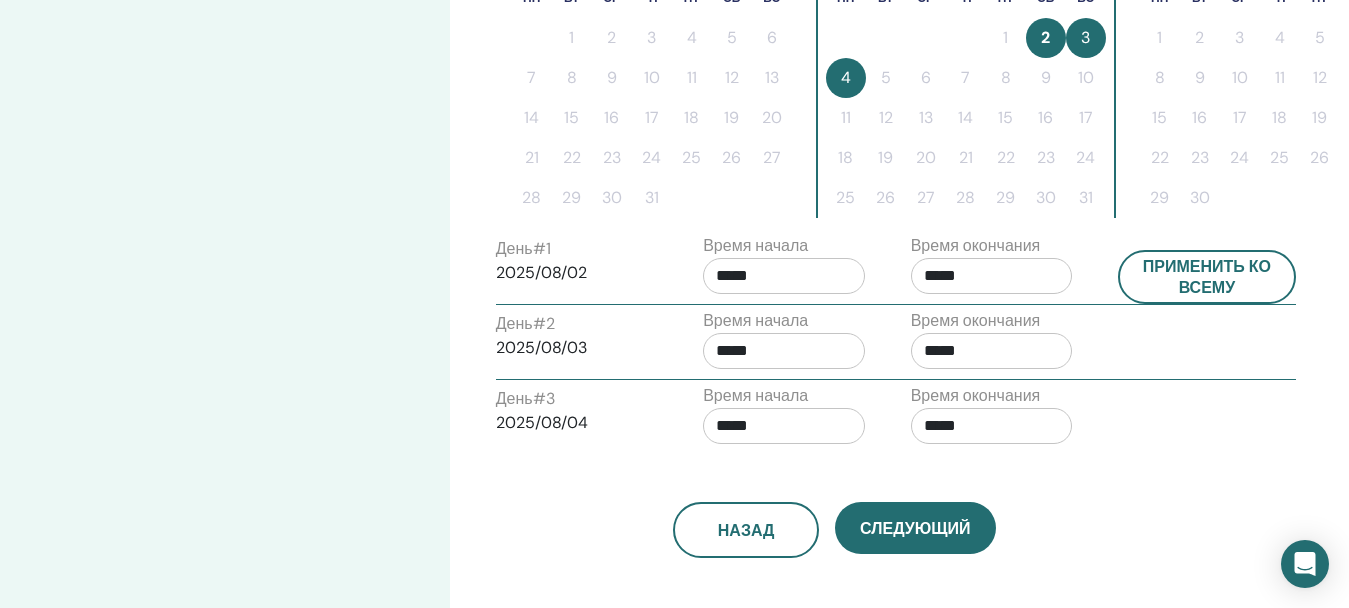 click on "Назад Следующий" at bounding box center (834, 506) 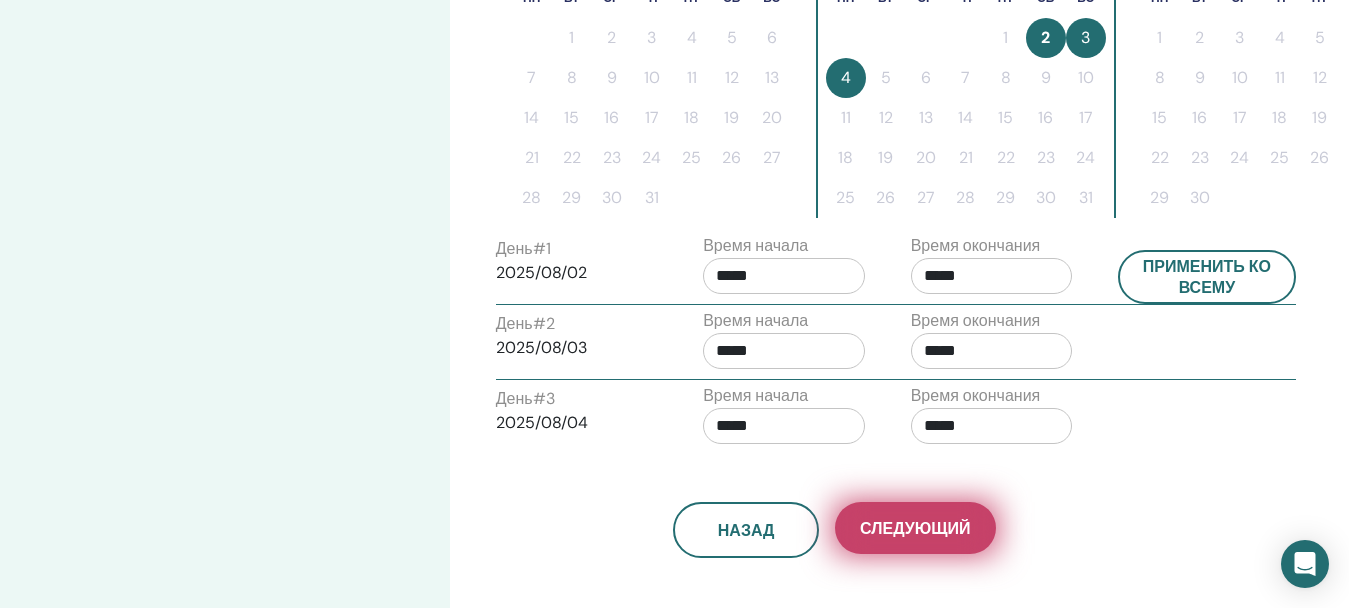 click on "Следующий" at bounding box center (915, 528) 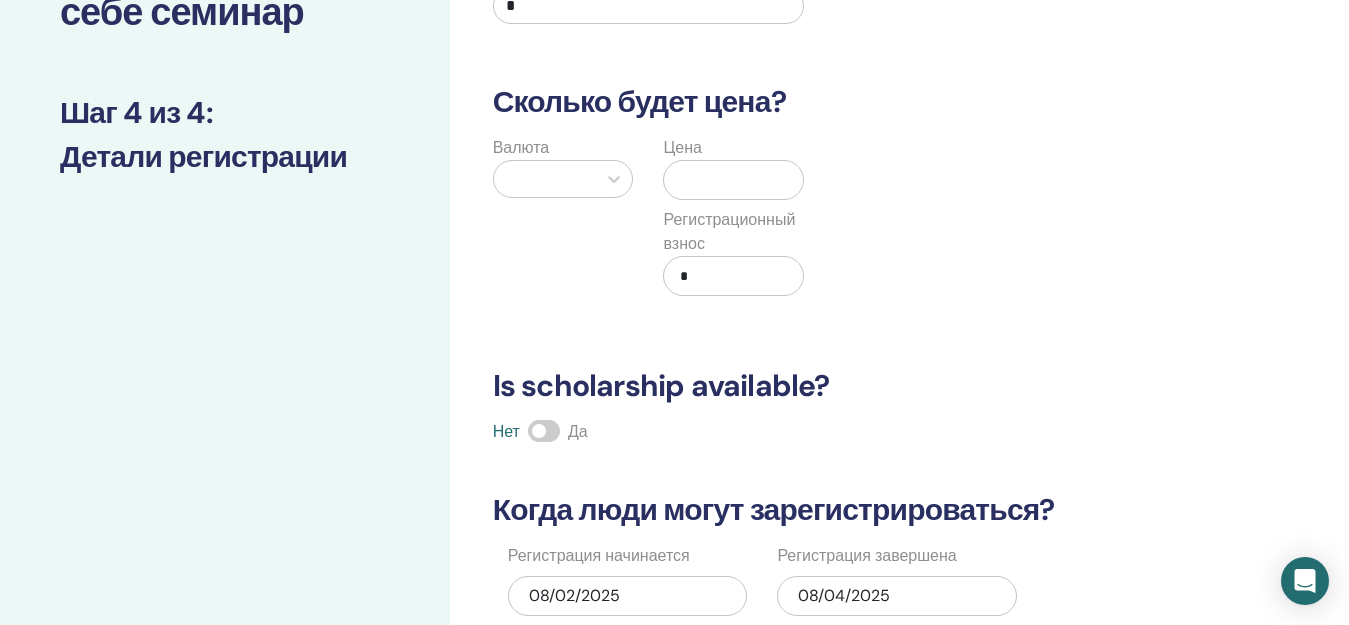 scroll, scrollTop: 0, scrollLeft: 0, axis: both 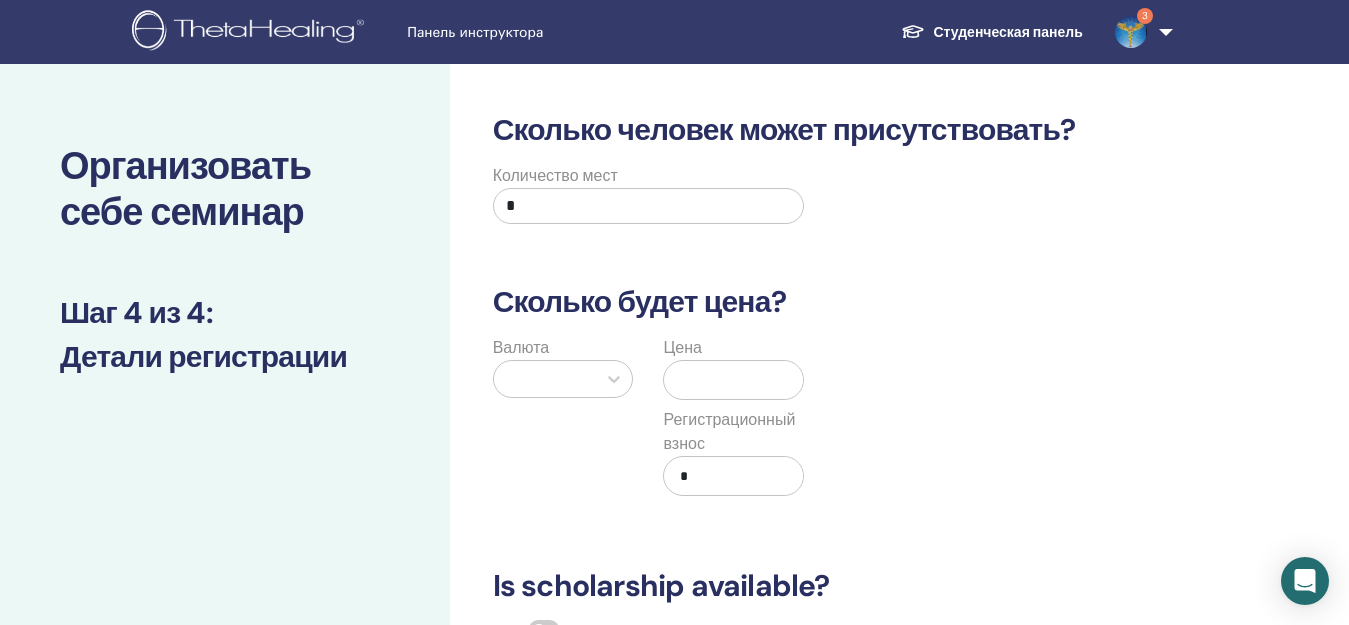 click on "*" at bounding box center [649, 206] 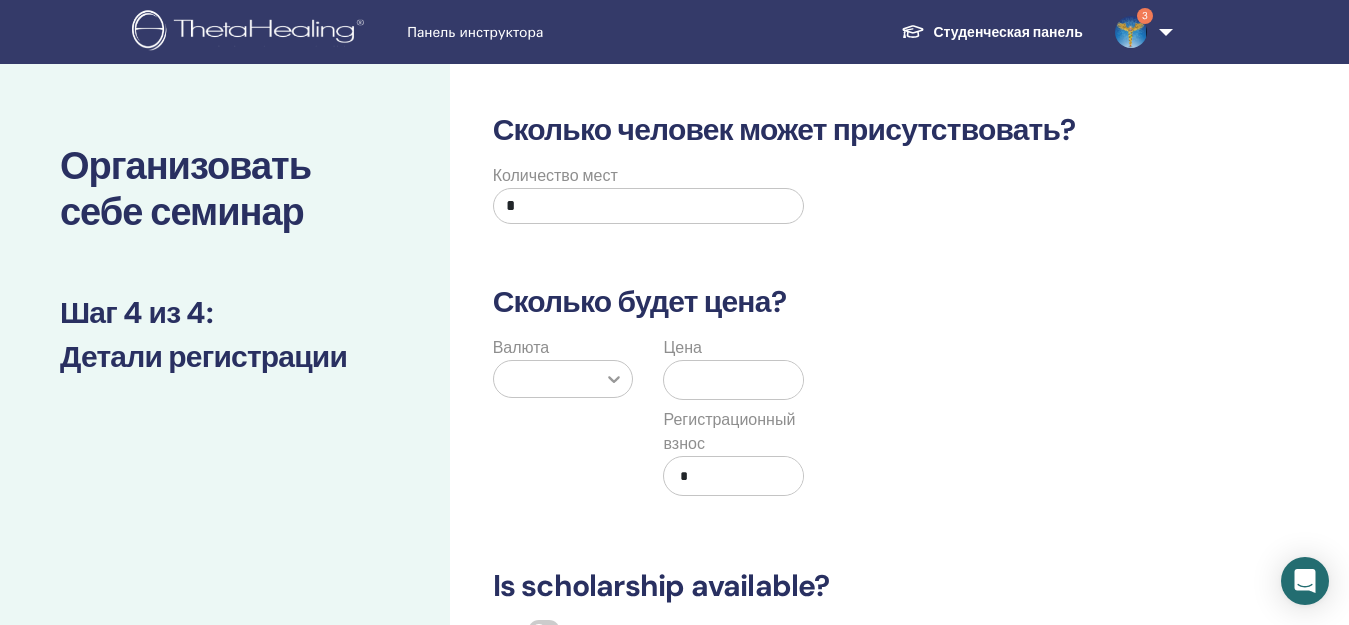 type on "*" 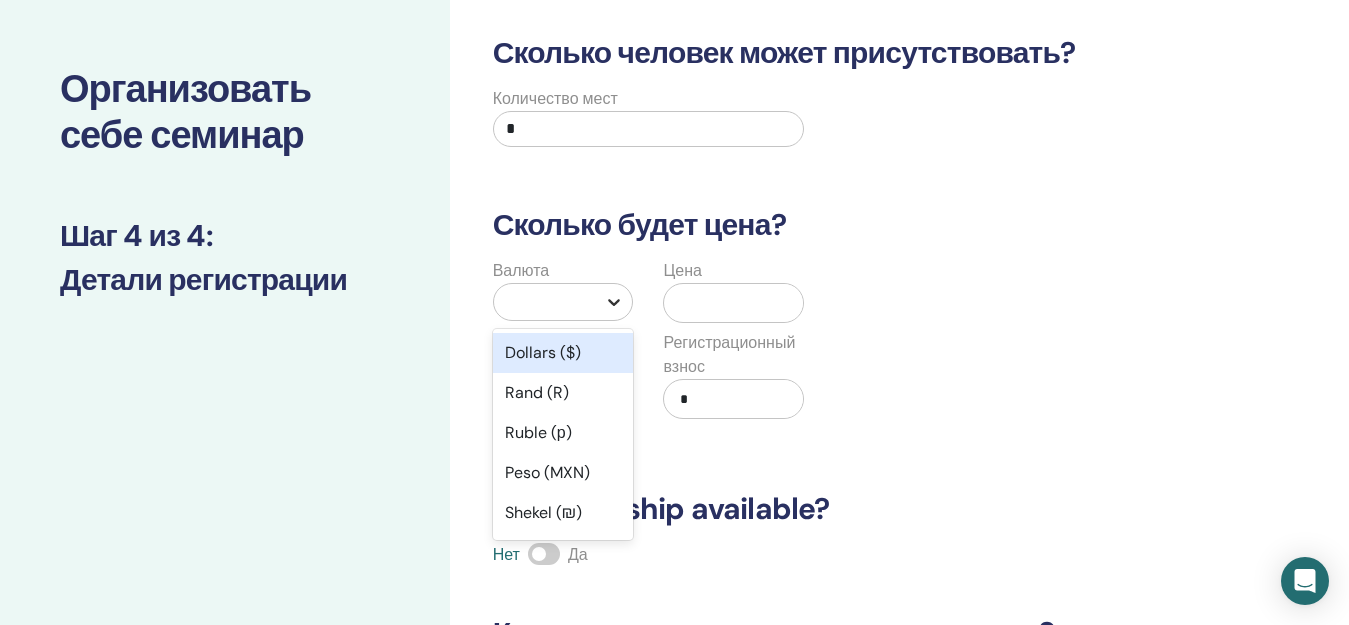 scroll, scrollTop: 89, scrollLeft: 0, axis: vertical 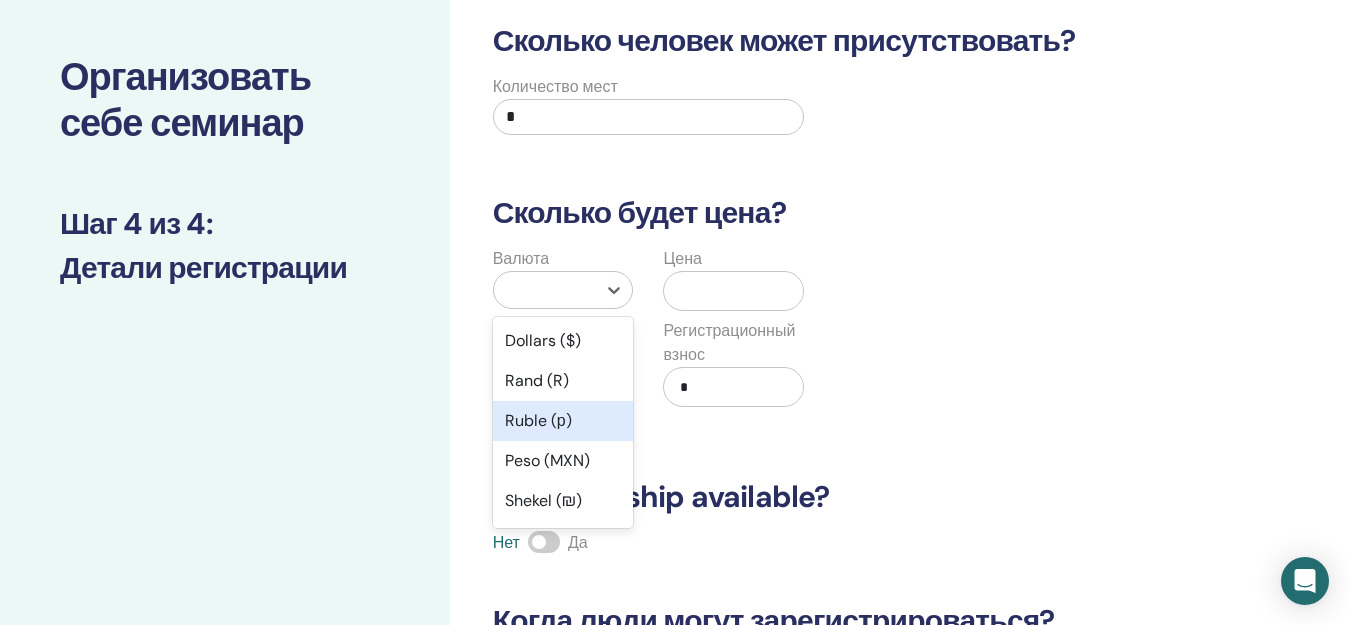 click on "Ruble (р)" at bounding box center (563, 421) 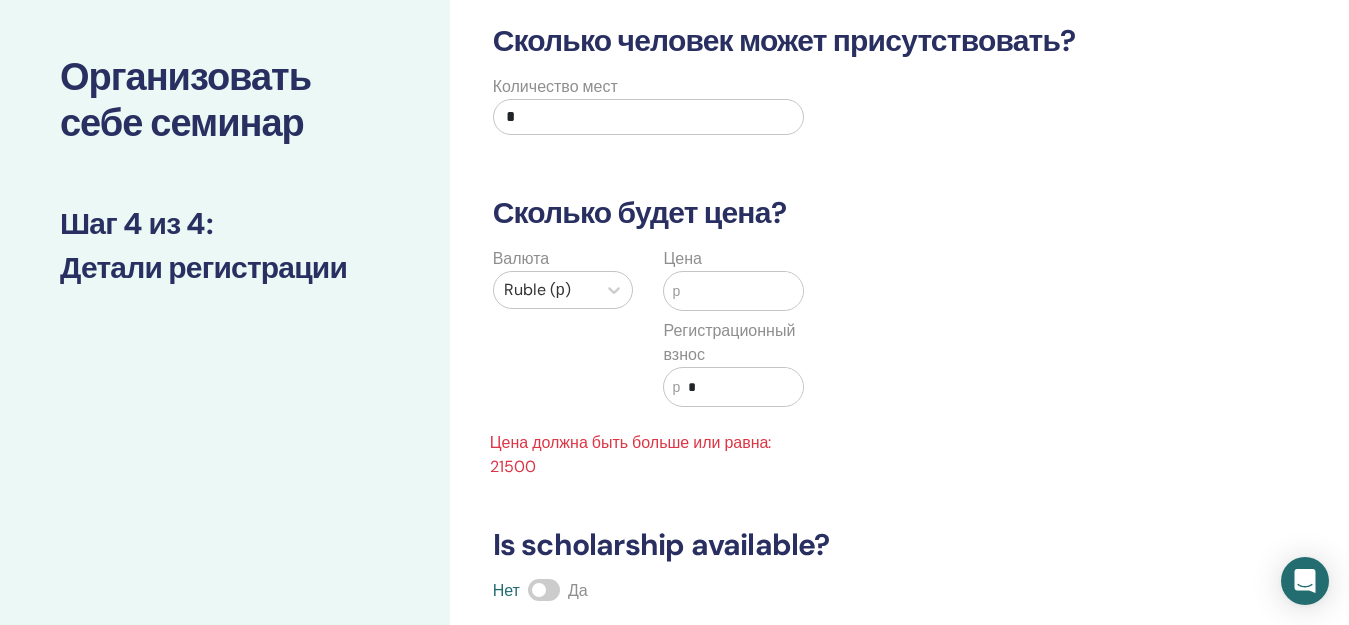 click at bounding box center [741, 291] 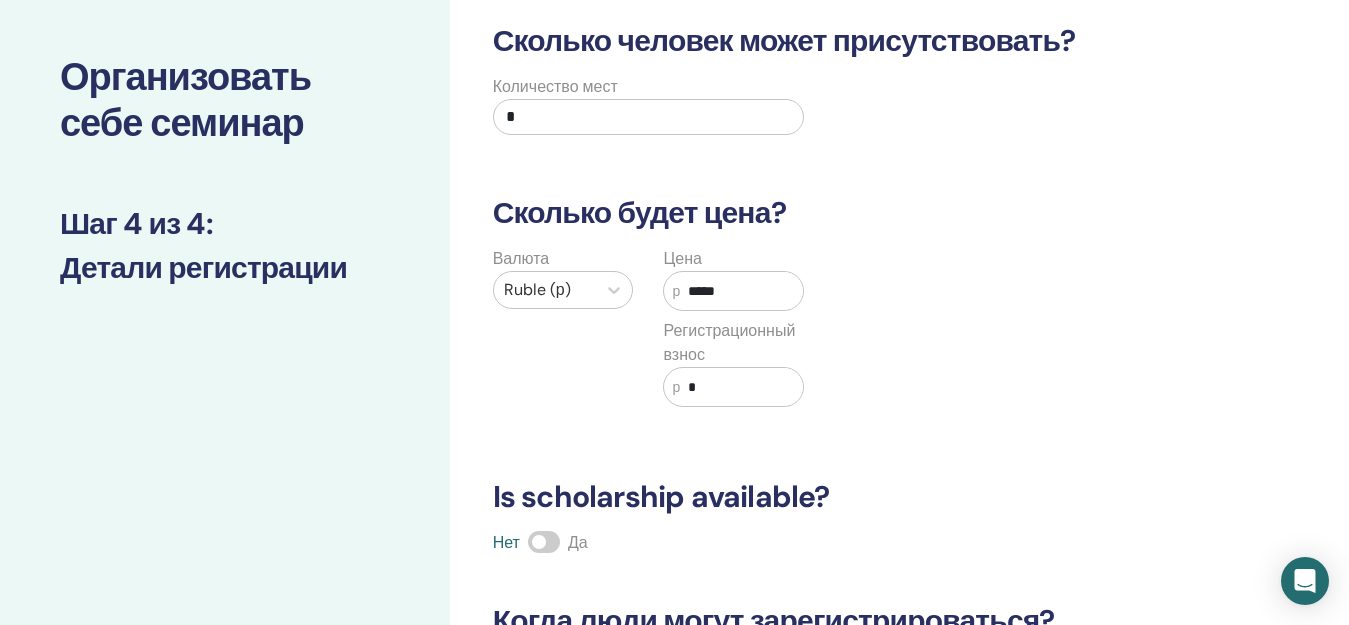 type on "*****" 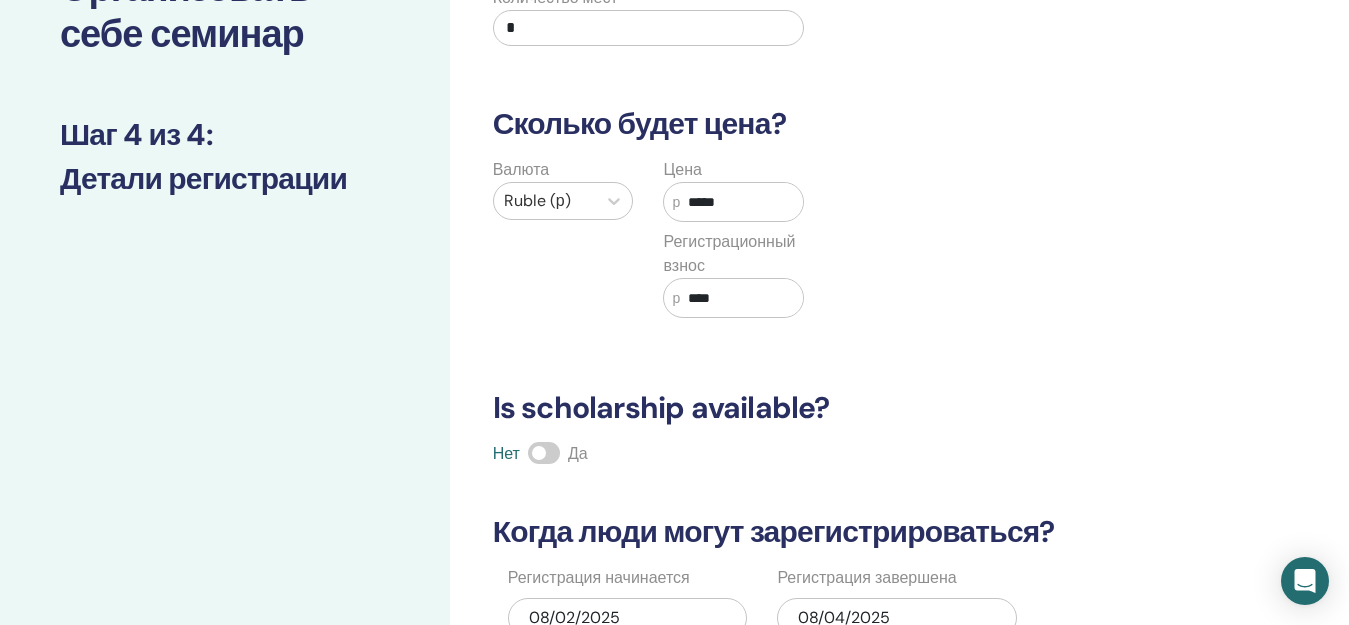scroll, scrollTop: 289, scrollLeft: 0, axis: vertical 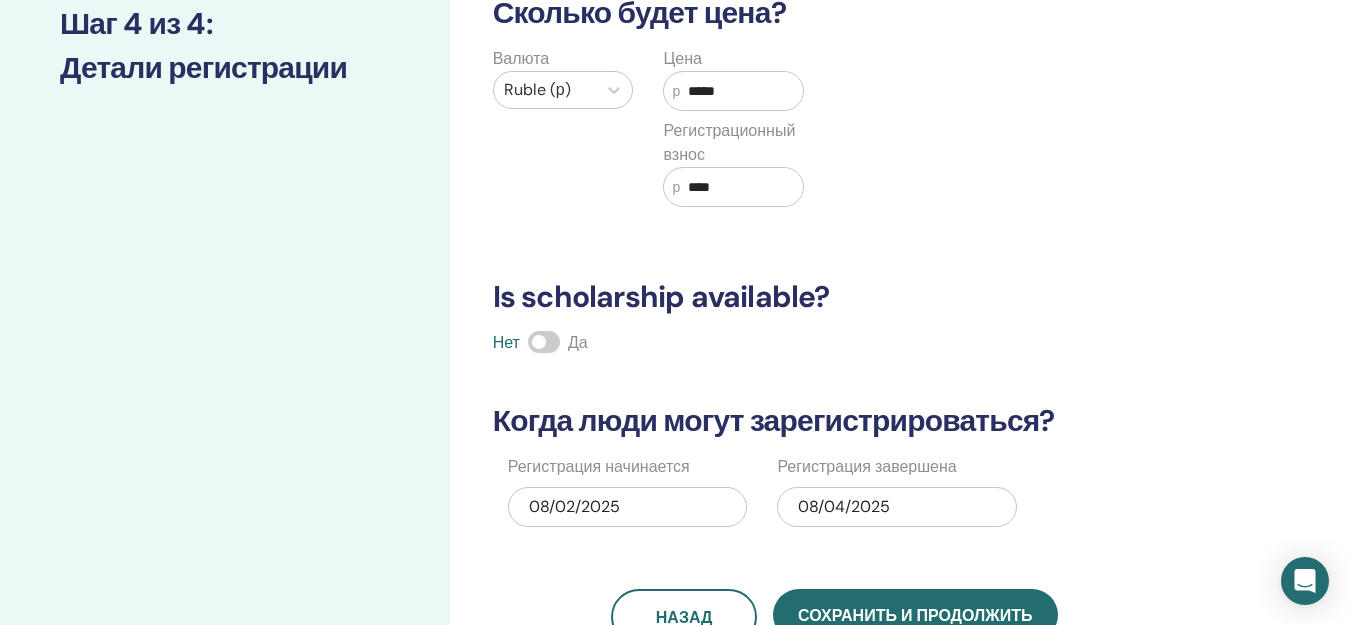 type on "****" 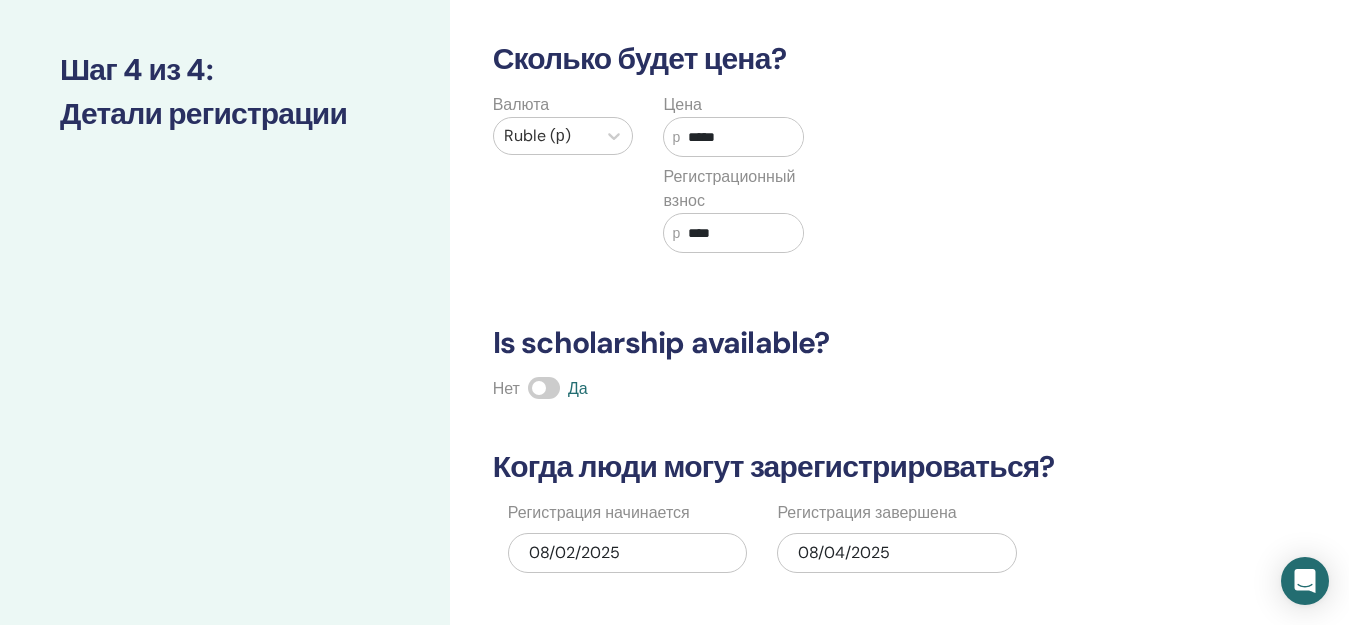 scroll, scrollTop: 489, scrollLeft: 0, axis: vertical 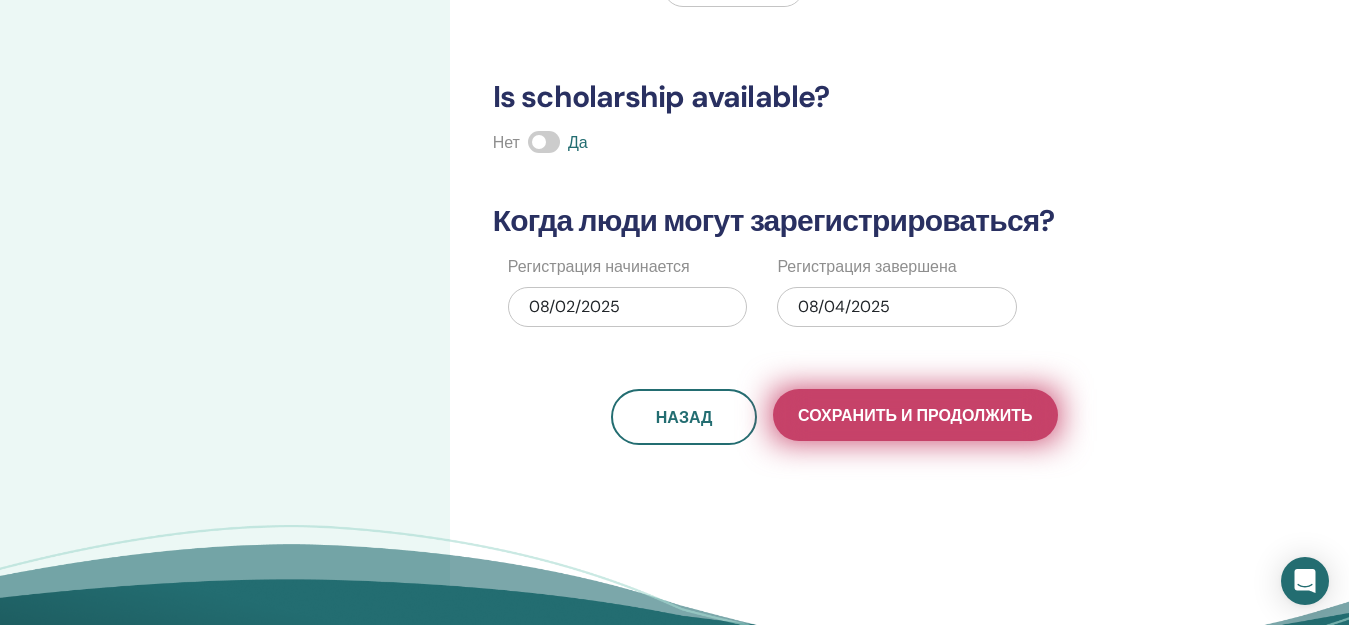 click on "Сохранить и продолжить" at bounding box center (915, 415) 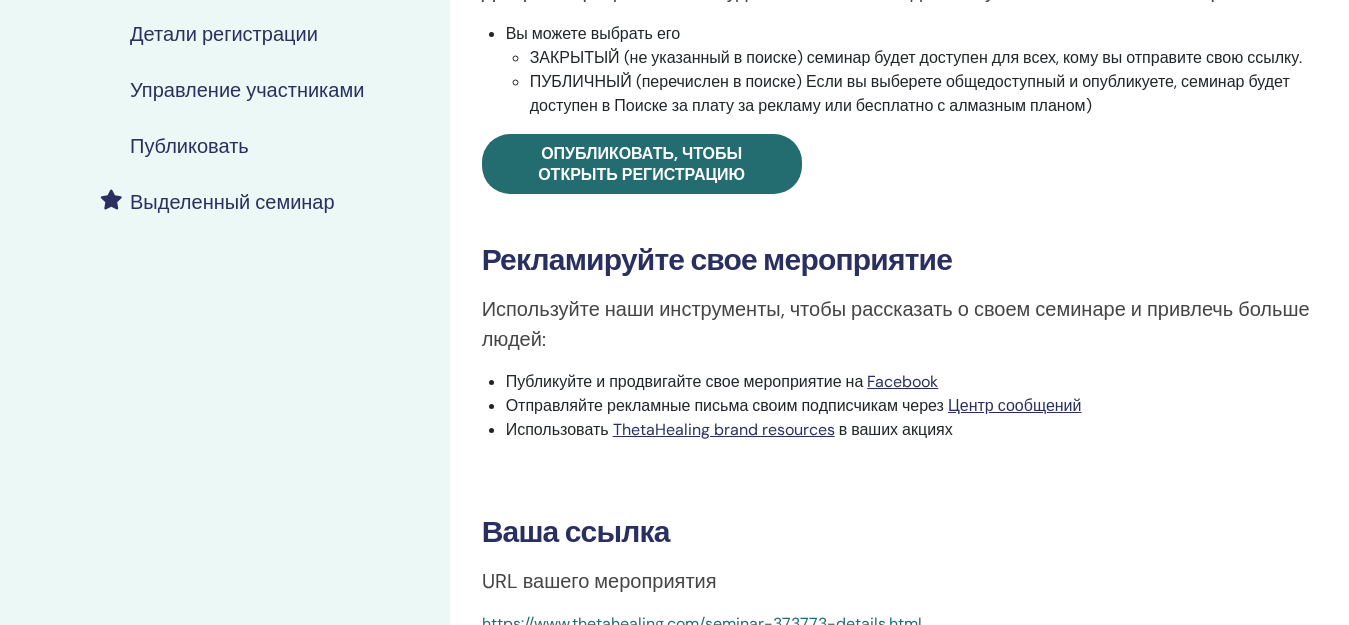 scroll, scrollTop: 700, scrollLeft: 0, axis: vertical 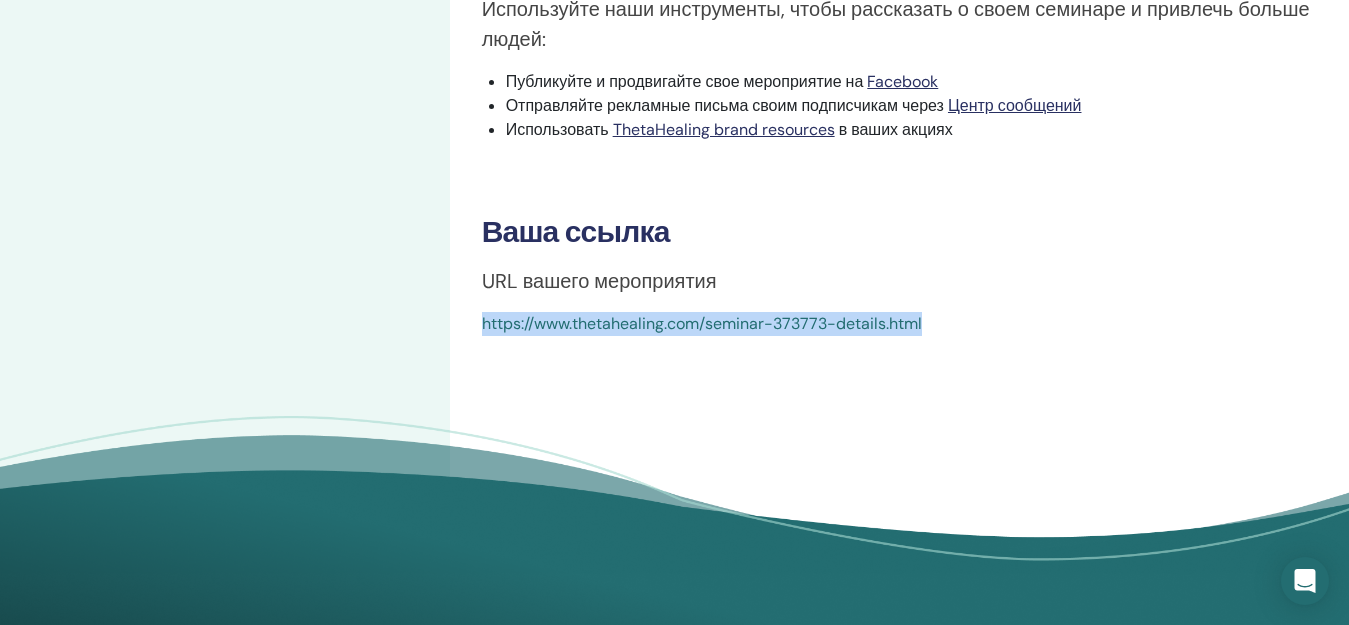 drag, startPoint x: 930, startPoint y: 322, endPoint x: 477, endPoint y: 319, distance: 453.00995 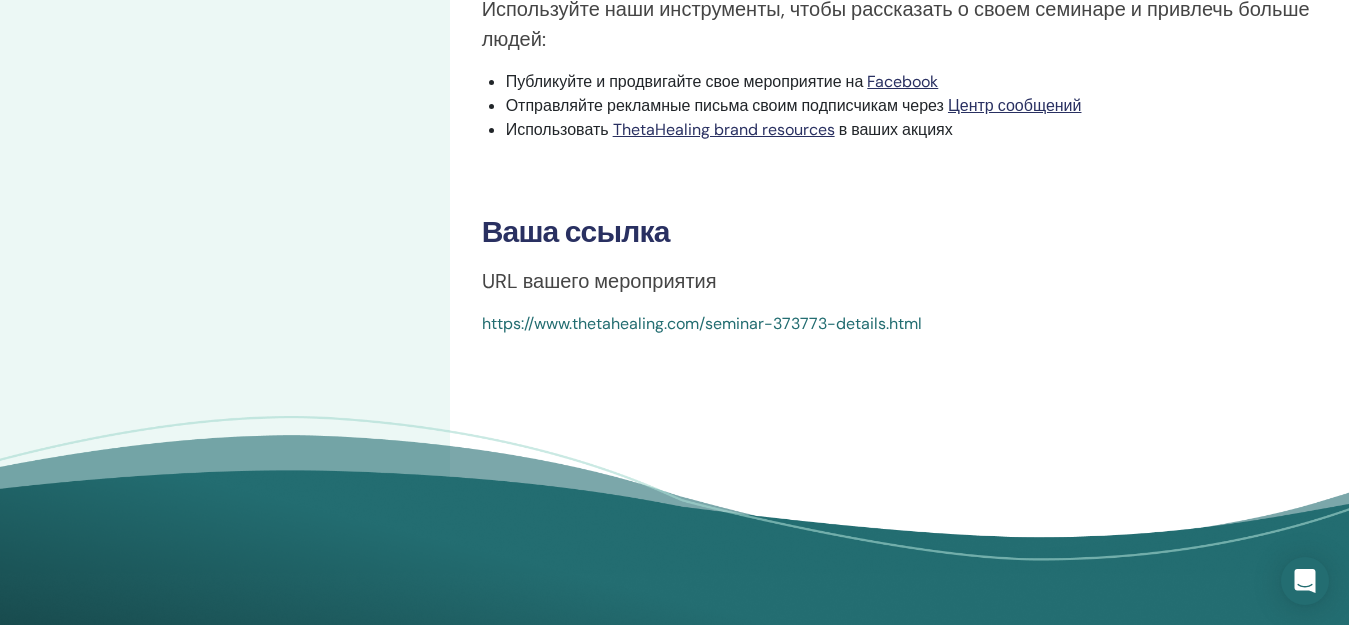 drag, startPoint x: 494, startPoint y: 319, endPoint x: 448, endPoint y: 361, distance: 62.289646 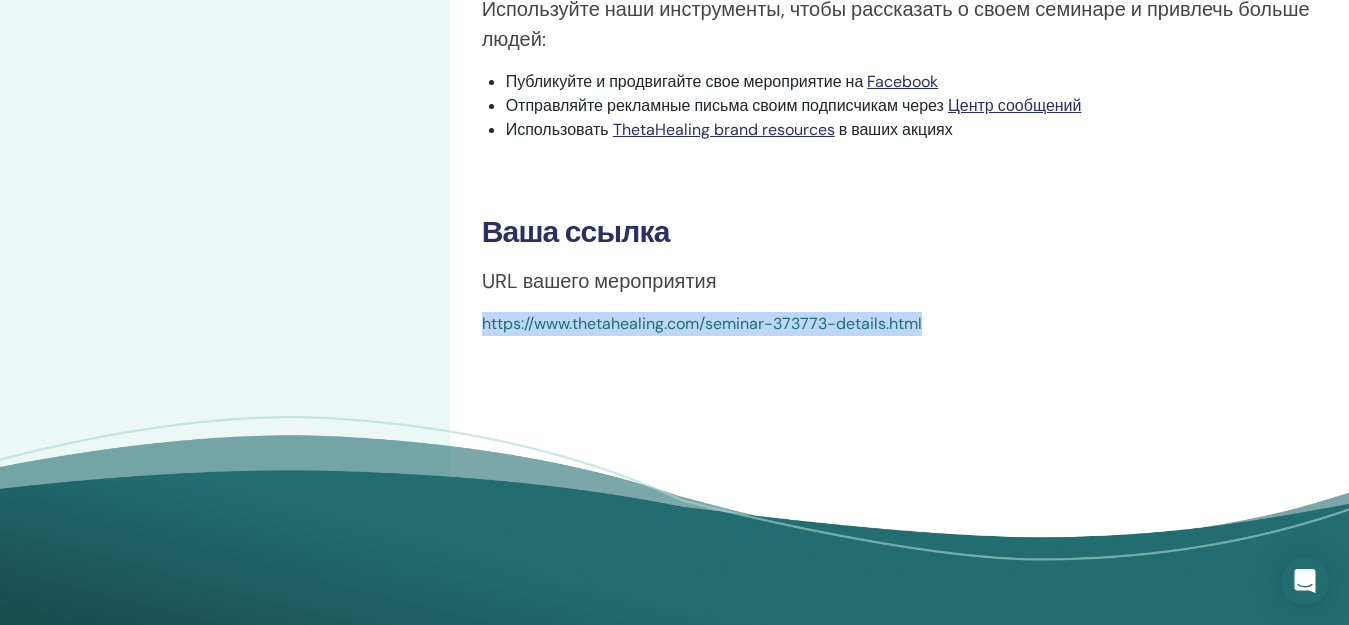 drag, startPoint x: 991, startPoint y: 347, endPoint x: 478, endPoint y: 316, distance: 513.9358 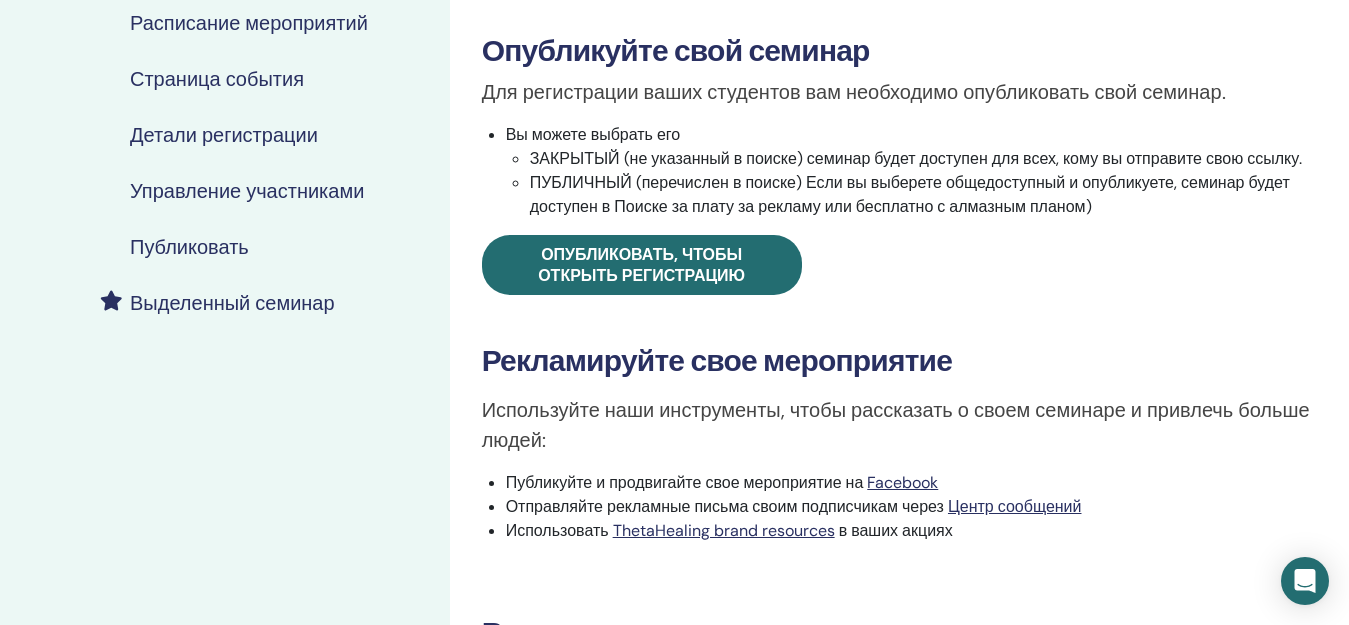 scroll, scrollTop: 300, scrollLeft: 0, axis: vertical 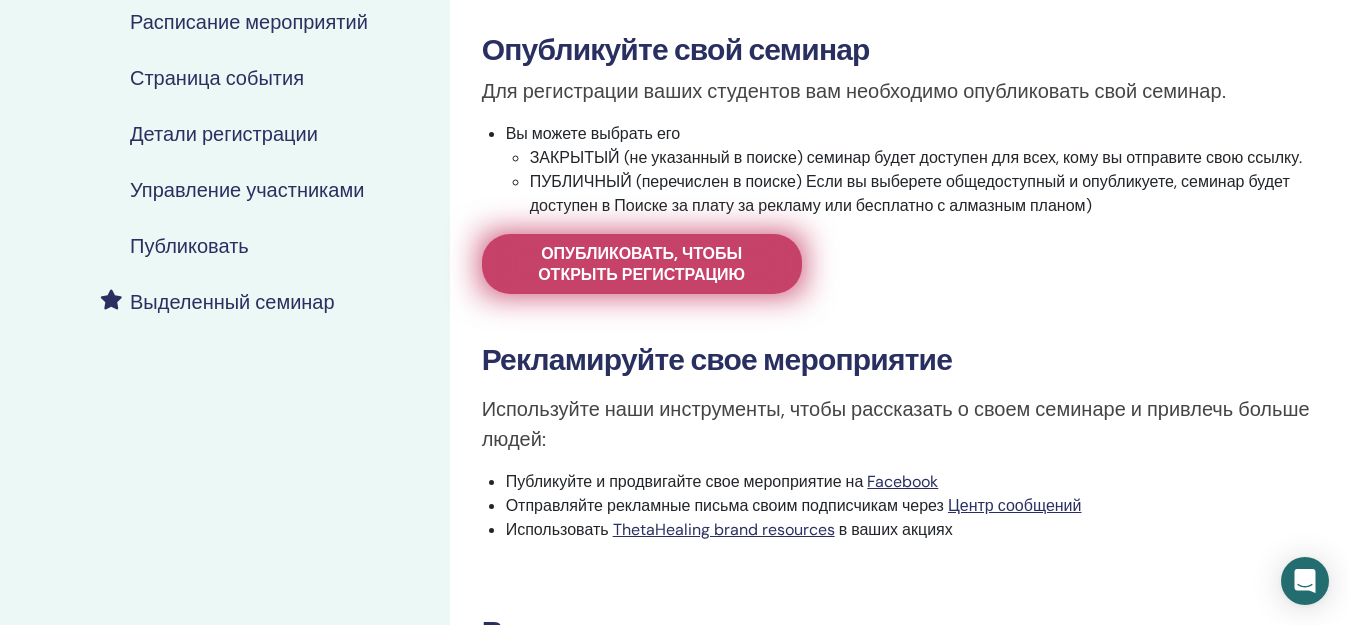 click on "Опубликовать, чтобы открыть регистрацию" at bounding box center (642, 264) 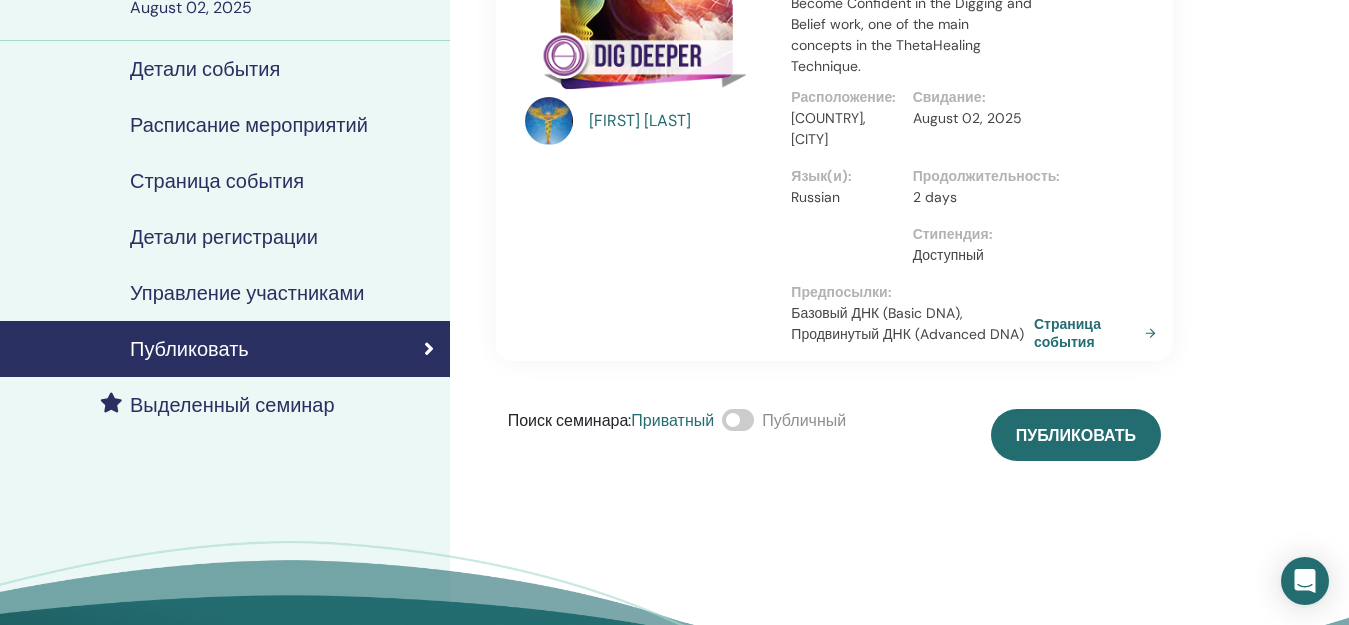 scroll, scrollTop: 200, scrollLeft: 0, axis: vertical 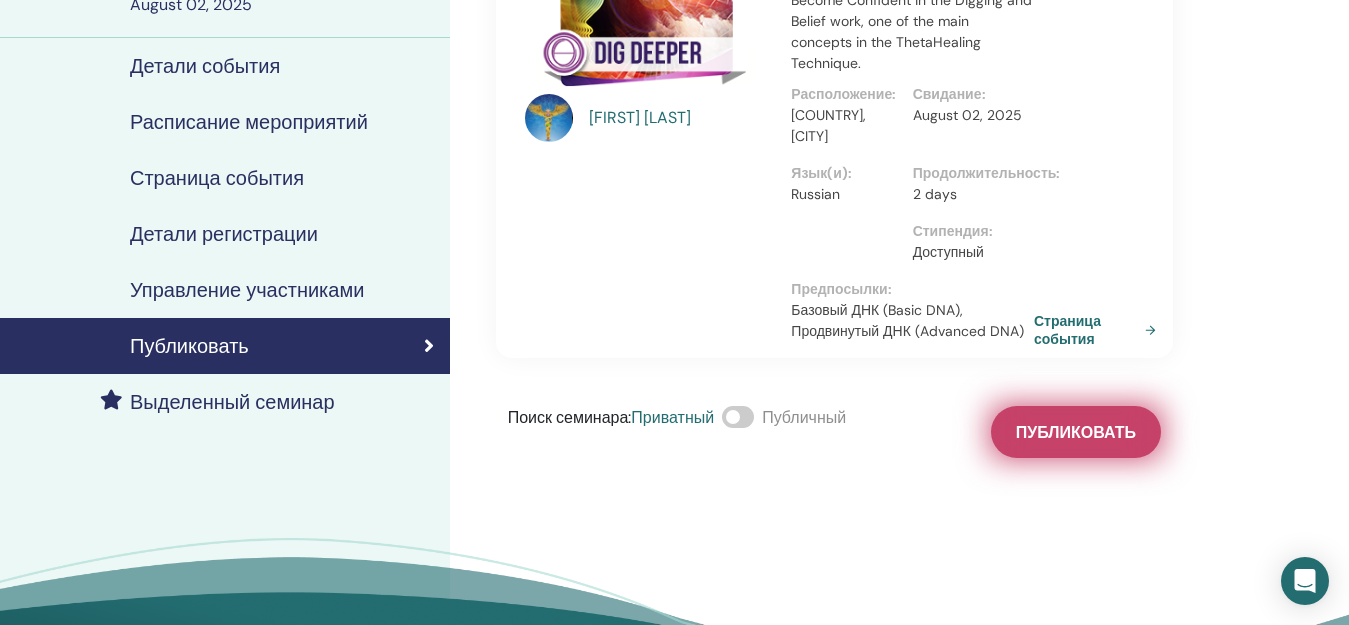 click on "Публиковать" at bounding box center [1076, 432] 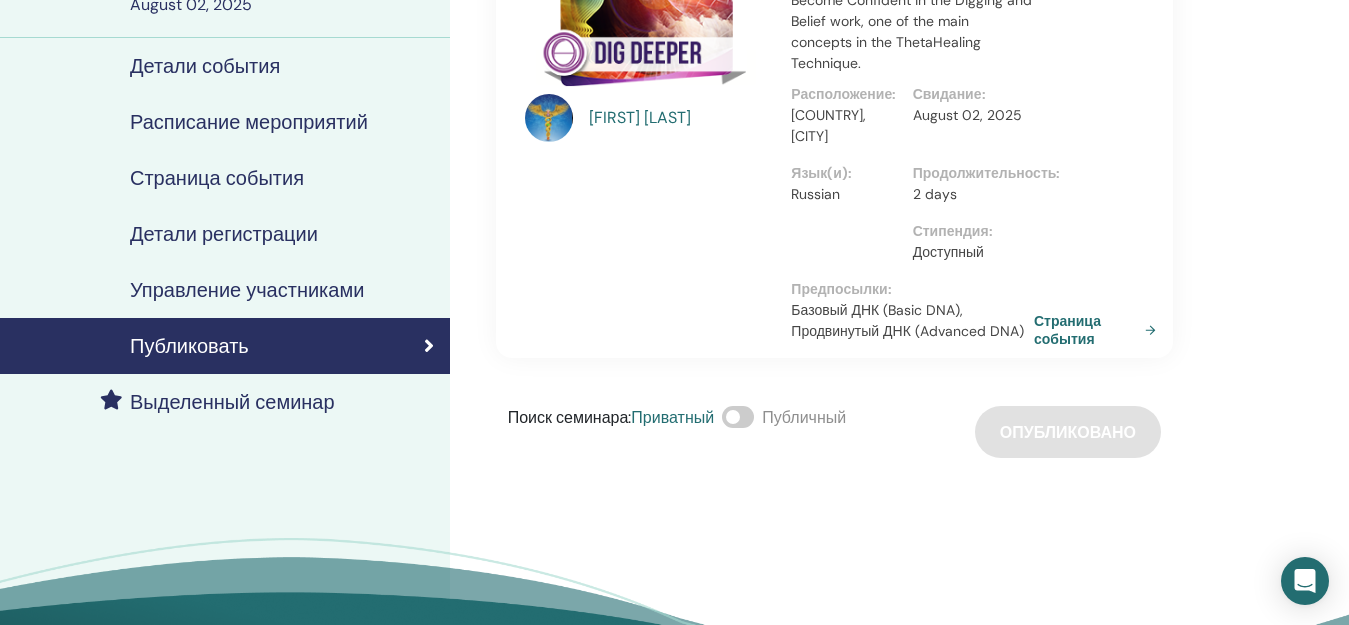 scroll, scrollTop: 0, scrollLeft: 0, axis: both 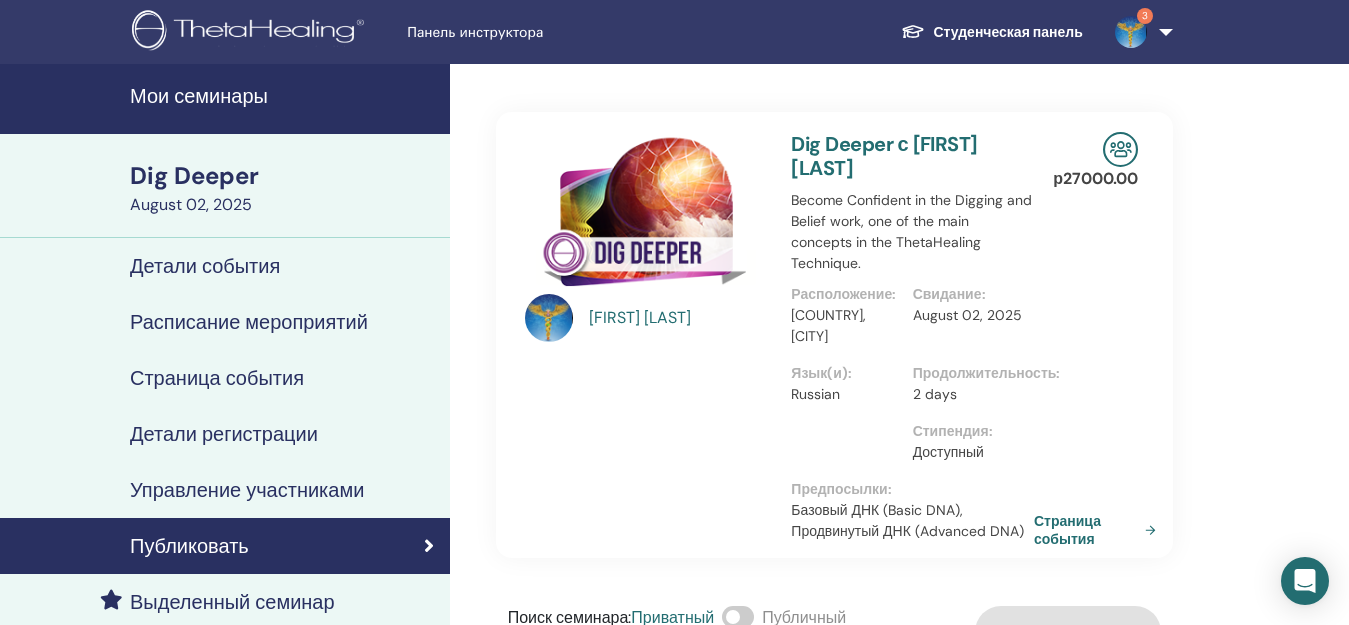 click on "Мои семинары" at bounding box center [284, 96] 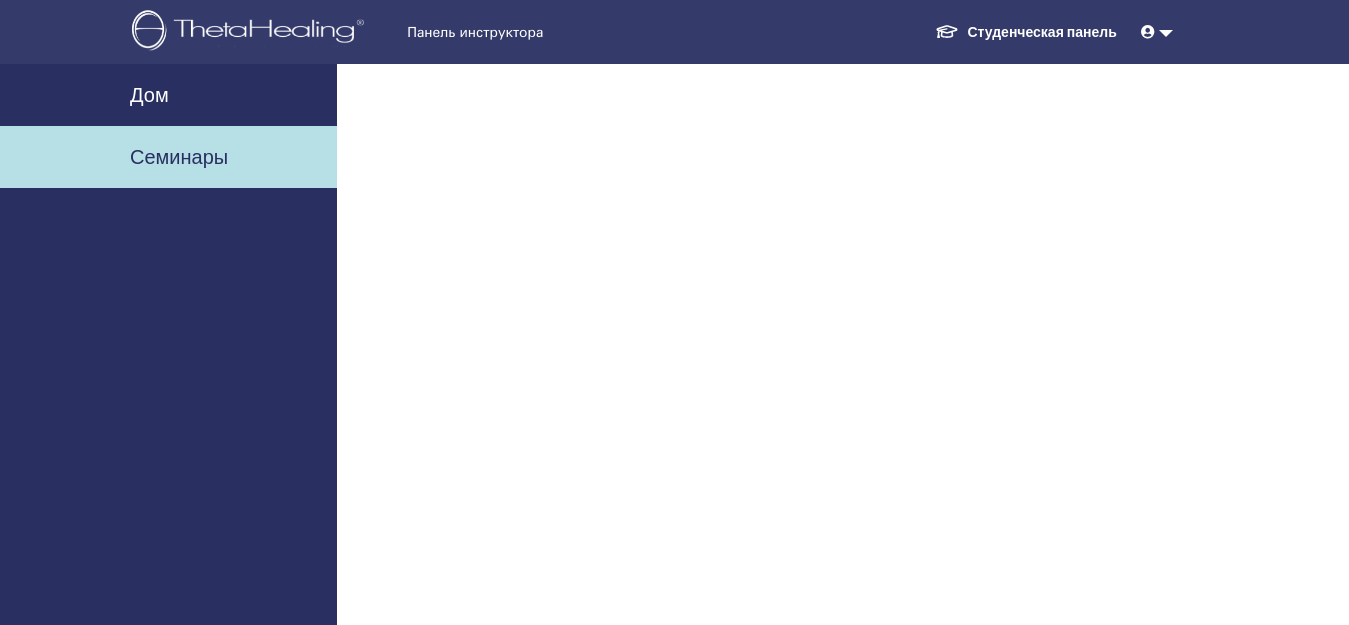scroll, scrollTop: 0, scrollLeft: 0, axis: both 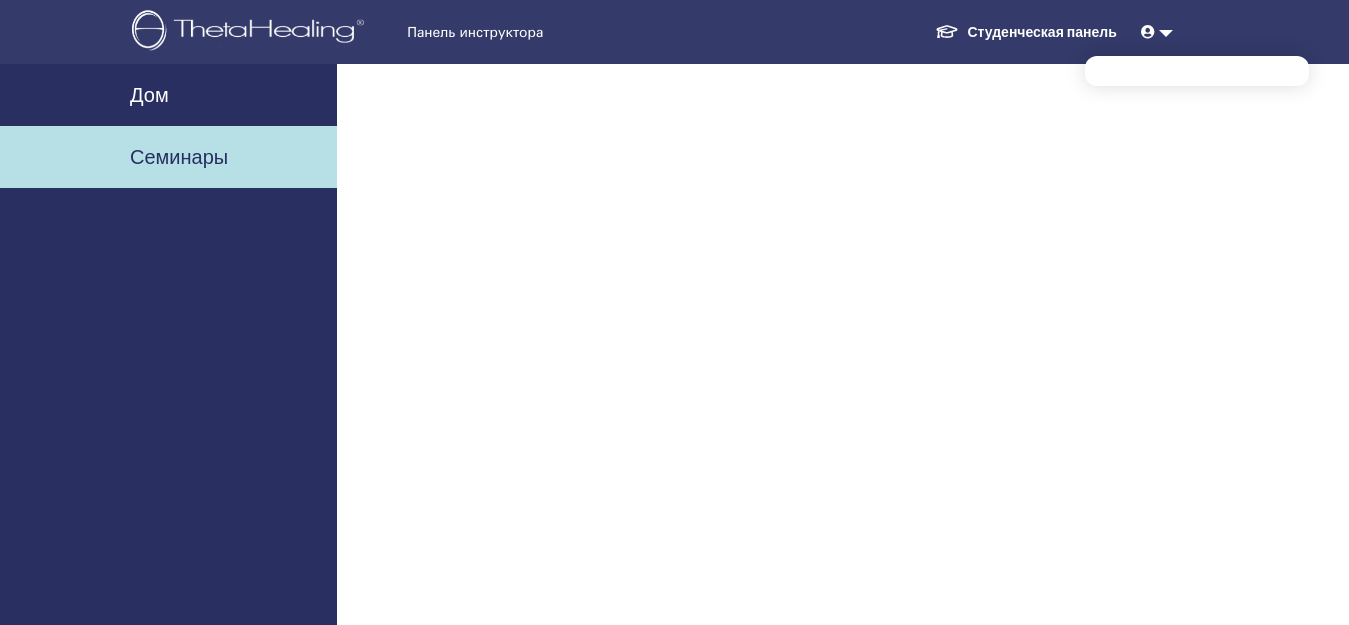 click at bounding box center [251, 32] 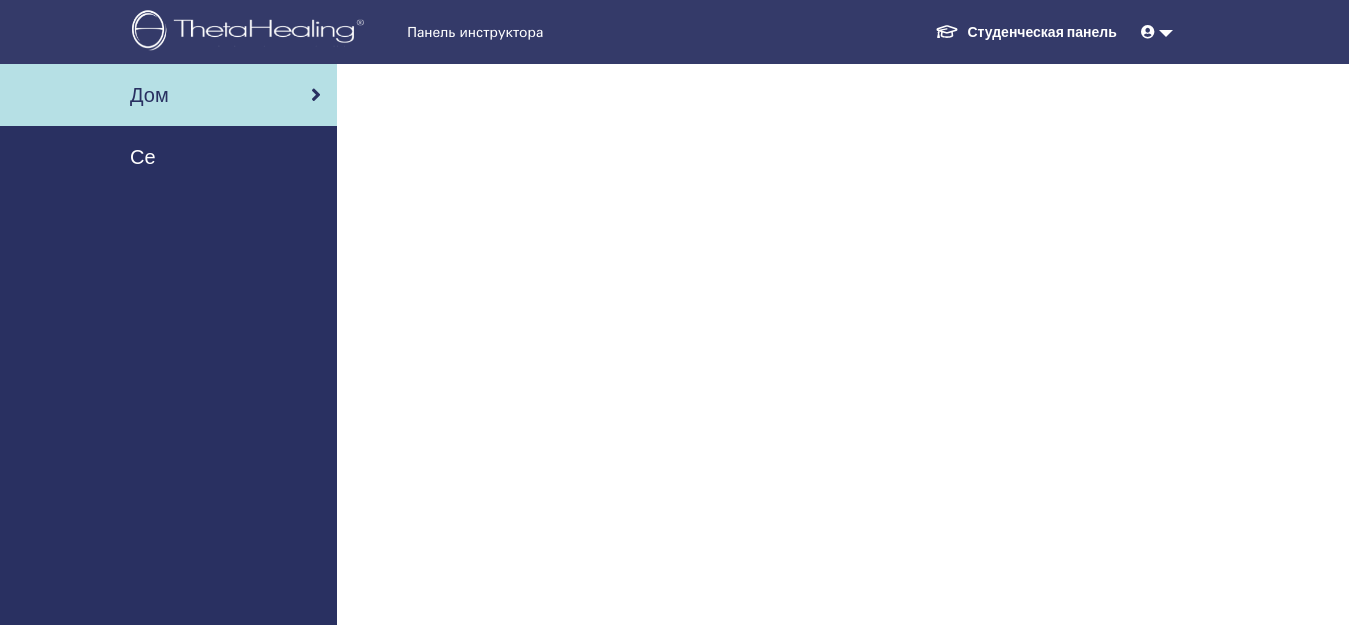 scroll, scrollTop: 0, scrollLeft: 0, axis: both 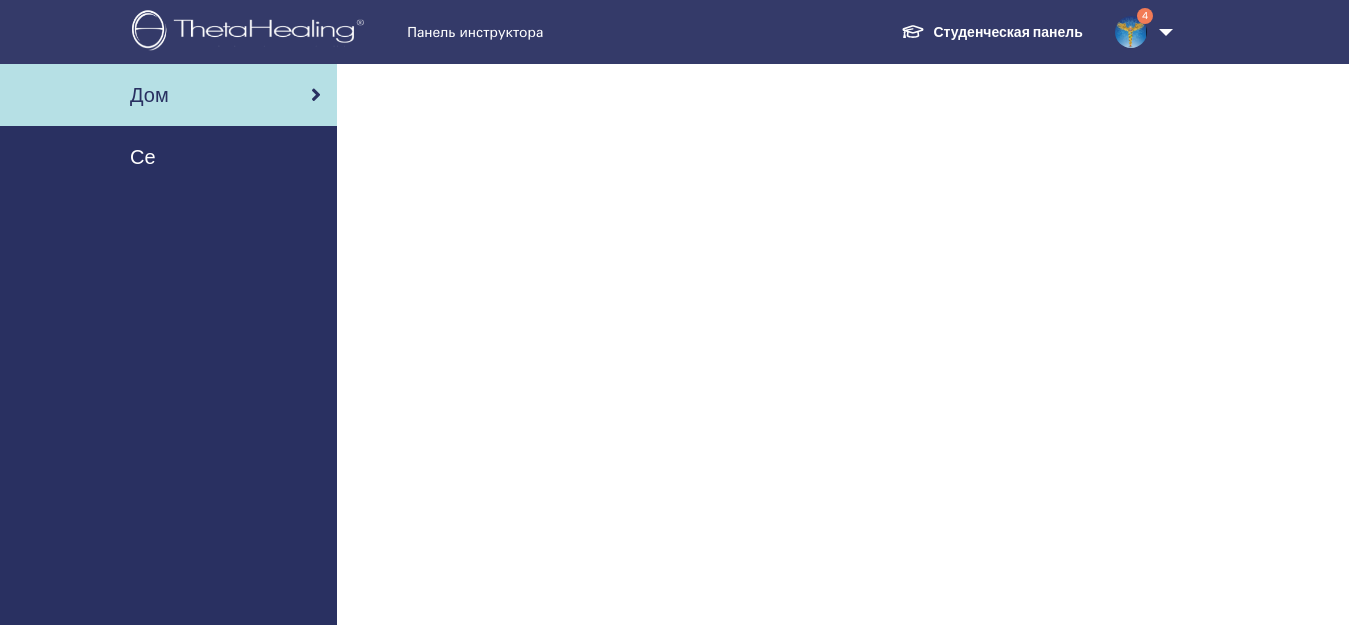 click on "Дом
Се" at bounding box center (674, 351) 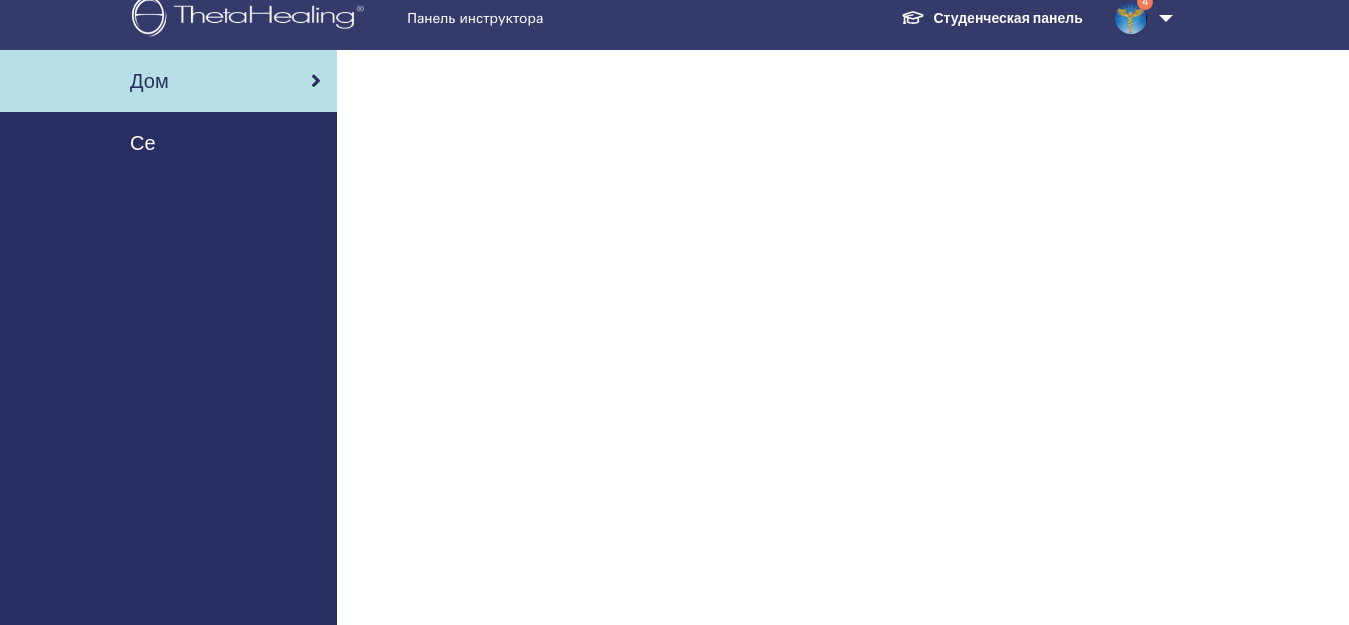 scroll, scrollTop: 0, scrollLeft: 0, axis: both 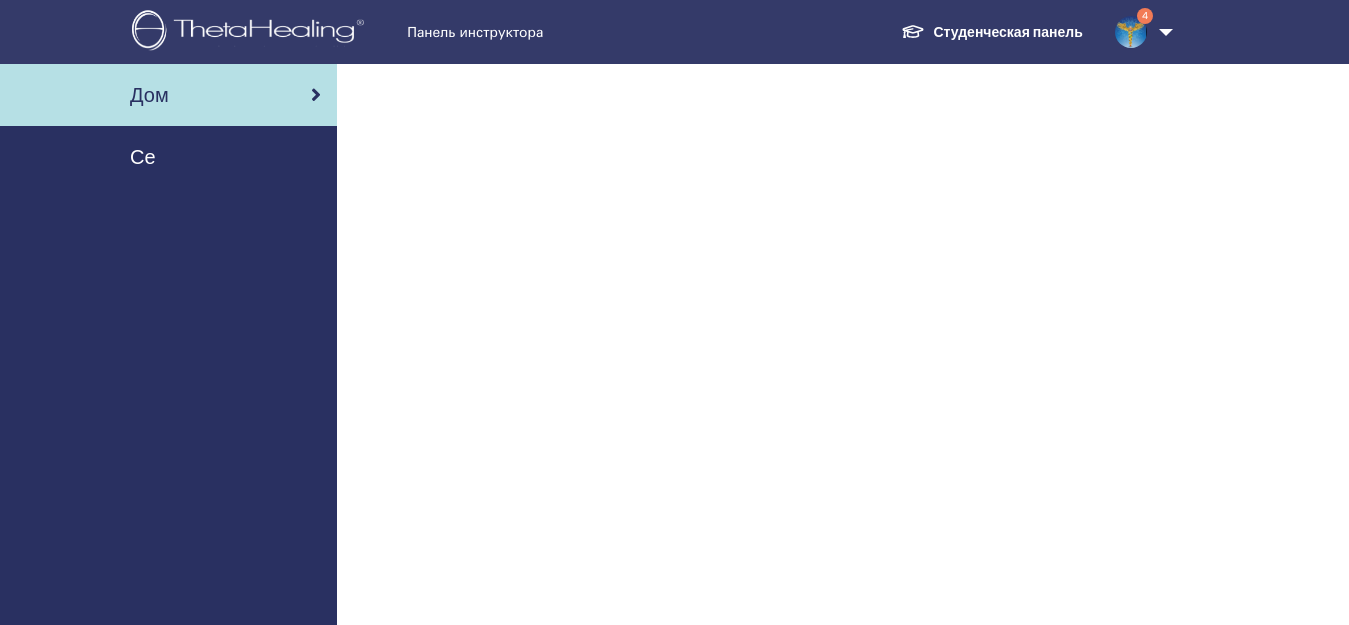 click at bounding box center (251, 32) 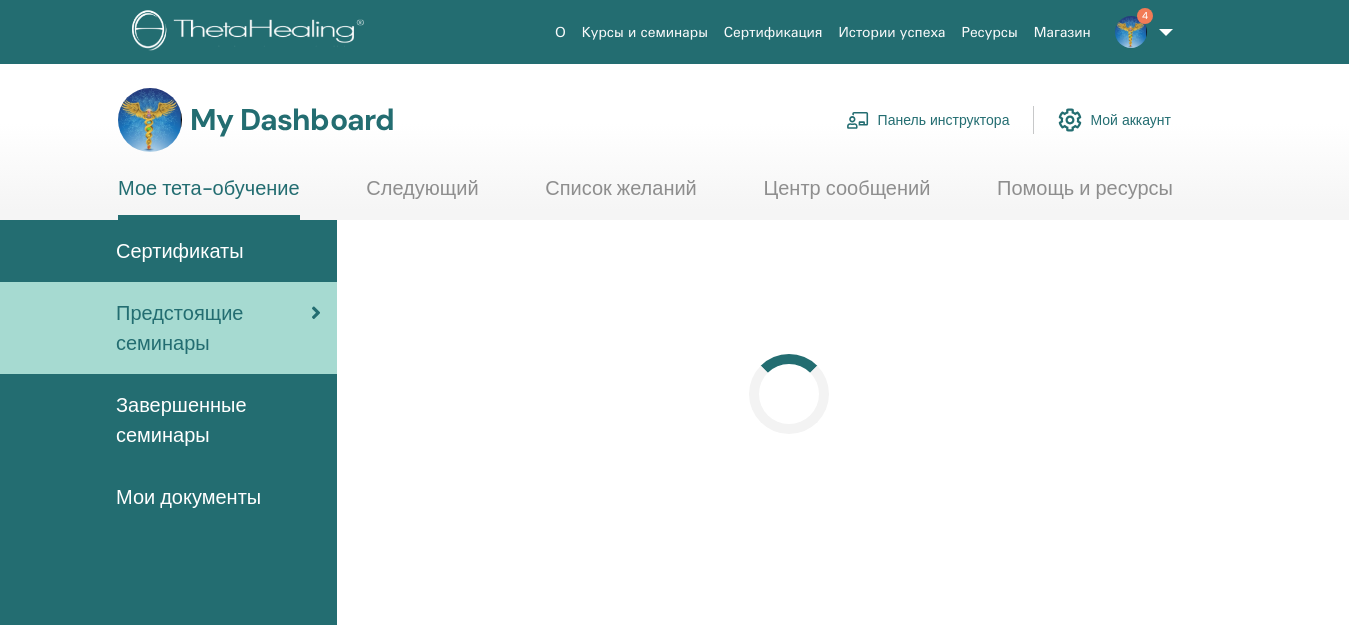 scroll, scrollTop: 0, scrollLeft: 0, axis: both 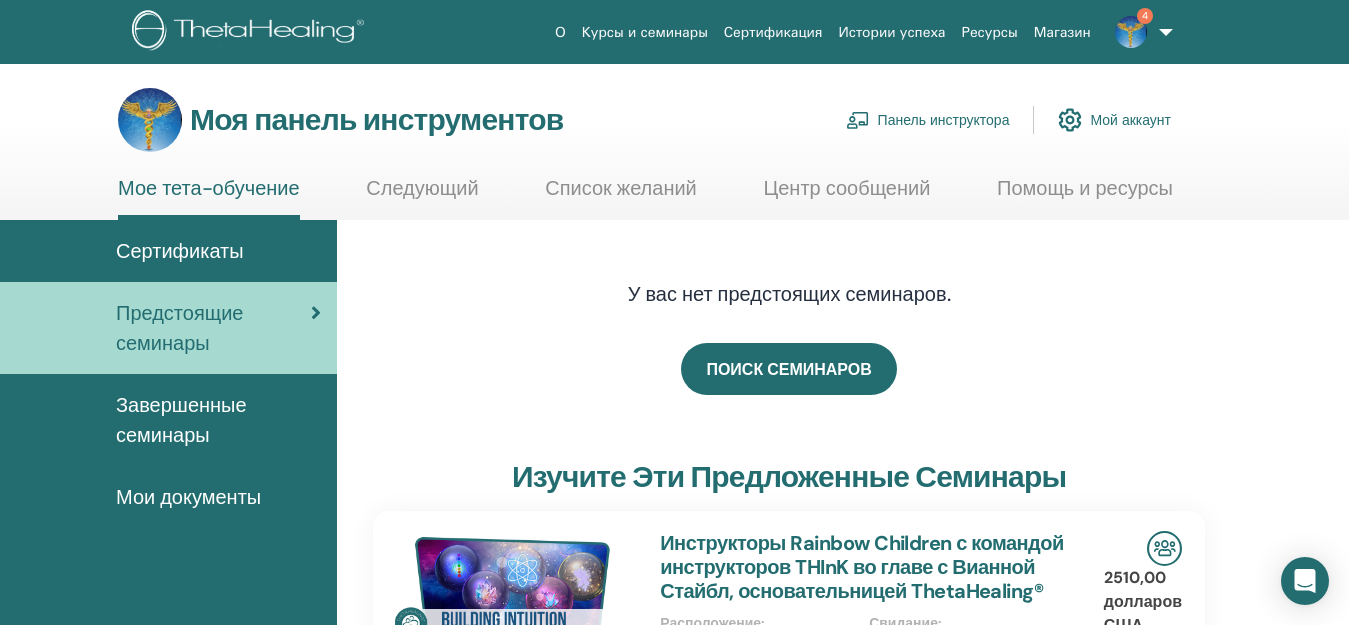 click on "Панель инструктора" at bounding box center [944, 121] 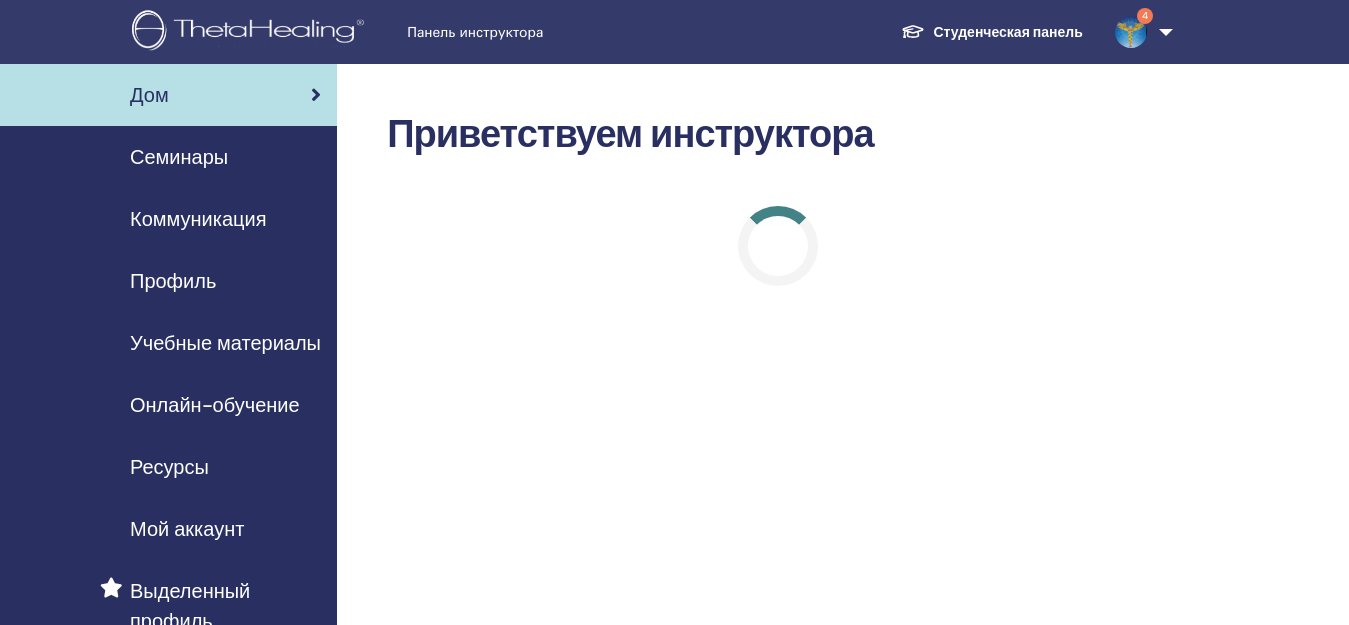 scroll, scrollTop: 0, scrollLeft: 0, axis: both 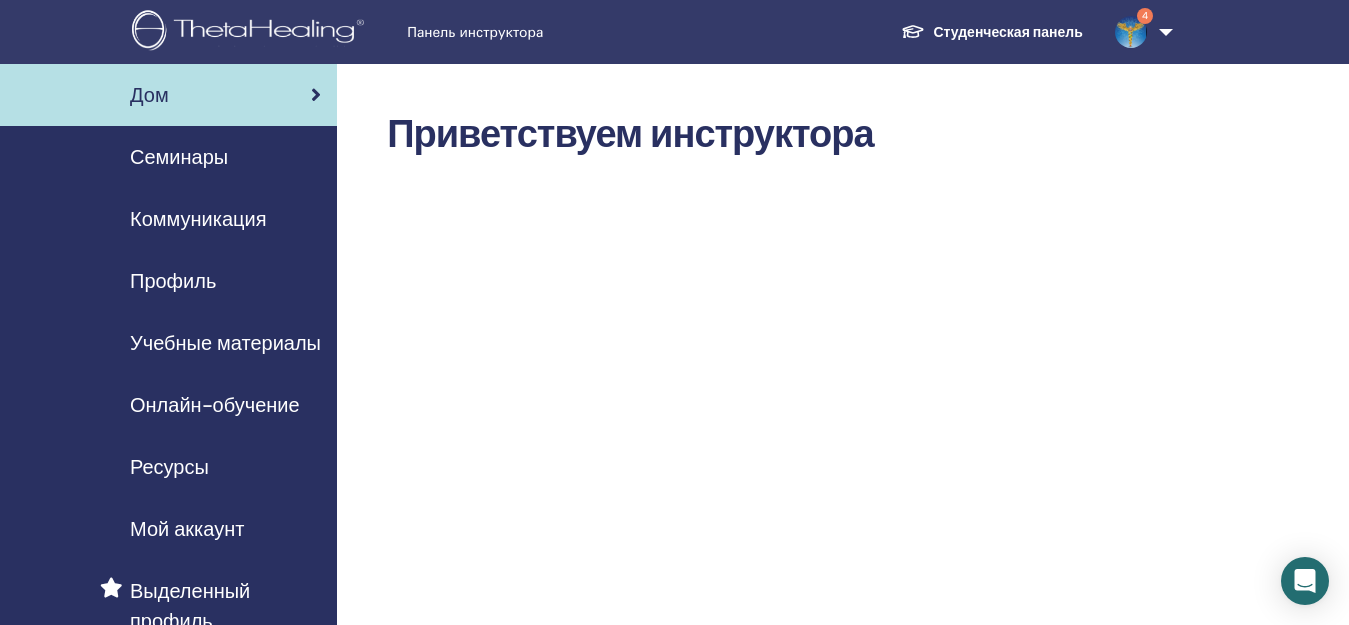 click on "4" at bounding box center [1140, 32] 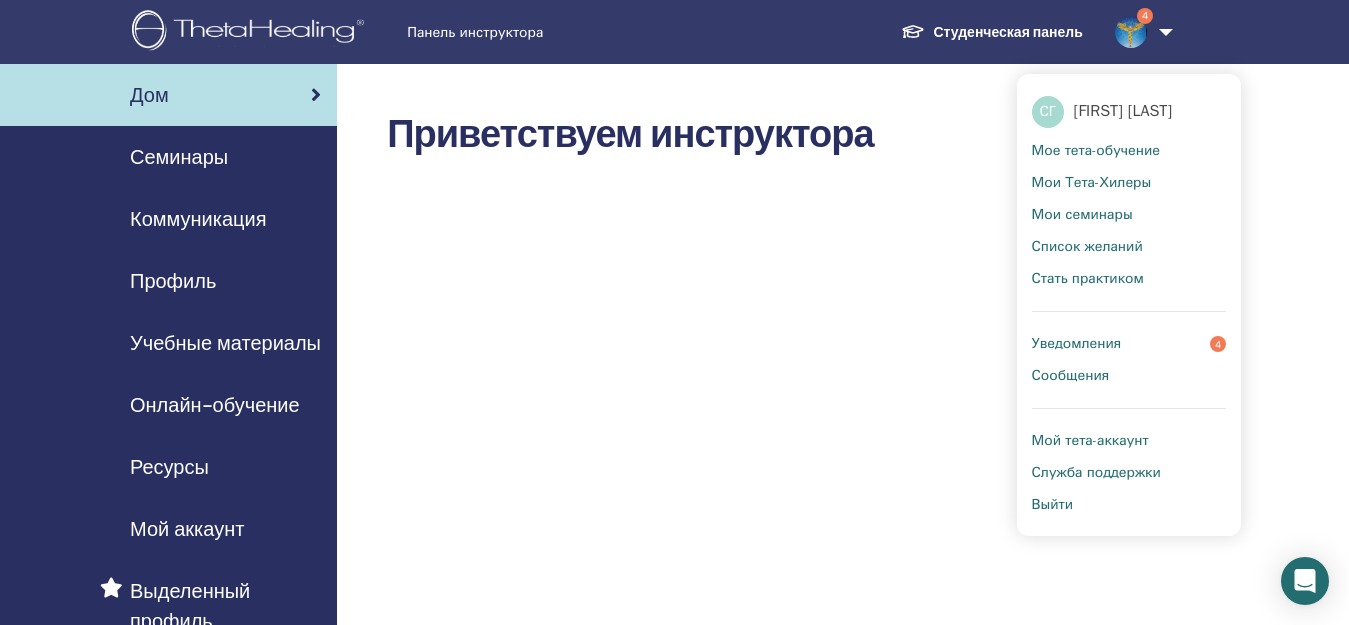 click on "4" at bounding box center [1140, 32] 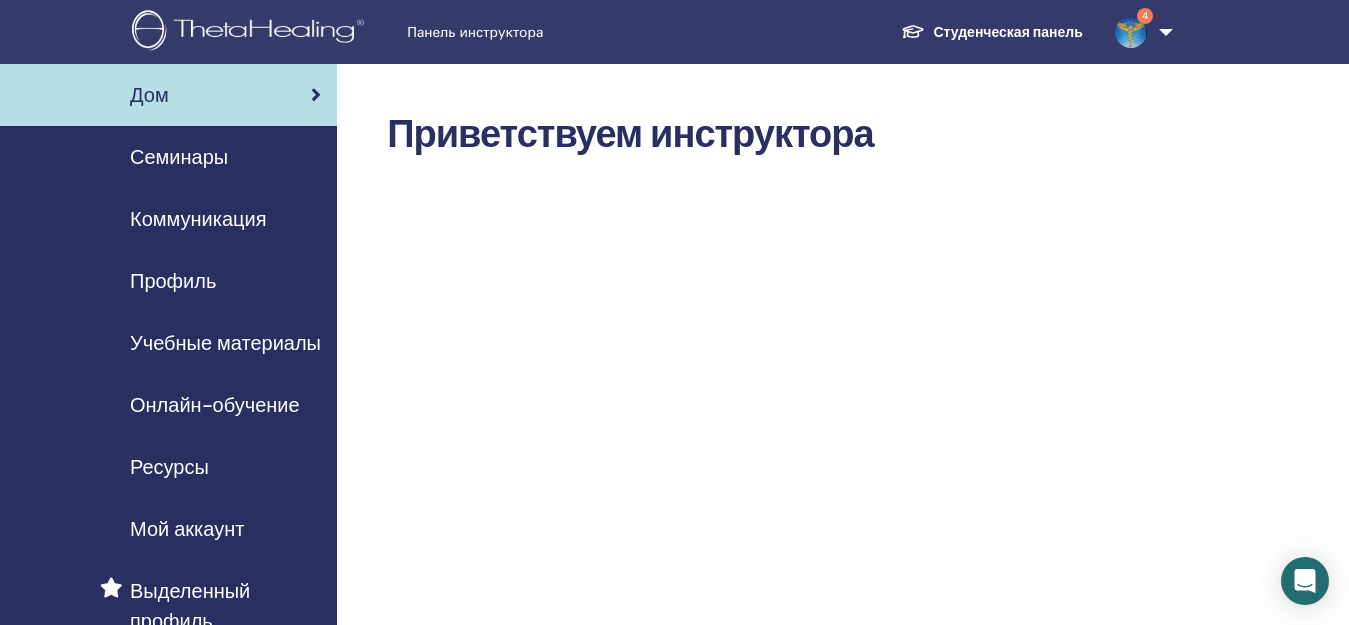 click on "Семинары" at bounding box center [168, 157] 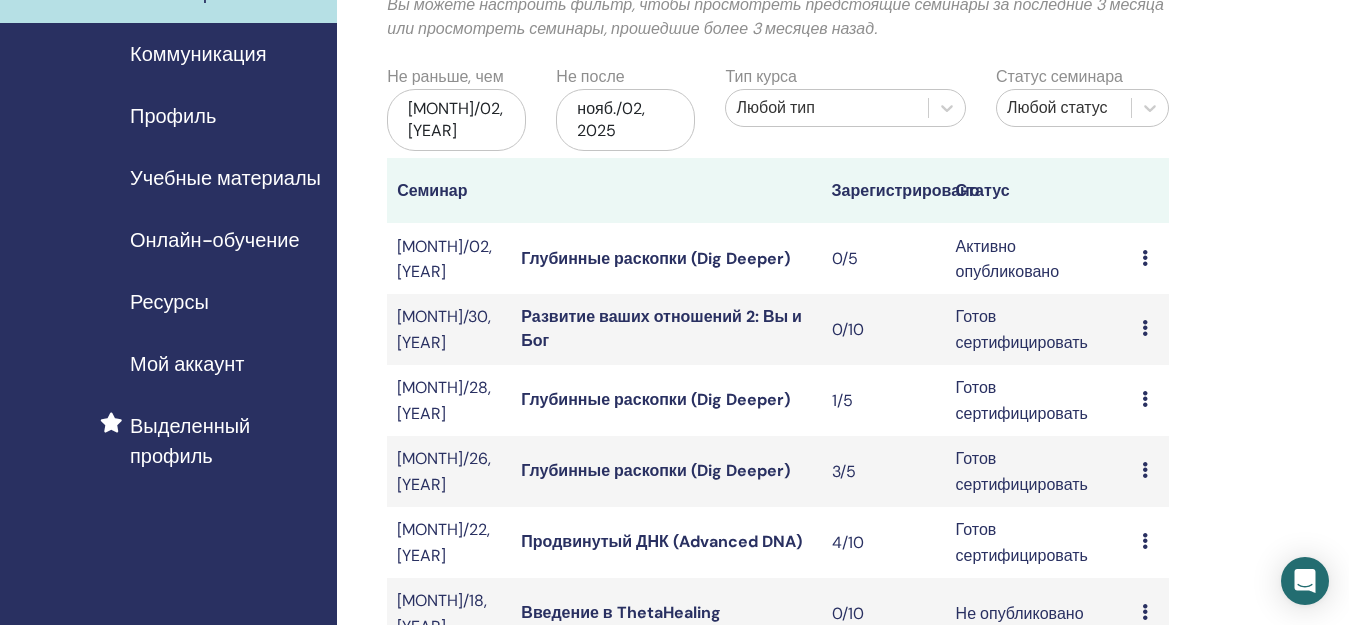 scroll, scrollTop: 200, scrollLeft: 0, axis: vertical 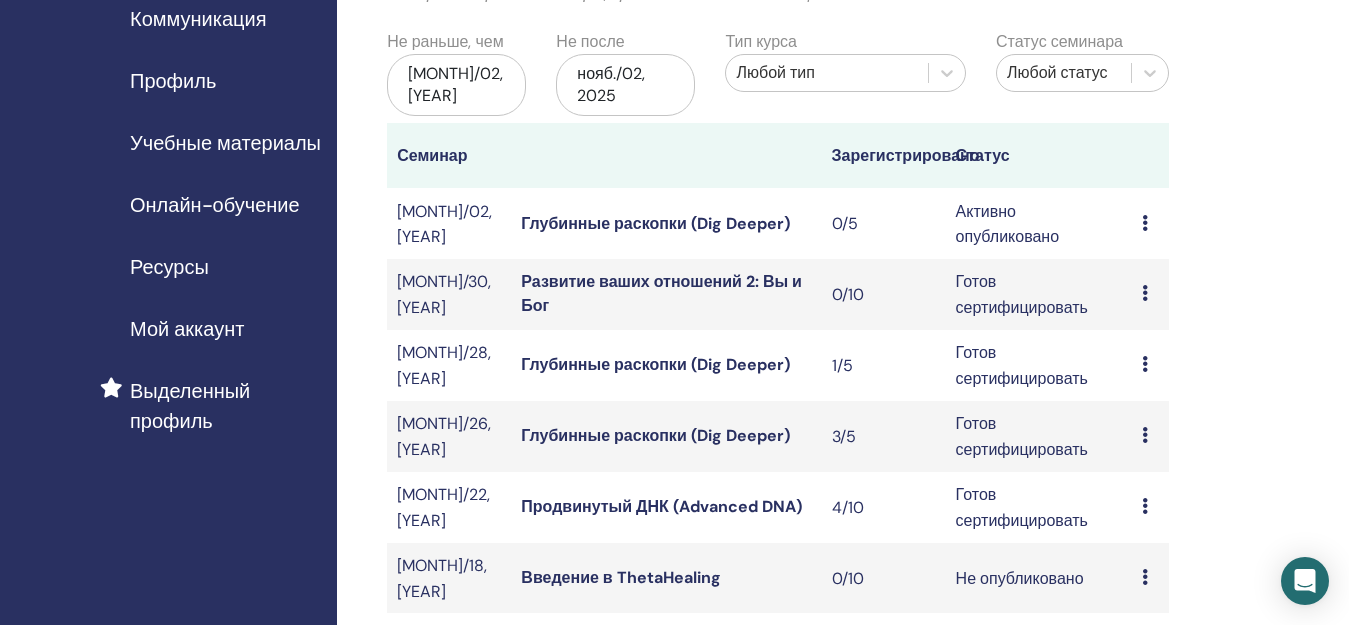 click at bounding box center (1145, 293) 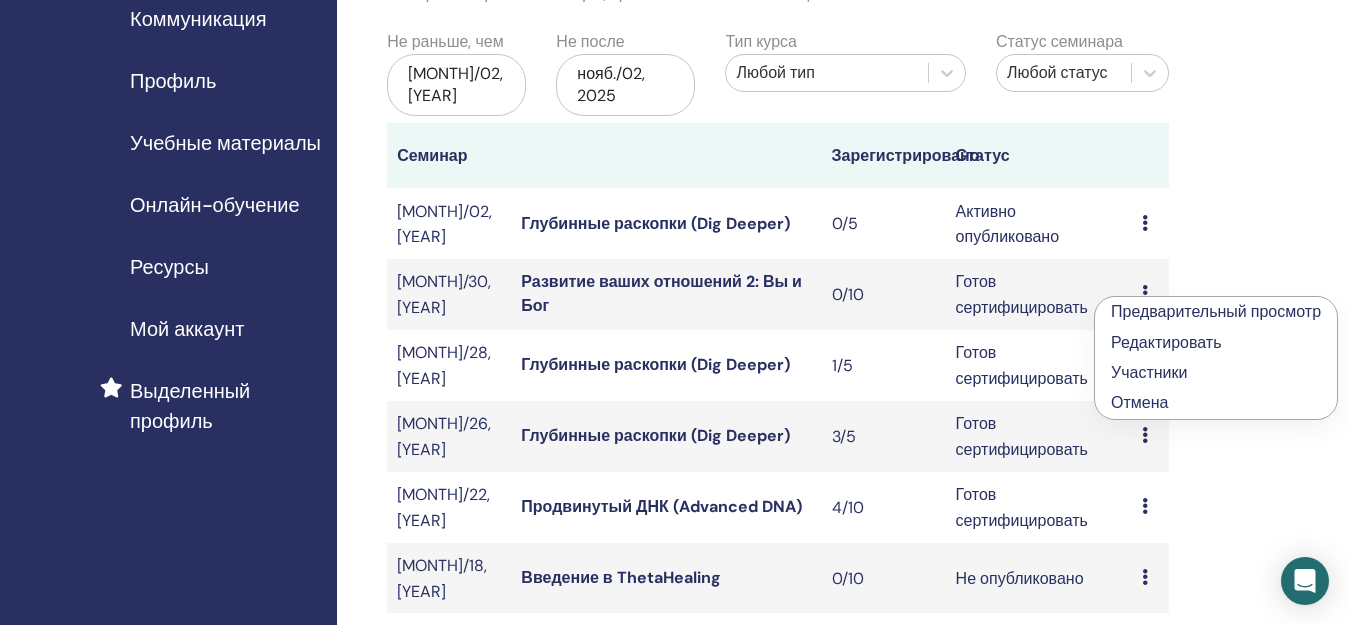 click on "Отмена" at bounding box center (1139, 402) 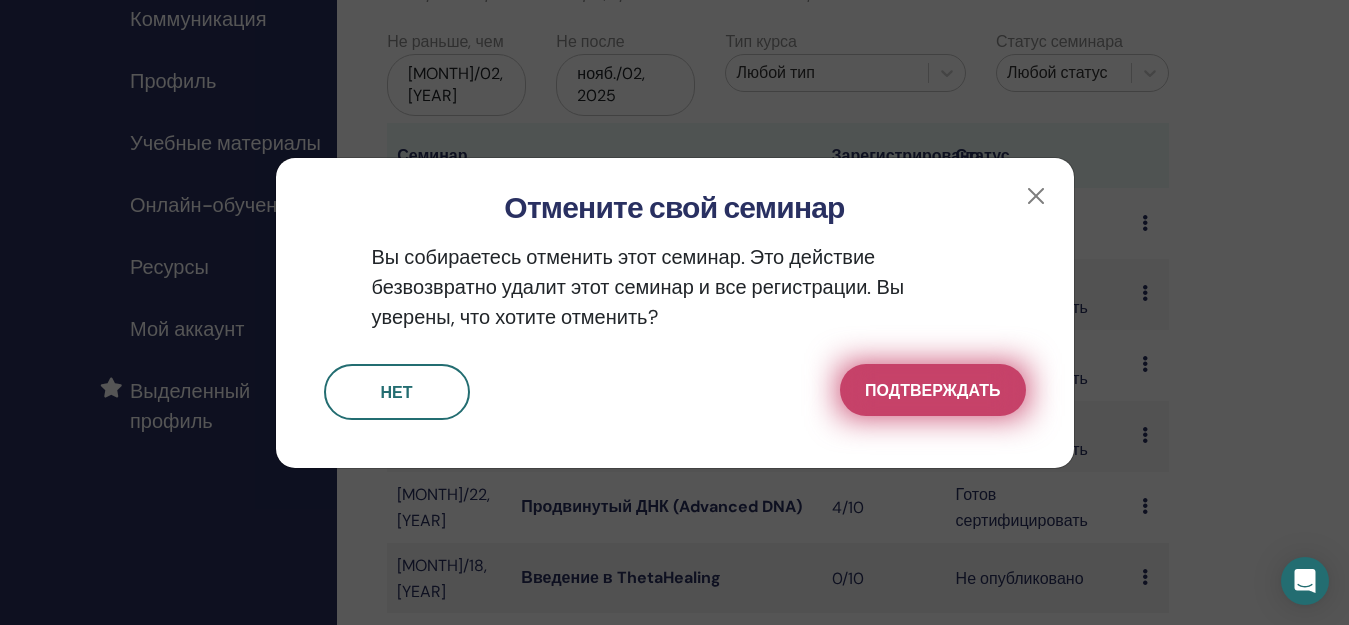 click on "Подтверждать" at bounding box center [932, 390] 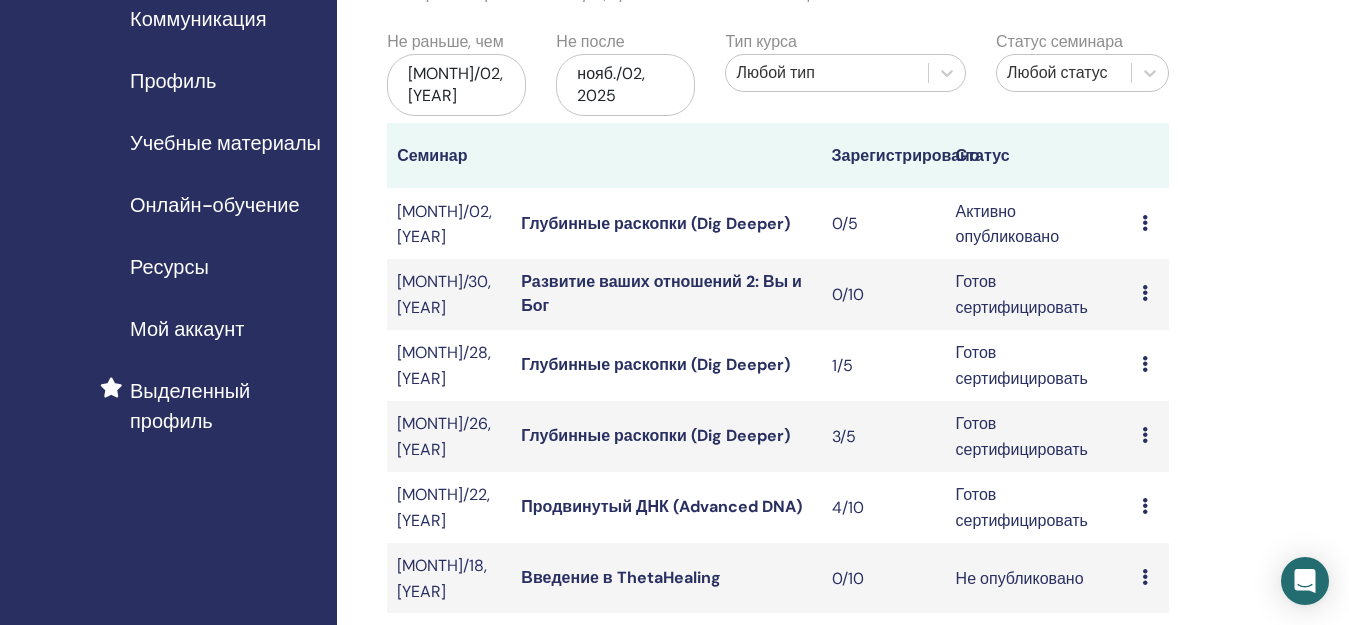 click on "Мои семинары Вы можете настроить фильтр, чтобы просмотреть предстоящие семинары за последние 3 месяца или просмотреть семинары, прошедшие более 3 месяцев назад. Не раньше, чем [MONTH]/02, [YEAR] Не после [MONTH]/02, [YEAR] Тип курса Любой тип Статус семинара Любой статус Семинар Зарегистрировано Статус [MONTH]/02, [YEAR] Глубинные раскопки (Dig Deeper) 0/5 Активно опубликовано Предварительный просмотр Редактировать Участники Отмена [MONTH]/30, [YEAR] Развитие ваших отношений 2: Вы и Бог 0/10 Готов сертифицировать Предварительный просмотр Редактировать Участники Отмена [MONTH]/28, [YEAR] 1/5 3/5" at bounding box center [843, 547] 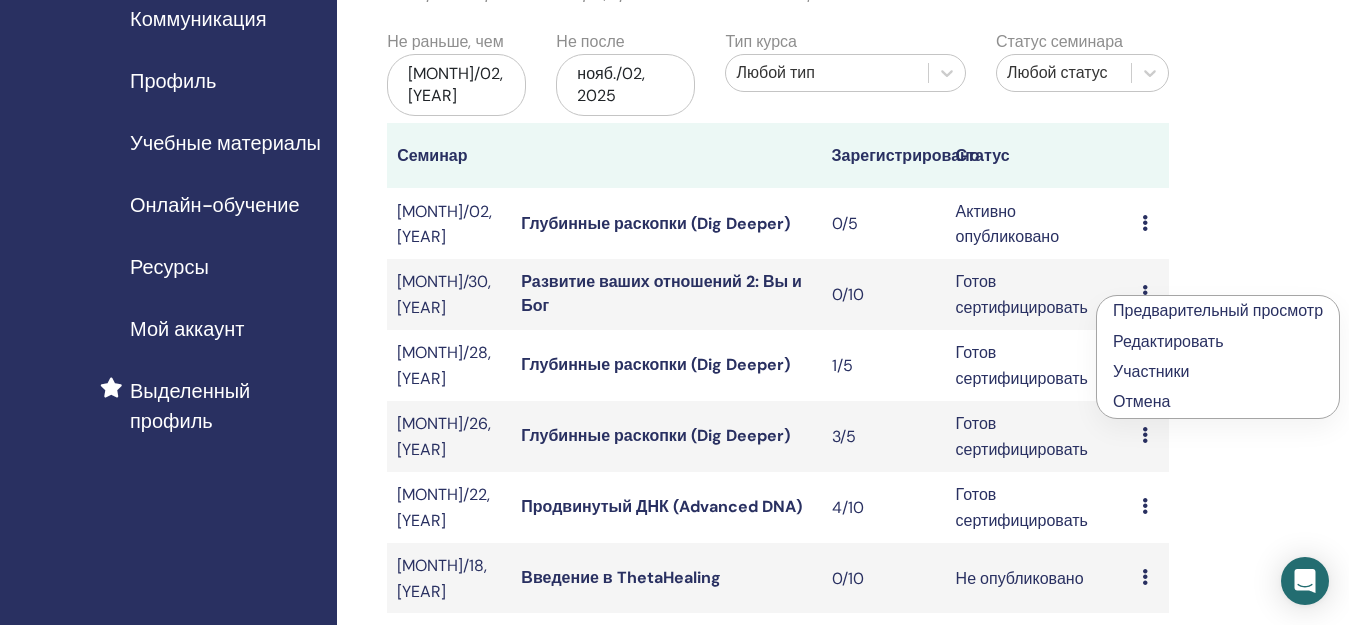 click on "Мои семинары Вы можете настроить фильтр, чтобы просмотреть предстоящие семинары за последние 3 месяца или просмотреть семинары, прошедшие более 3 месяцев назад. Не раньше, чем [MONTH]/02, [YEAR] Не после [MONTH]/02, [YEAR] Тип курса Любой тип Статус семинара Любой статус Семинар Зарегистрировано Статус [MONTH]/02, [YEAR] Глубинные раскопки (Dig Deeper) 0/5 Активно опубликовано Предварительный просмотр Редактировать Участники Отмена [MONTH]/30, [YEAR] Развитие ваших отношений 2: Вы и Бог 0/10 Готов сертифицировать Предварительный просмотр Редактировать Участники Отмена [MONTH]/28, [YEAR] 1/5 3/5" at bounding box center [843, 547] 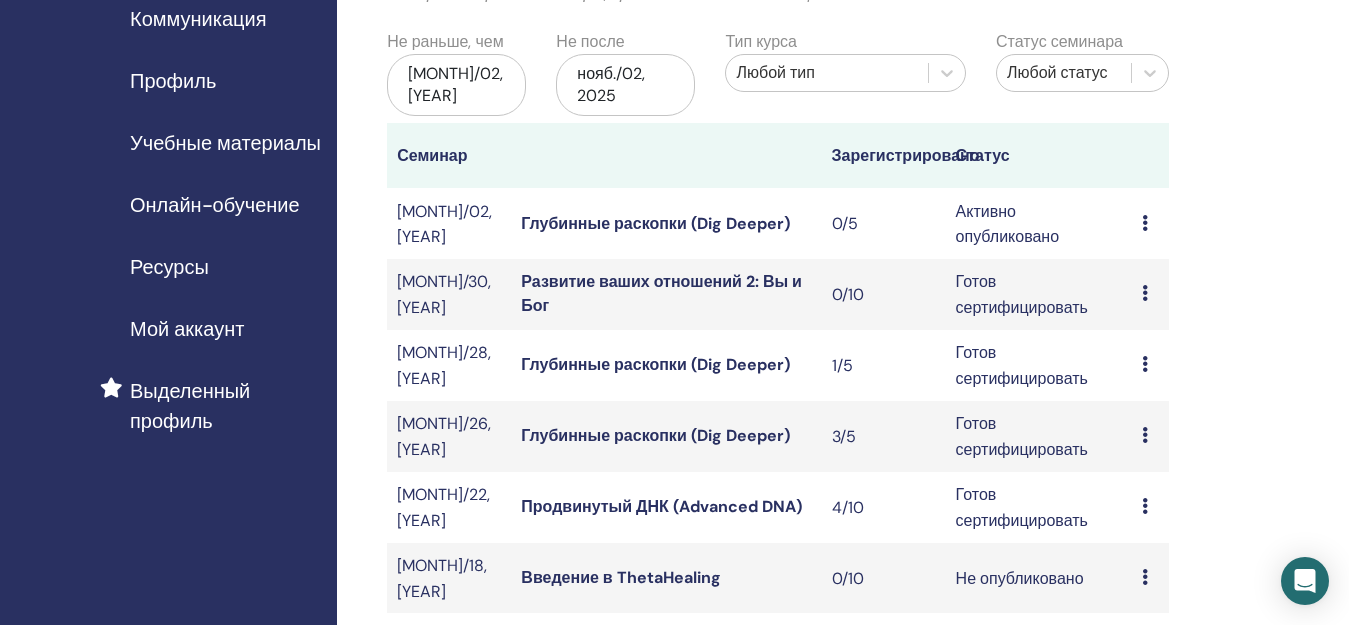 click on "Предварительный просмотр Редактировать Участники Отмена" at bounding box center [1150, 294] 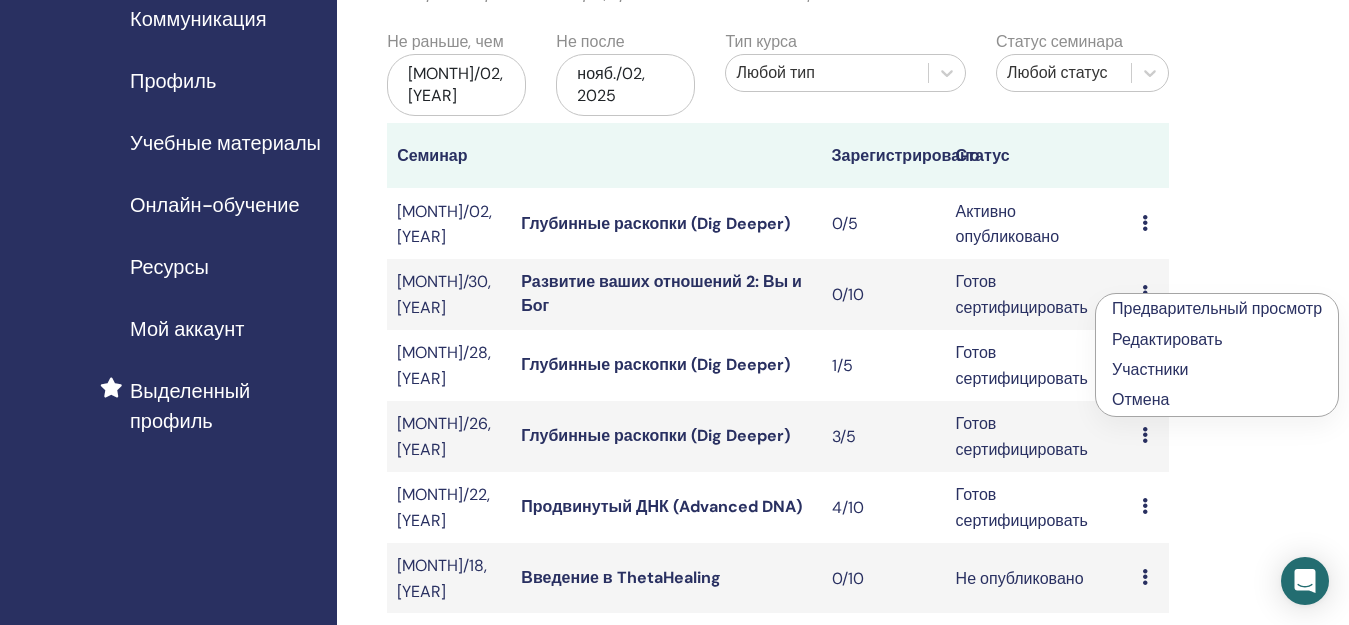 click on "Отмена" at bounding box center (1140, 399) 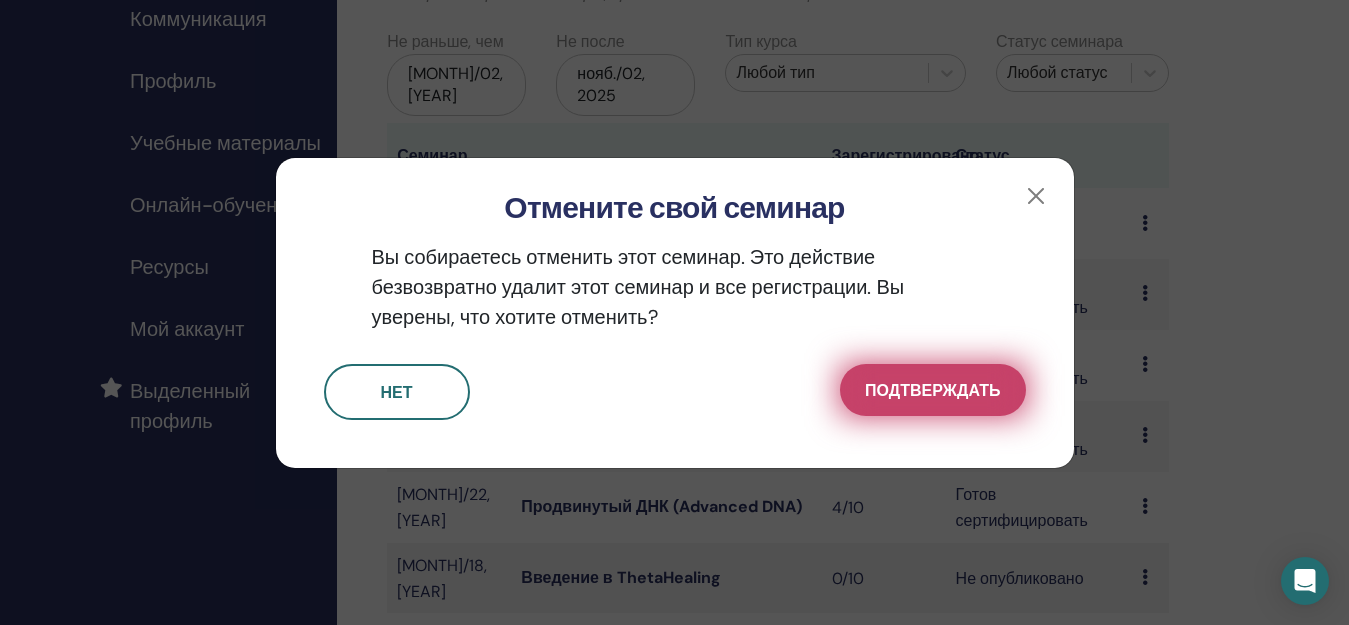 click on "Подтверждать" at bounding box center (932, 390) 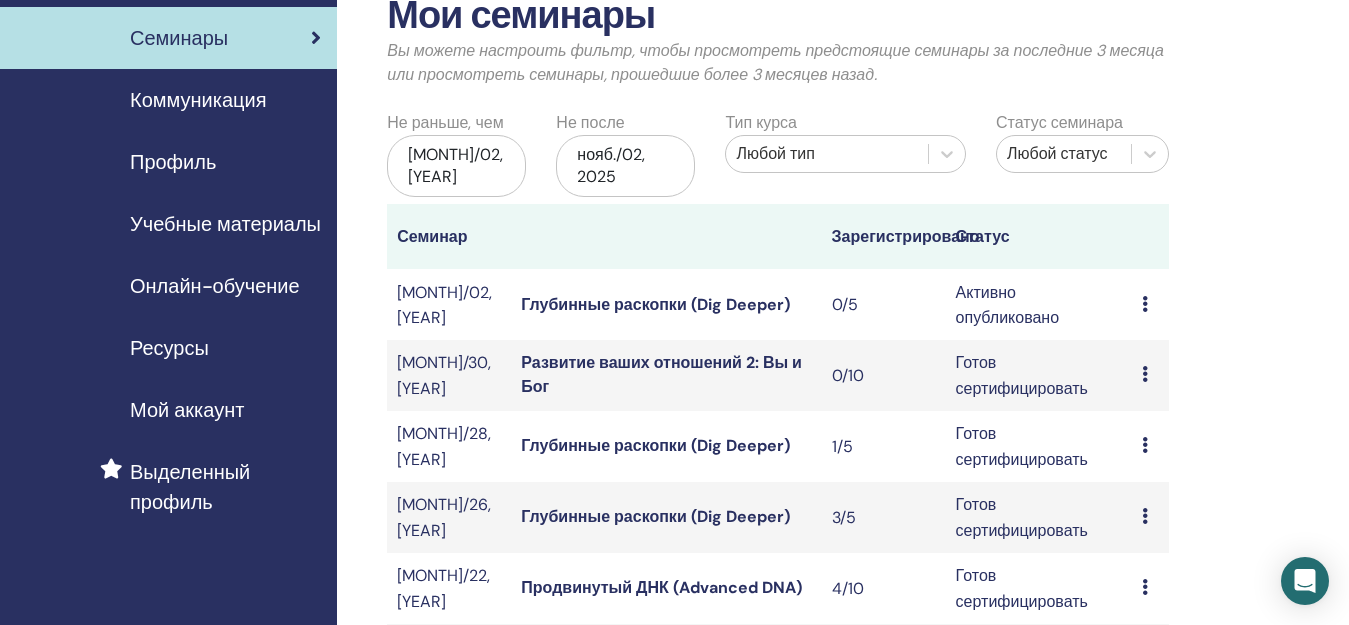 scroll, scrollTop: 100, scrollLeft: 0, axis: vertical 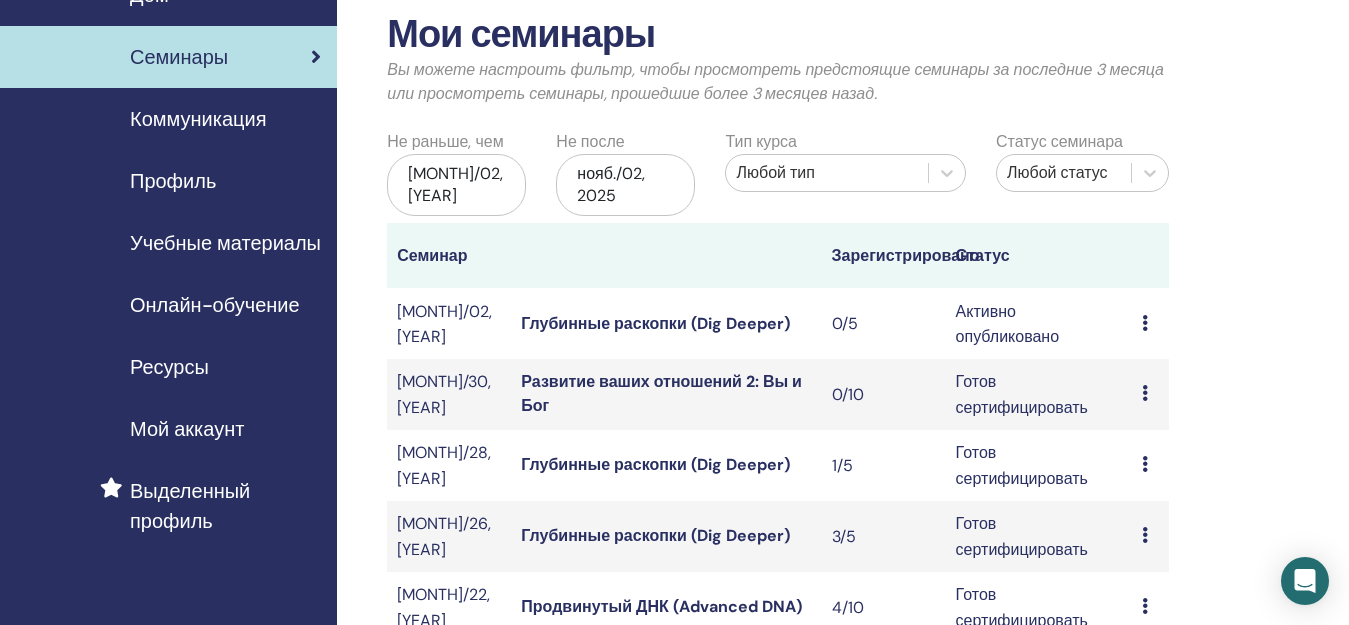 click on "июль/30, 2025" at bounding box center [444, 394] 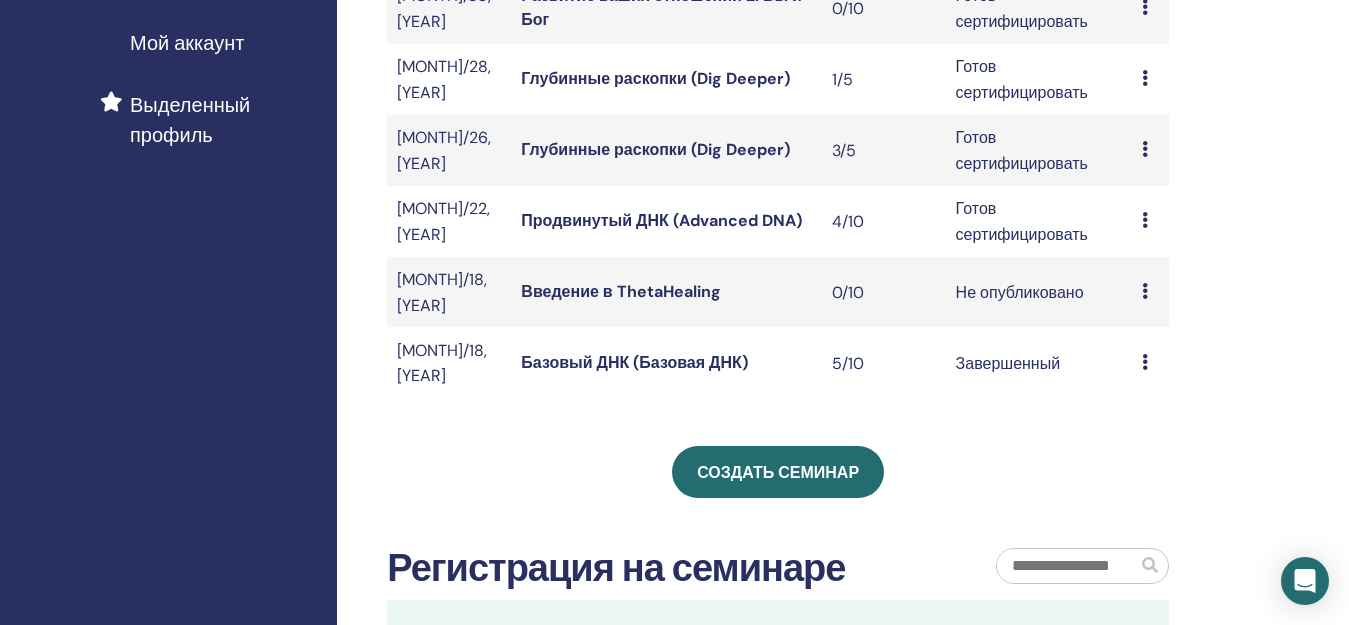 scroll, scrollTop: 500, scrollLeft: 0, axis: vertical 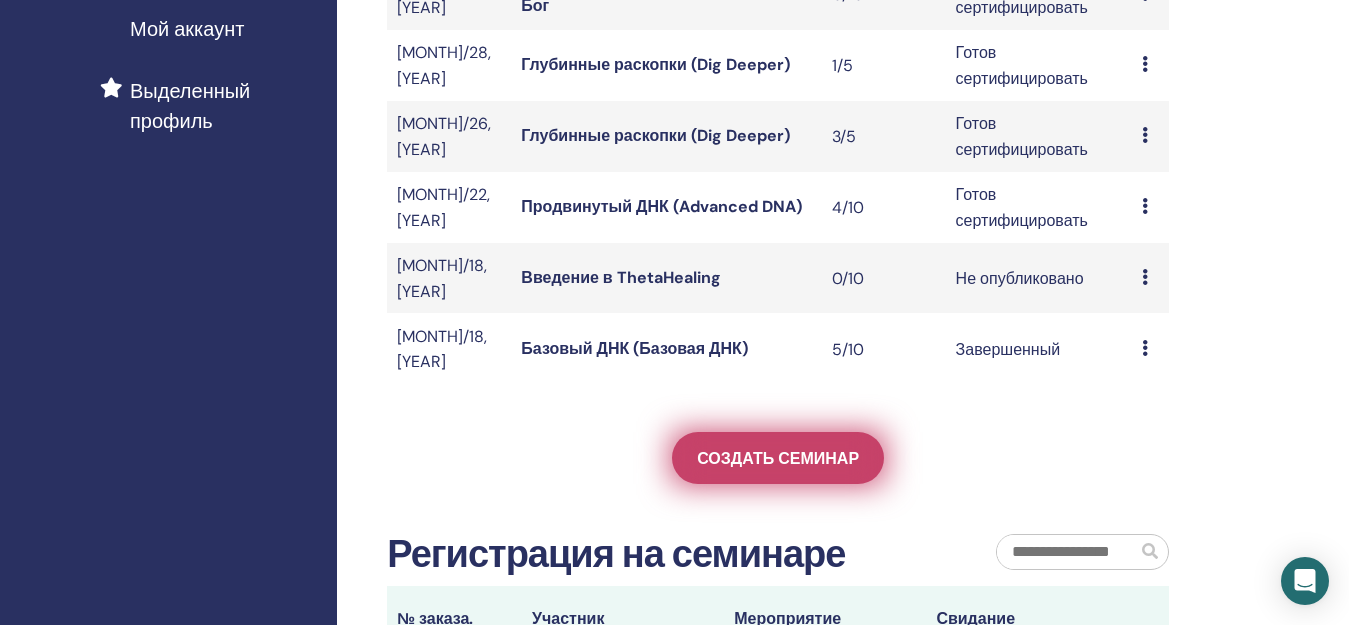 click on "Создать семинар" at bounding box center (778, 458) 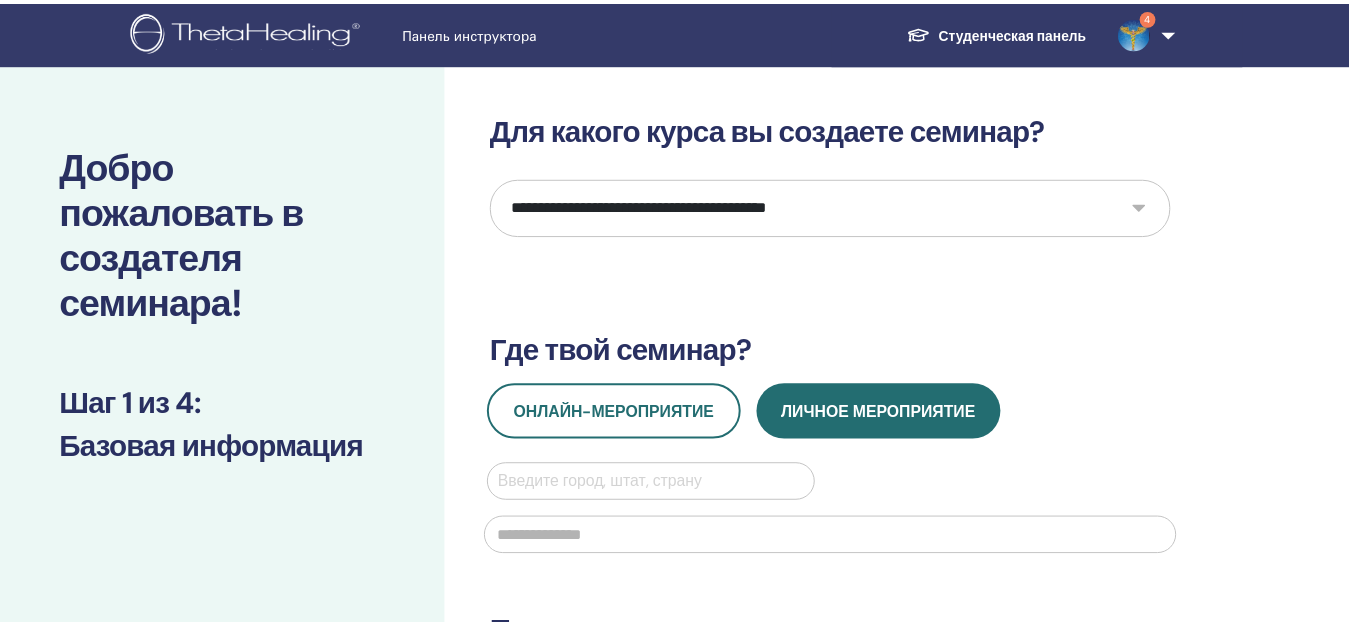 scroll, scrollTop: 0, scrollLeft: 0, axis: both 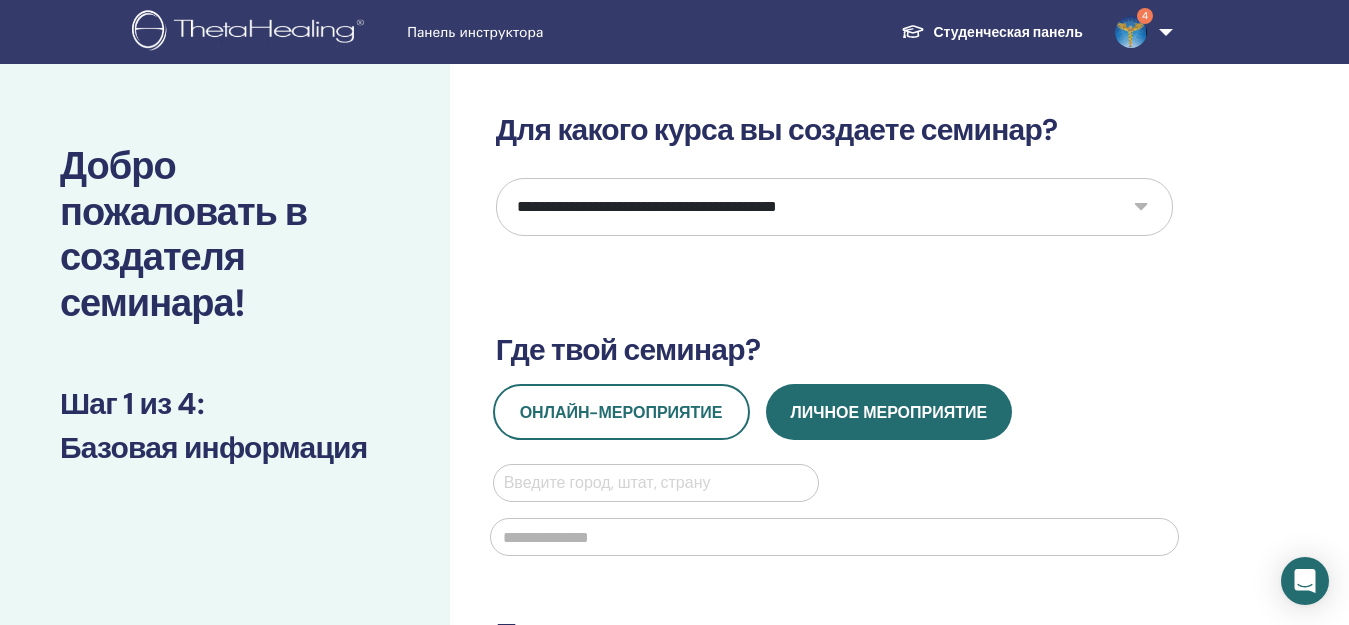 click on "**********" at bounding box center [834, 207] 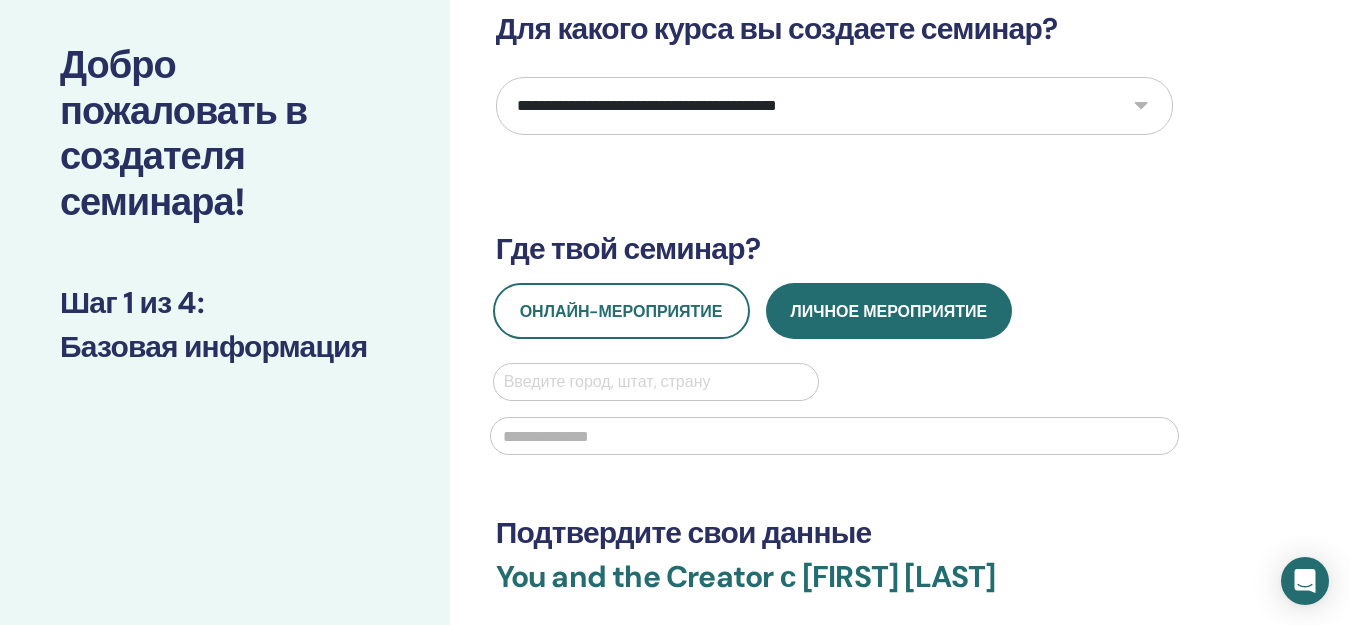 scroll, scrollTop: 300, scrollLeft: 0, axis: vertical 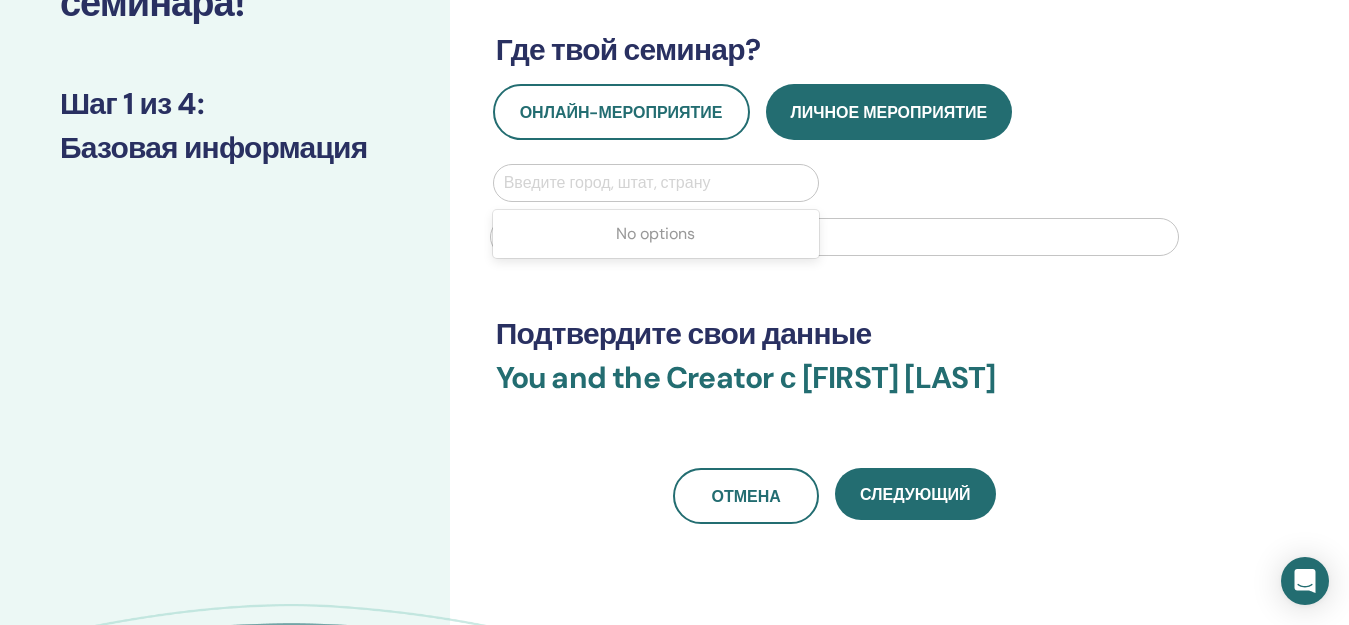 click at bounding box center [656, 183] 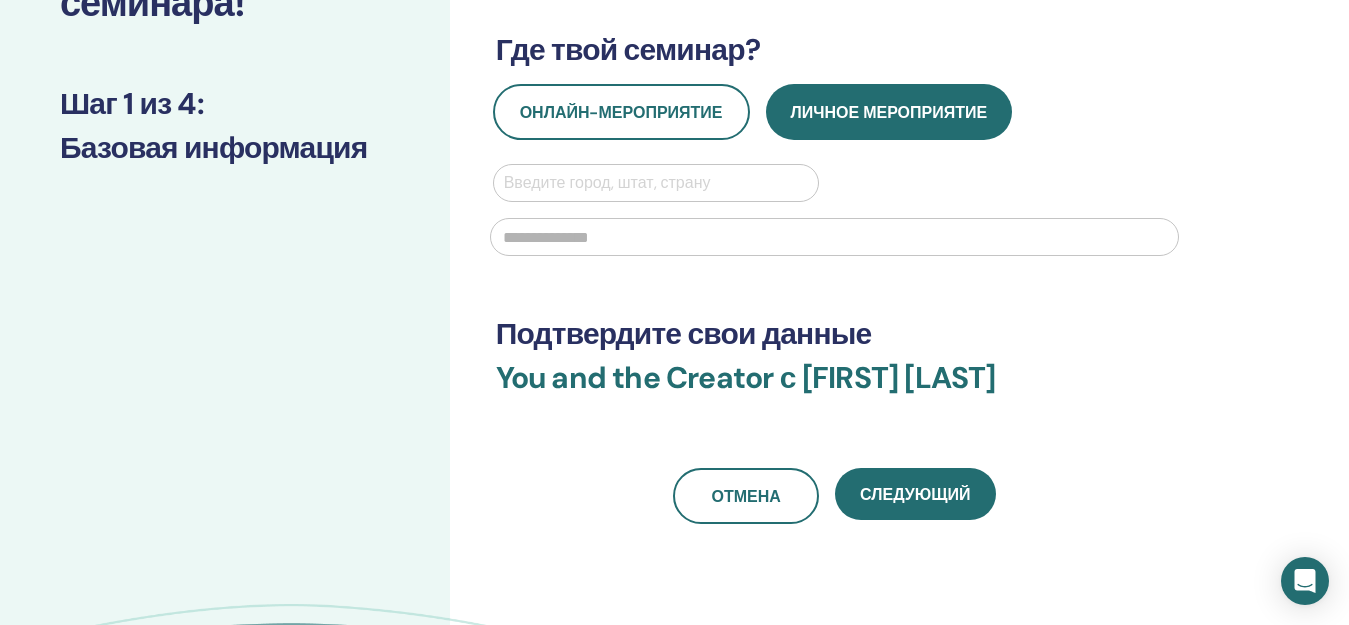 click at bounding box center [656, 183] 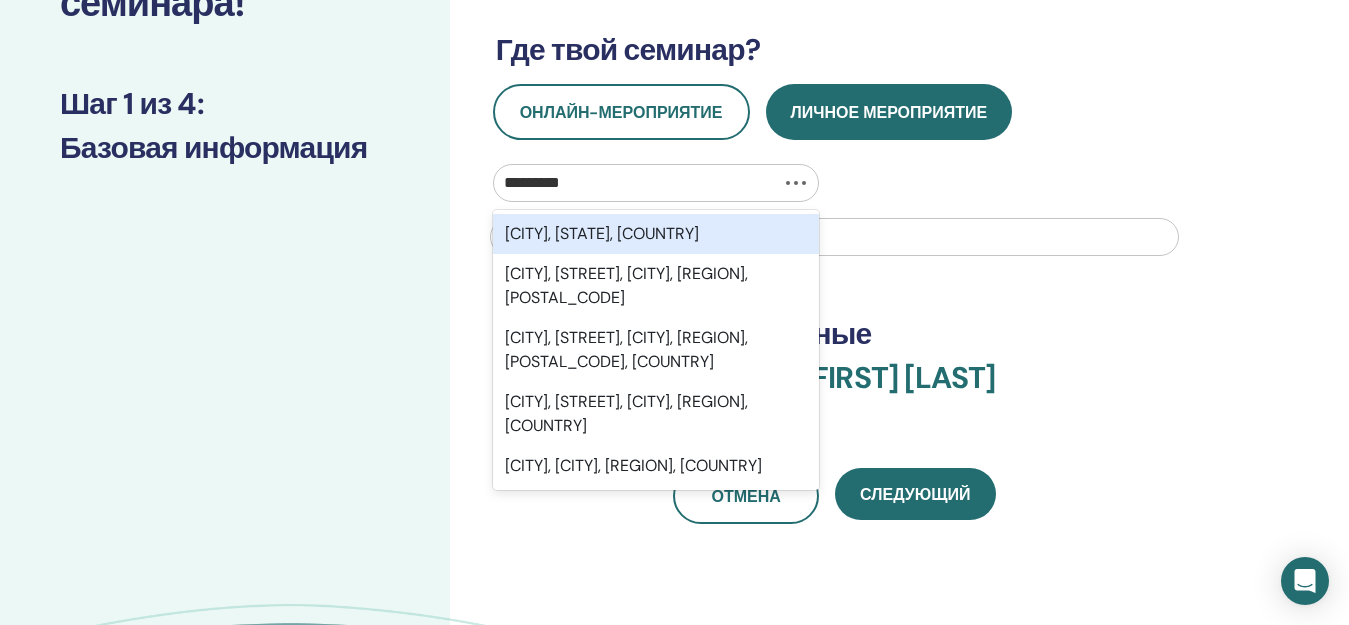 type on "*******" 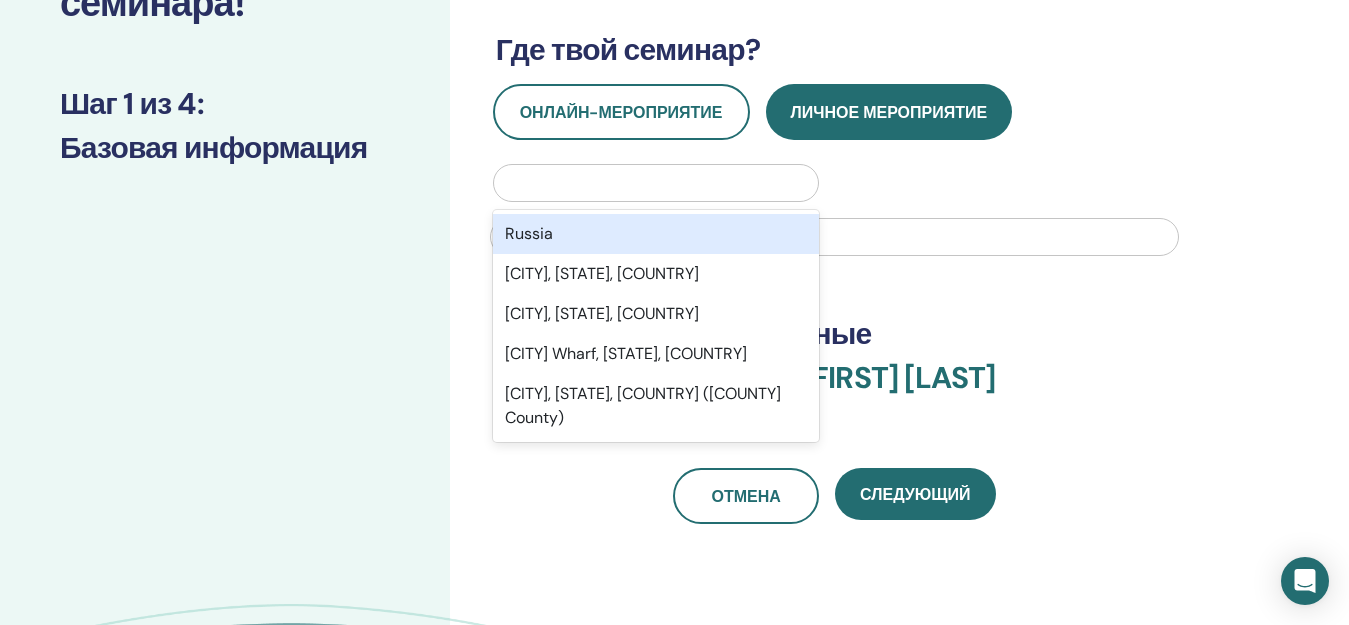 click at bounding box center (656, 183) 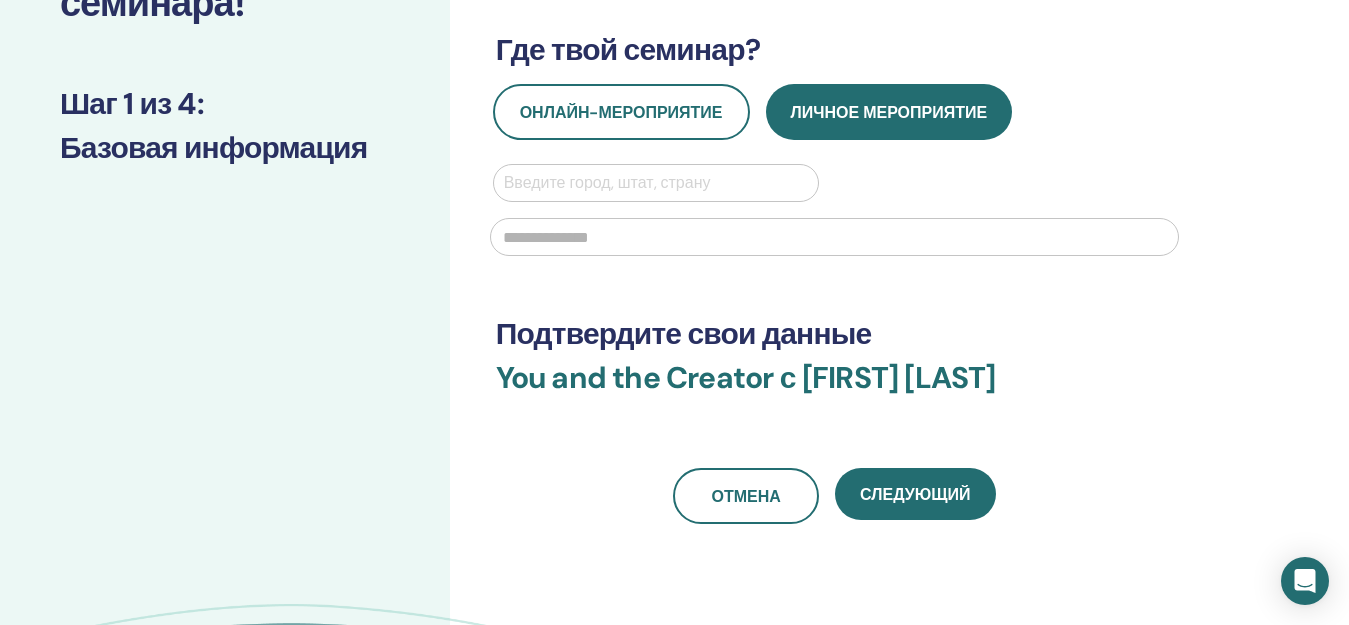 type on "*" 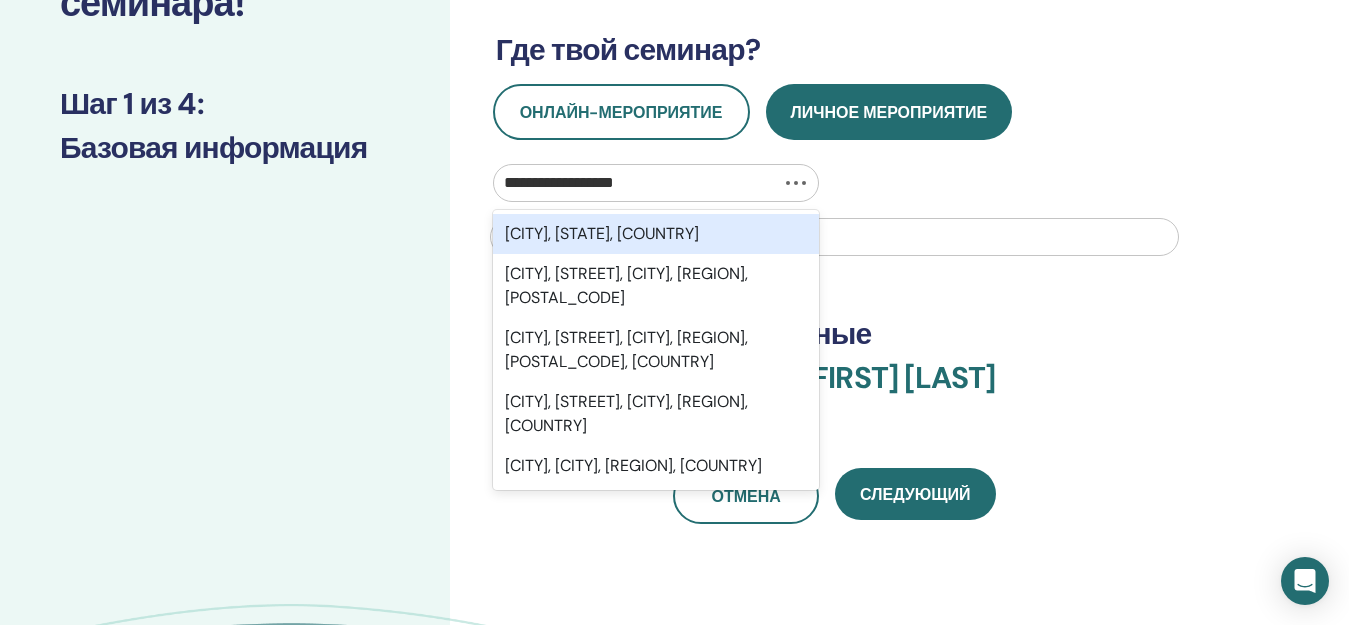type on "**********" 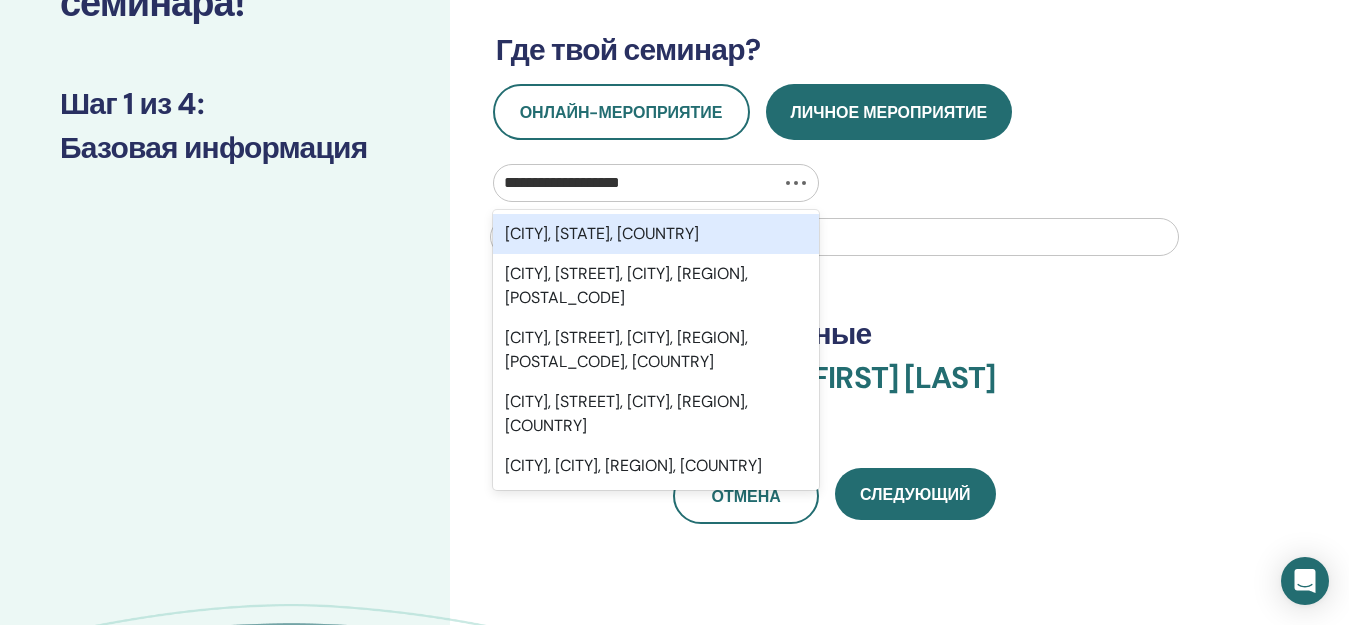 type 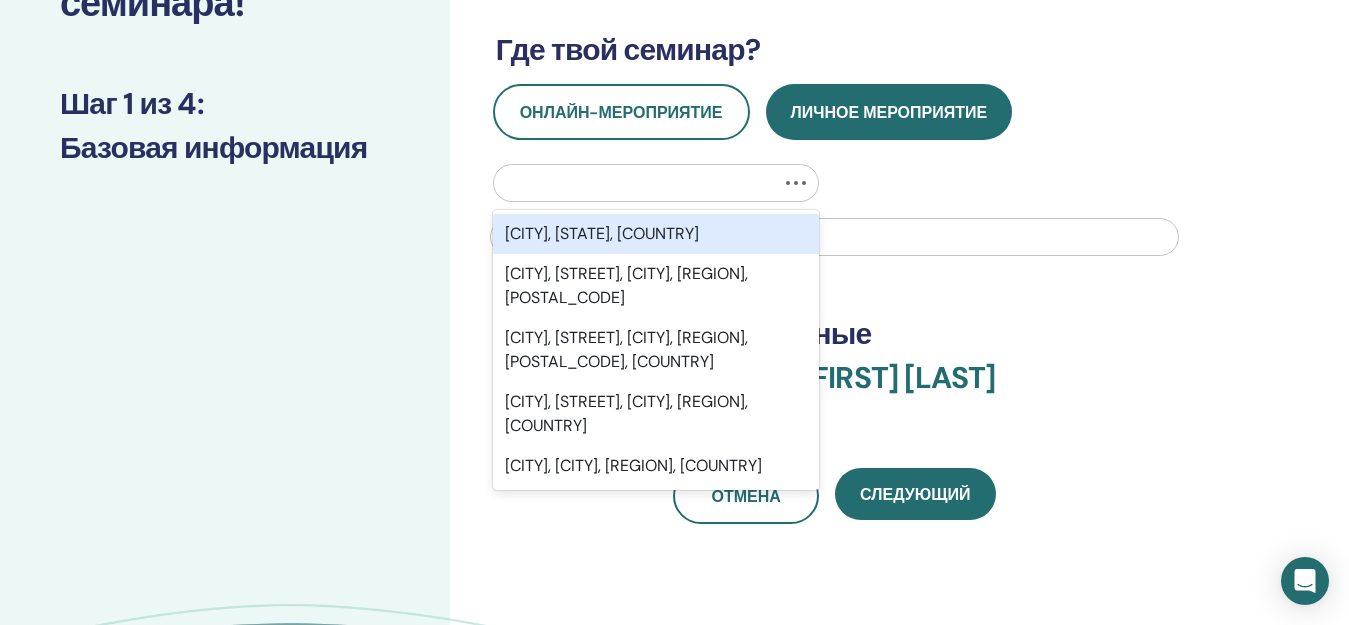 click at bounding box center [636, 183] 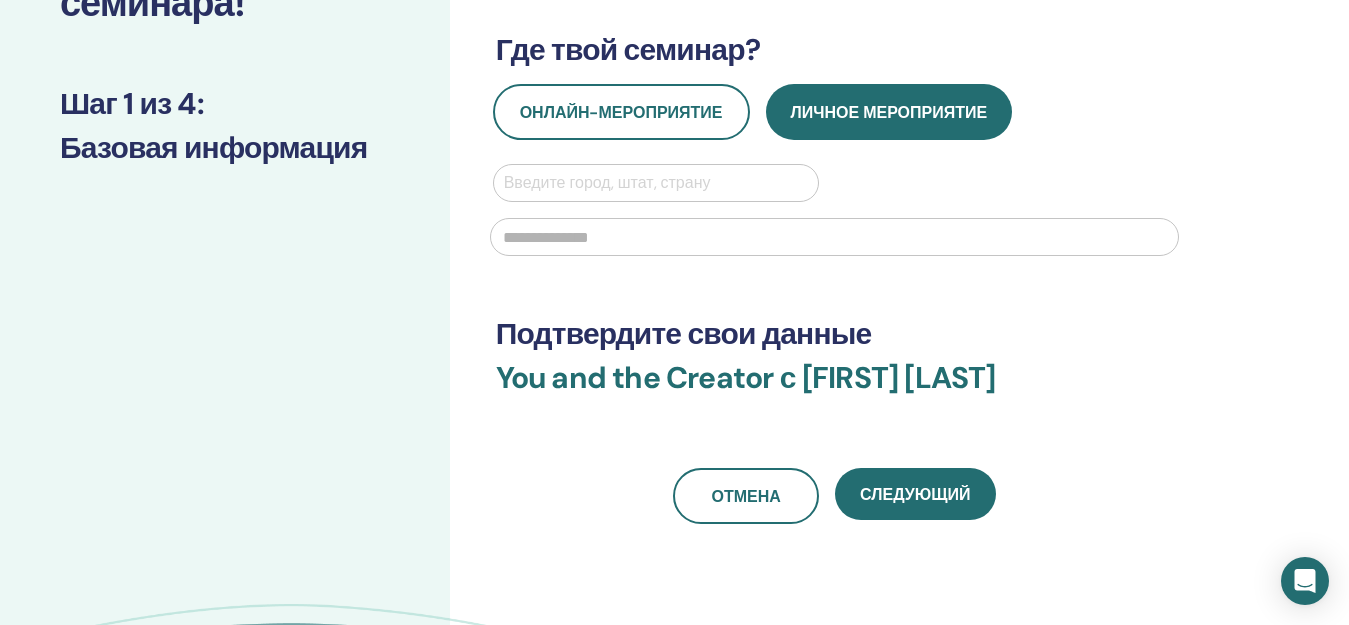 click at bounding box center [656, 183] 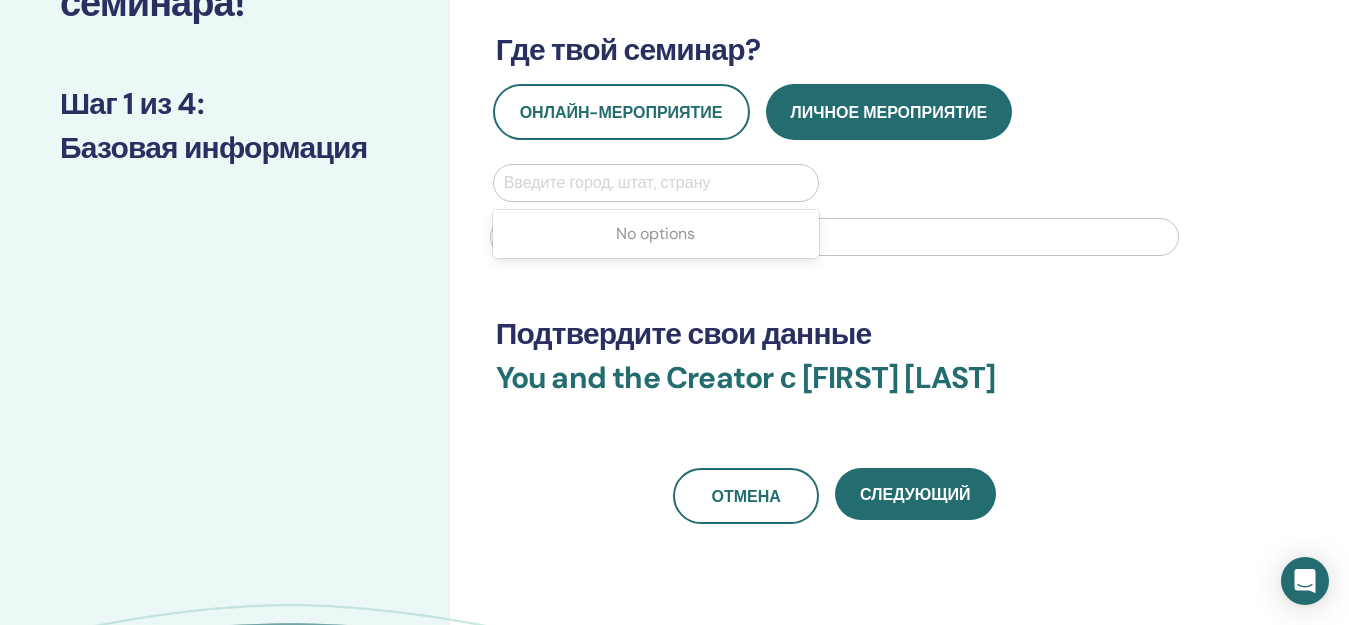 click on "Онлайн-мероприятие Личное мероприятие   Use Up and Down to choose options, press Enter to select the currently focused option, press Escape to exit the menu, press Tab to select the option and exit the menu. Введите город, штат, страну No options" at bounding box center [834, 176] 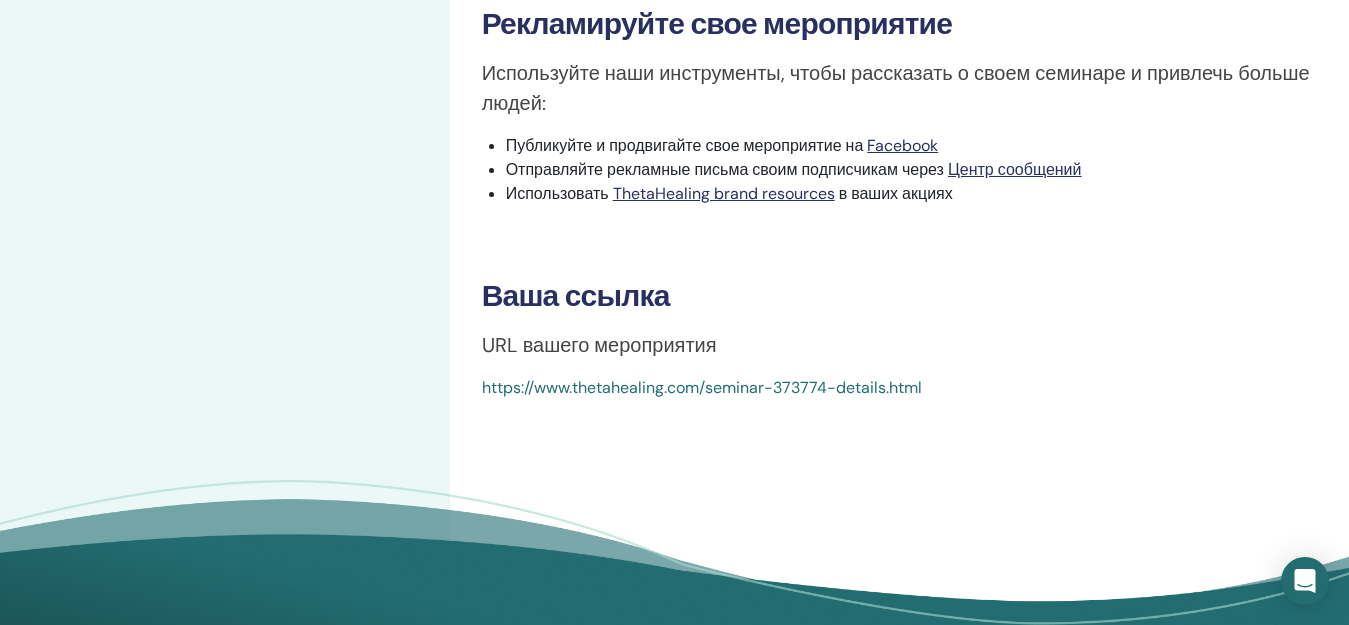 scroll, scrollTop: 700, scrollLeft: 0, axis: vertical 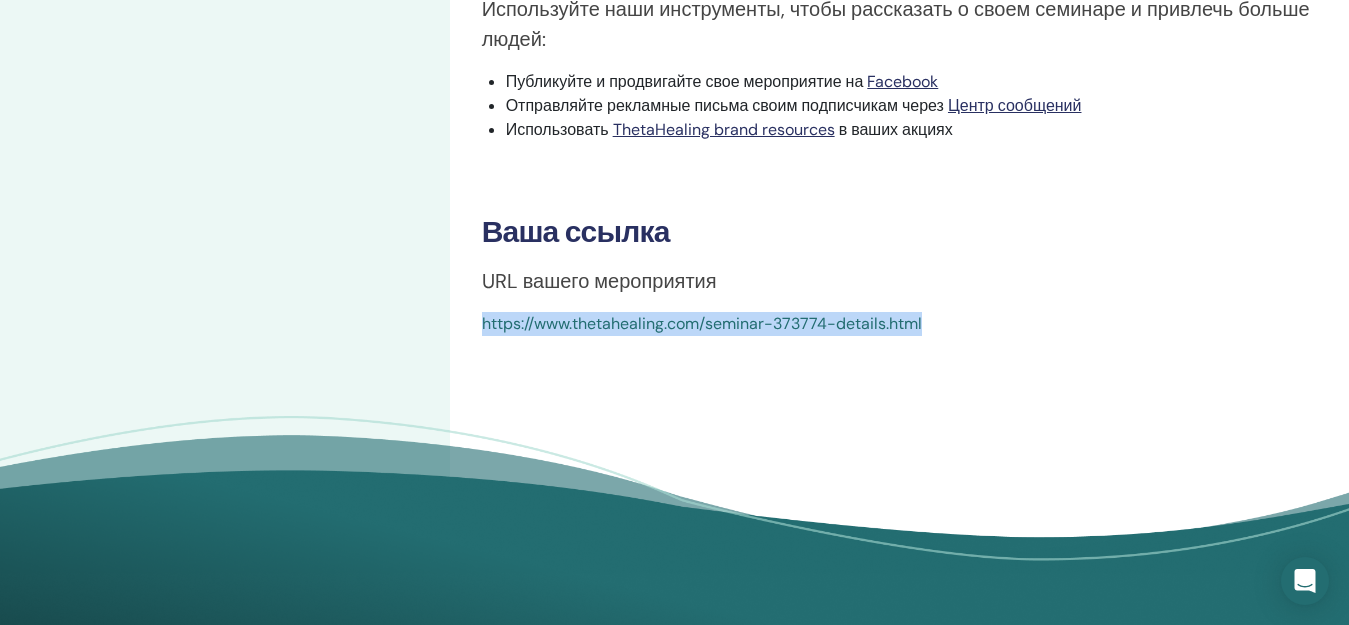 drag, startPoint x: 935, startPoint y: 327, endPoint x: 484, endPoint y: 314, distance: 451.18732 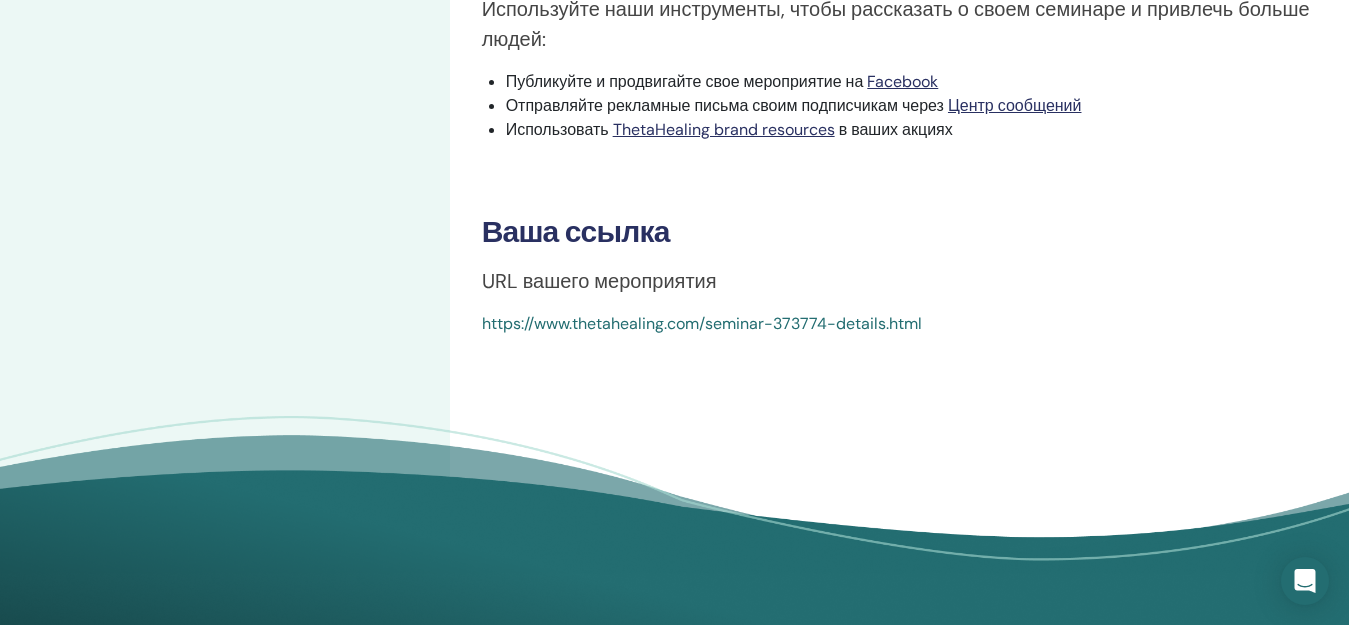 click on "URL вашего мероприятия" at bounding box center (899, 281) 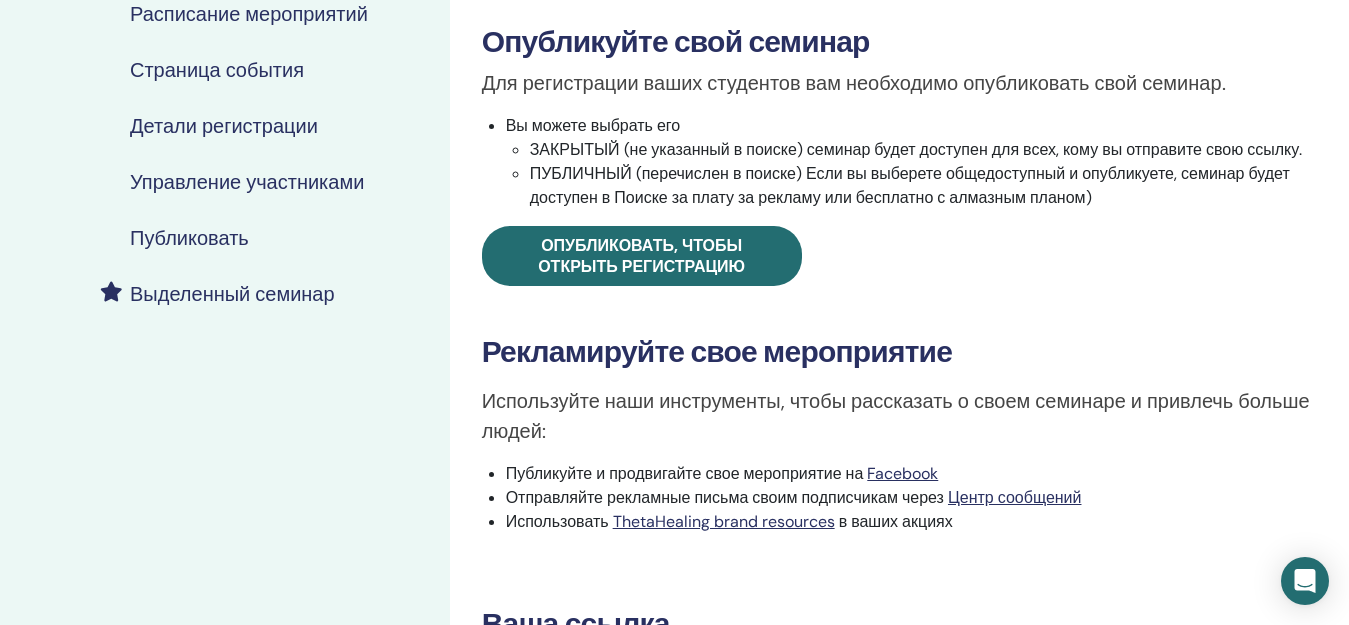 scroll, scrollTop: 300, scrollLeft: 0, axis: vertical 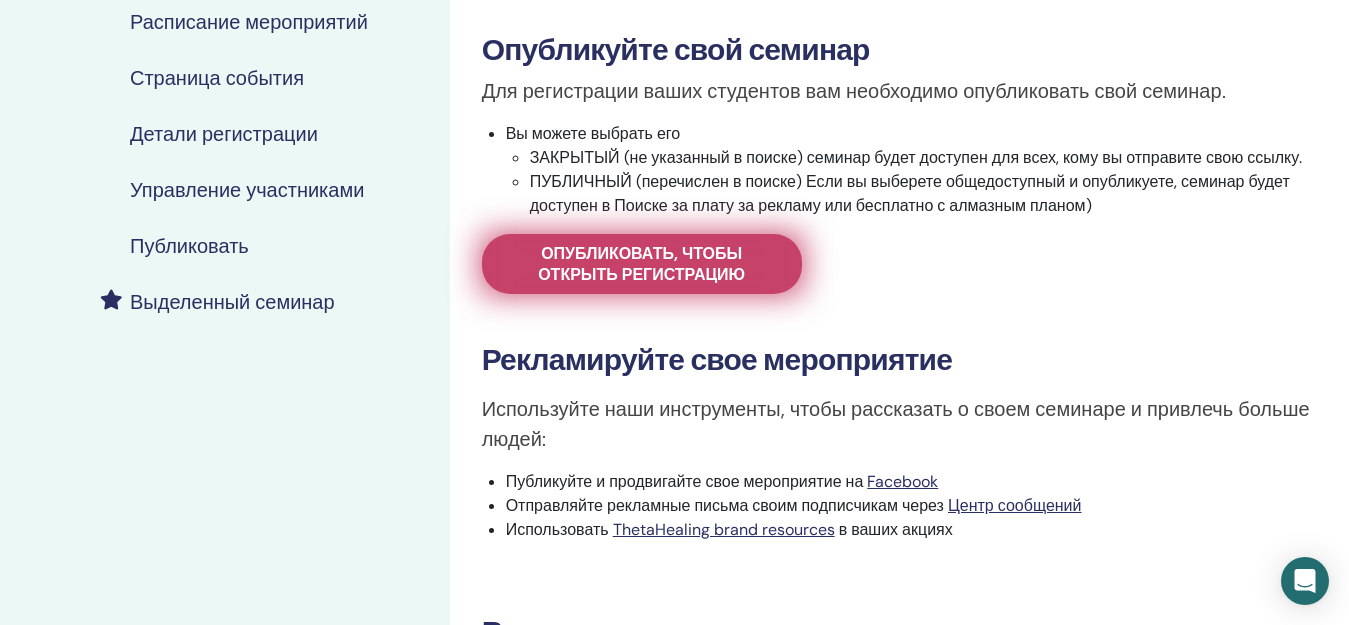 click on "Опубликовать, чтобы открыть регистрацию" at bounding box center [642, 264] 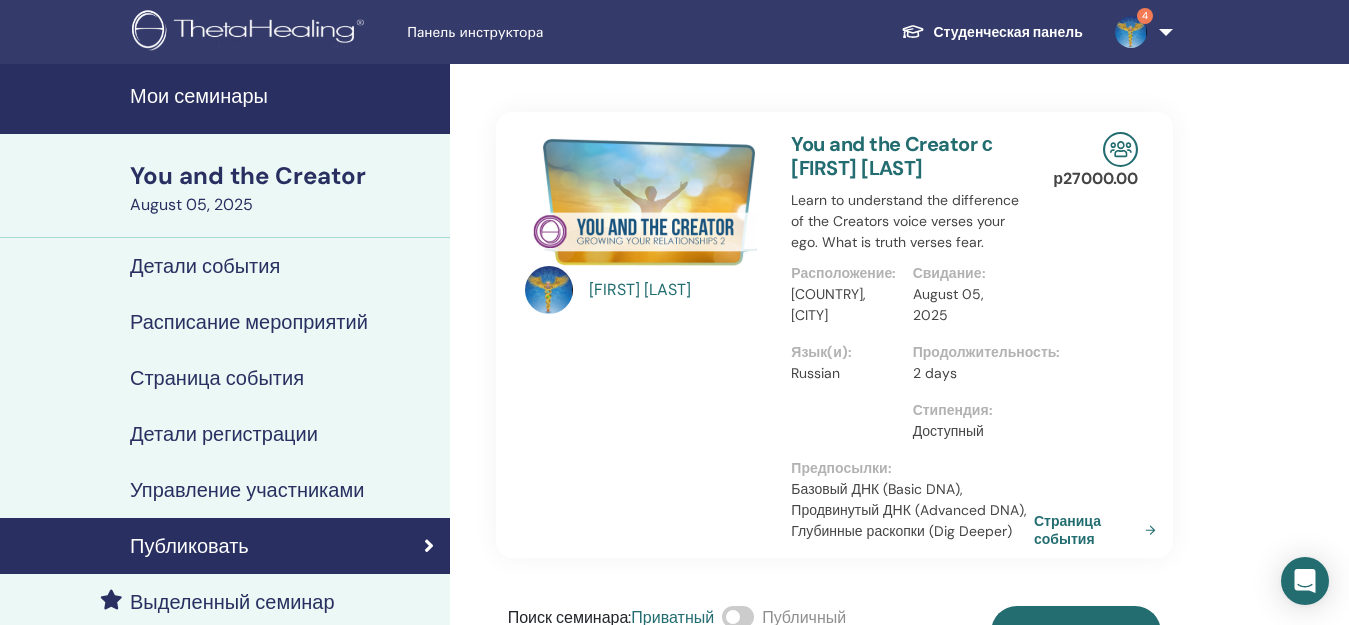 scroll, scrollTop: 100, scrollLeft: 0, axis: vertical 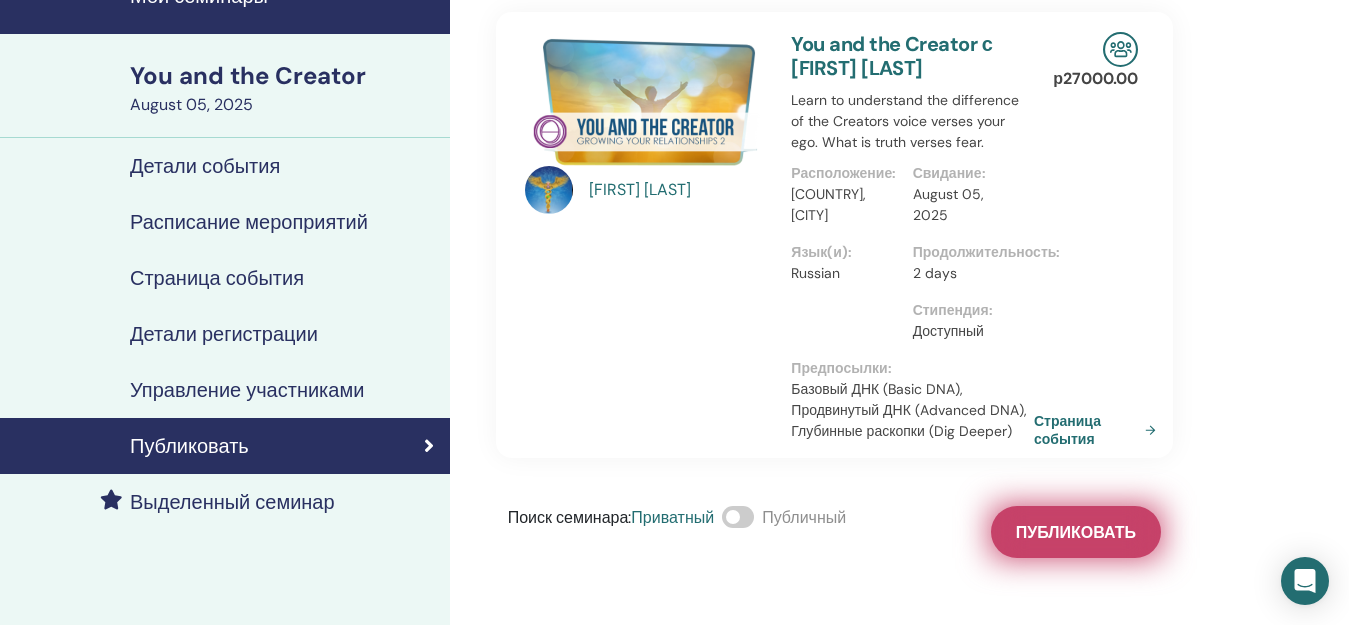 click on "Публиковать" at bounding box center [1076, 532] 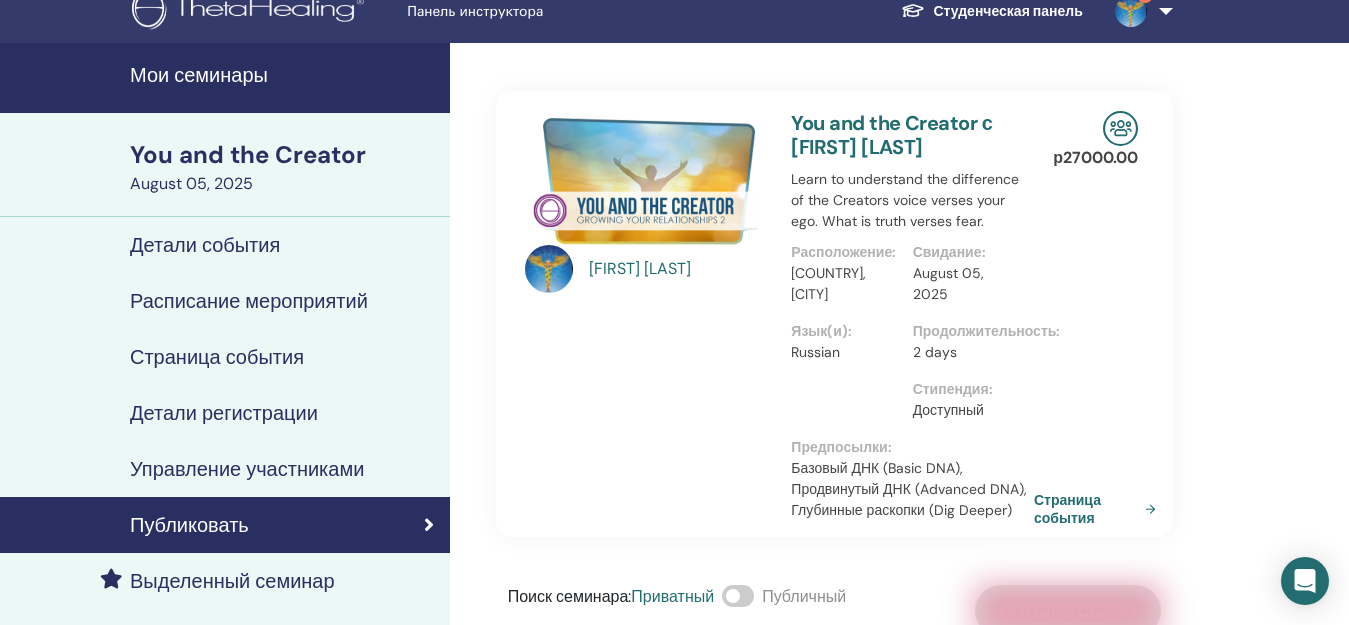 scroll, scrollTop: 0, scrollLeft: 0, axis: both 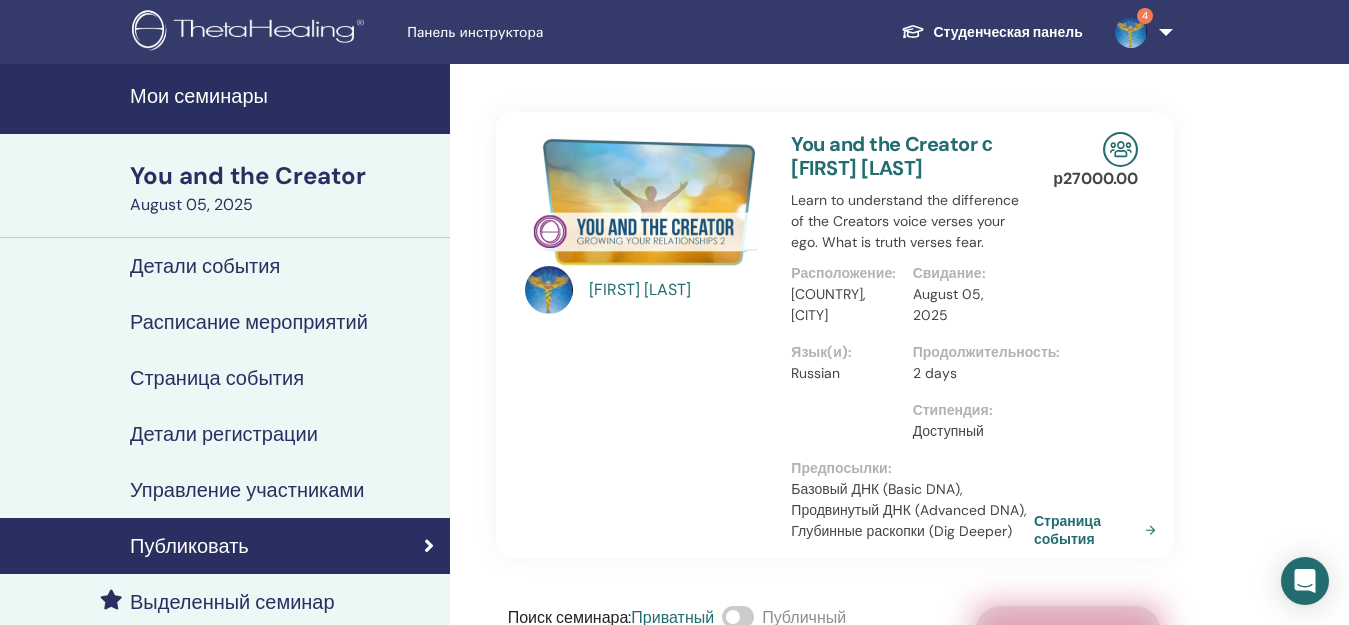 click on "Мои семинары" at bounding box center (284, 96) 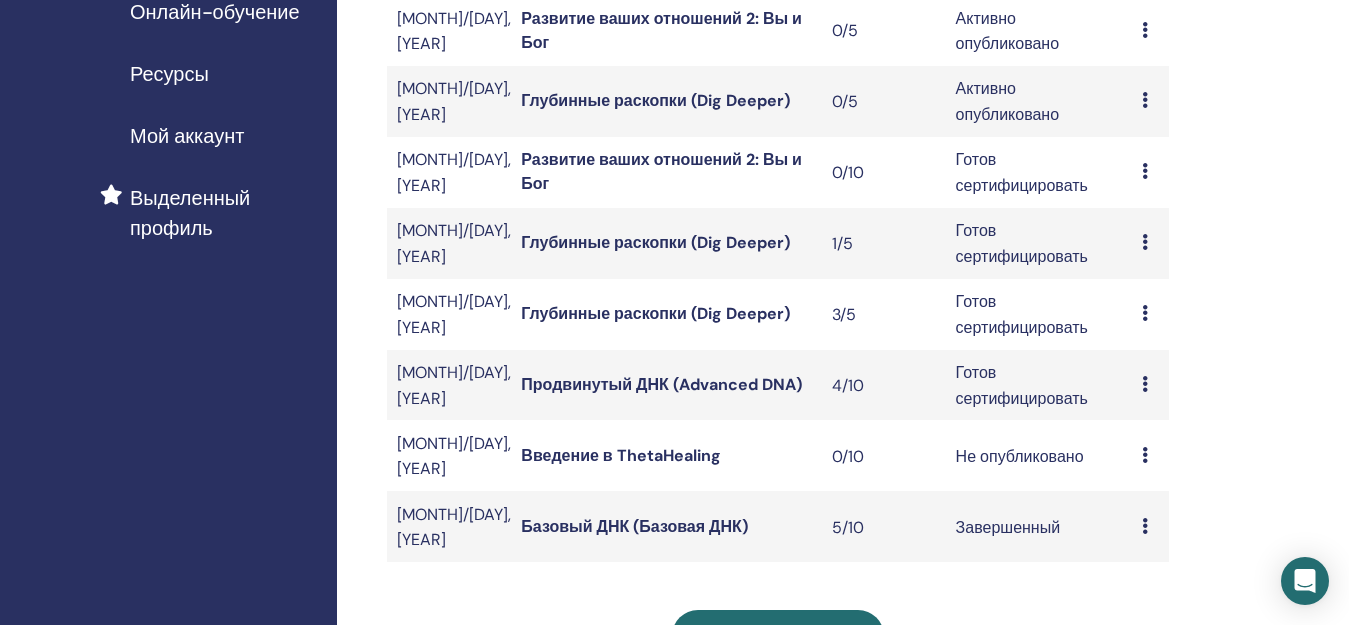 scroll, scrollTop: 400, scrollLeft: 0, axis: vertical 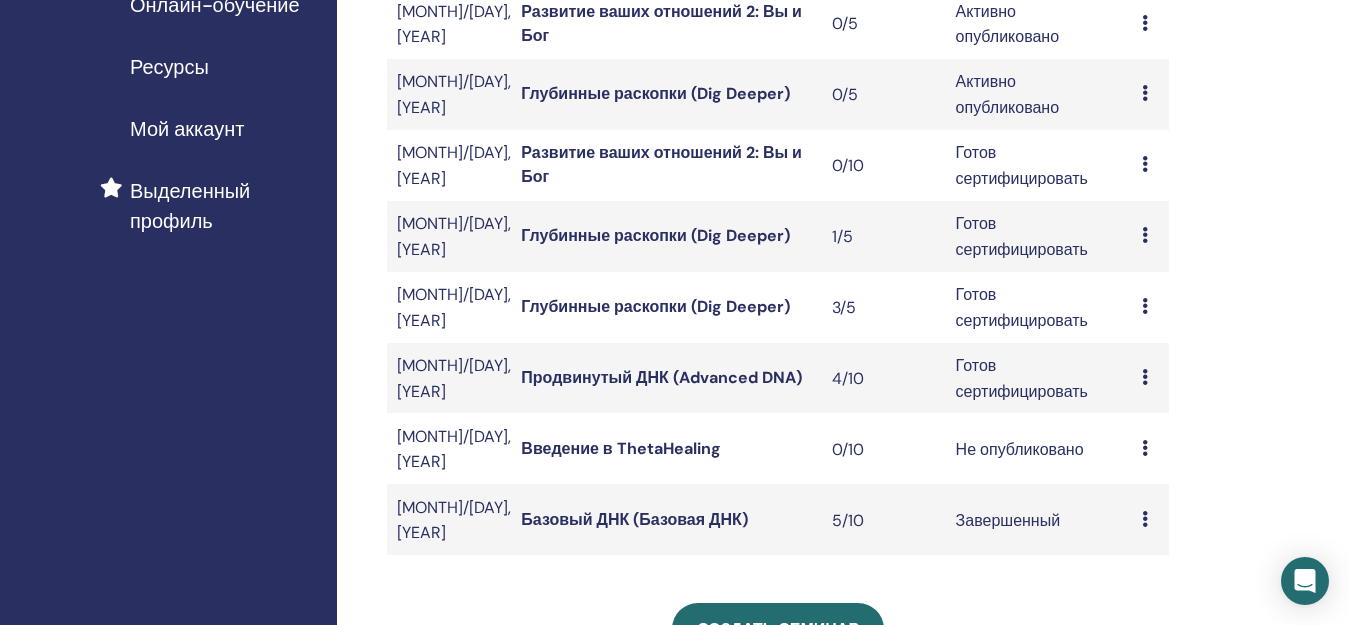 click on "Предварительный просмотр Редактировать Участники Отмена" at bounding box center (1150, 165) 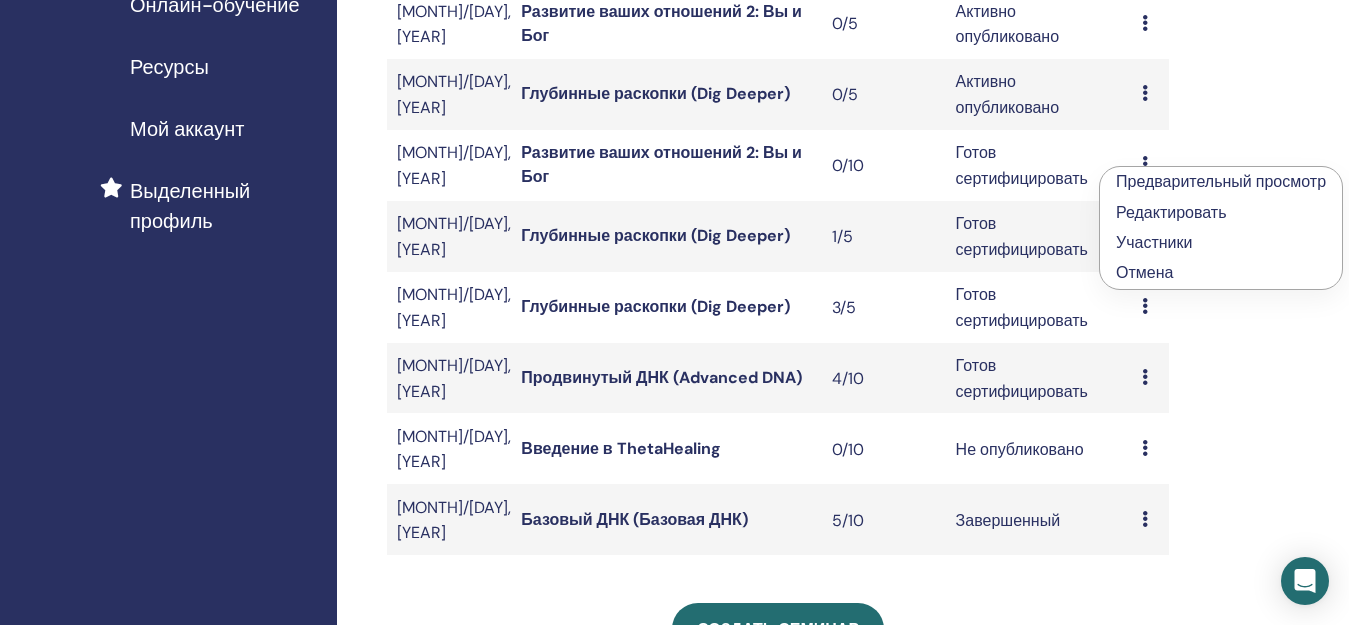 click on "Предварительный просмотр Редактировать Участники Отмена" at bounding box center (1150, 165) 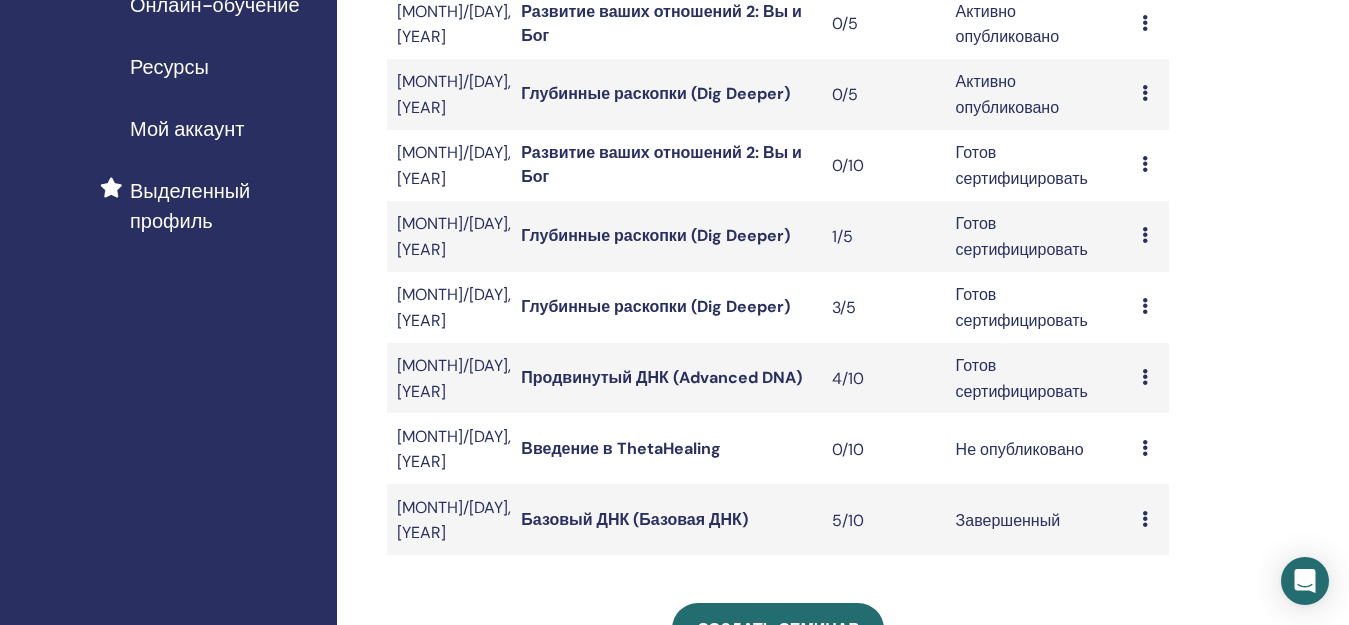 click at bounding box center [1145, 164] 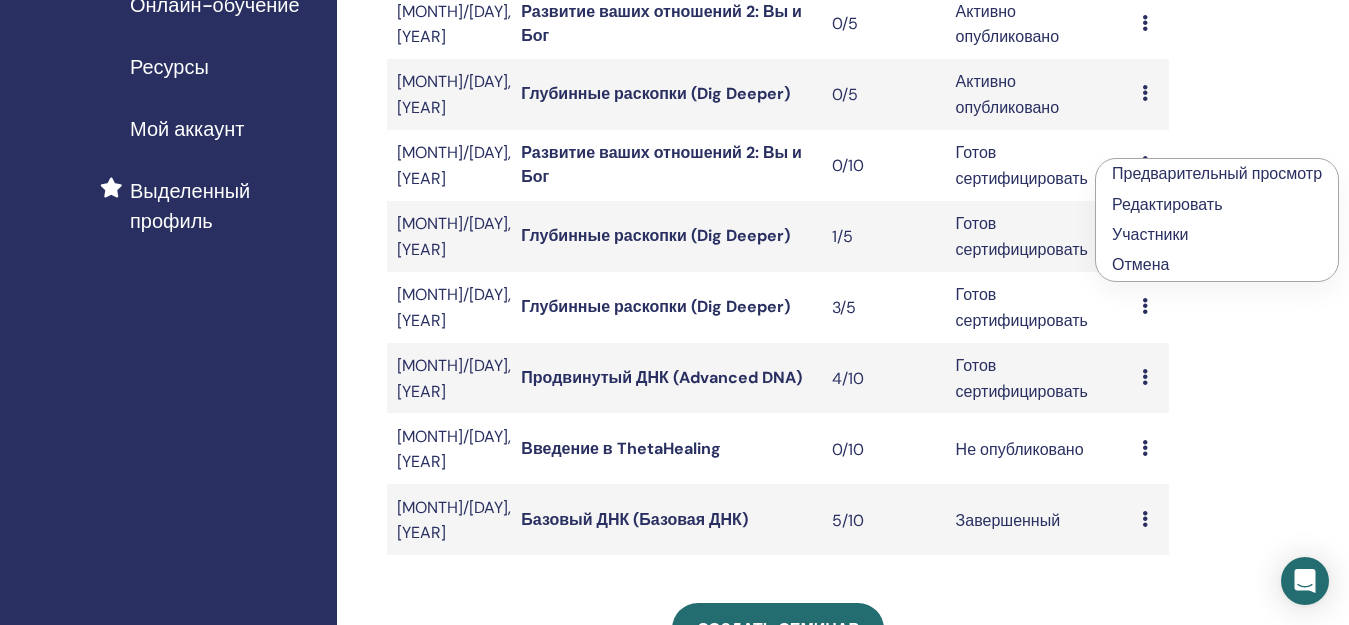 click at bounding box center (1145, 164) 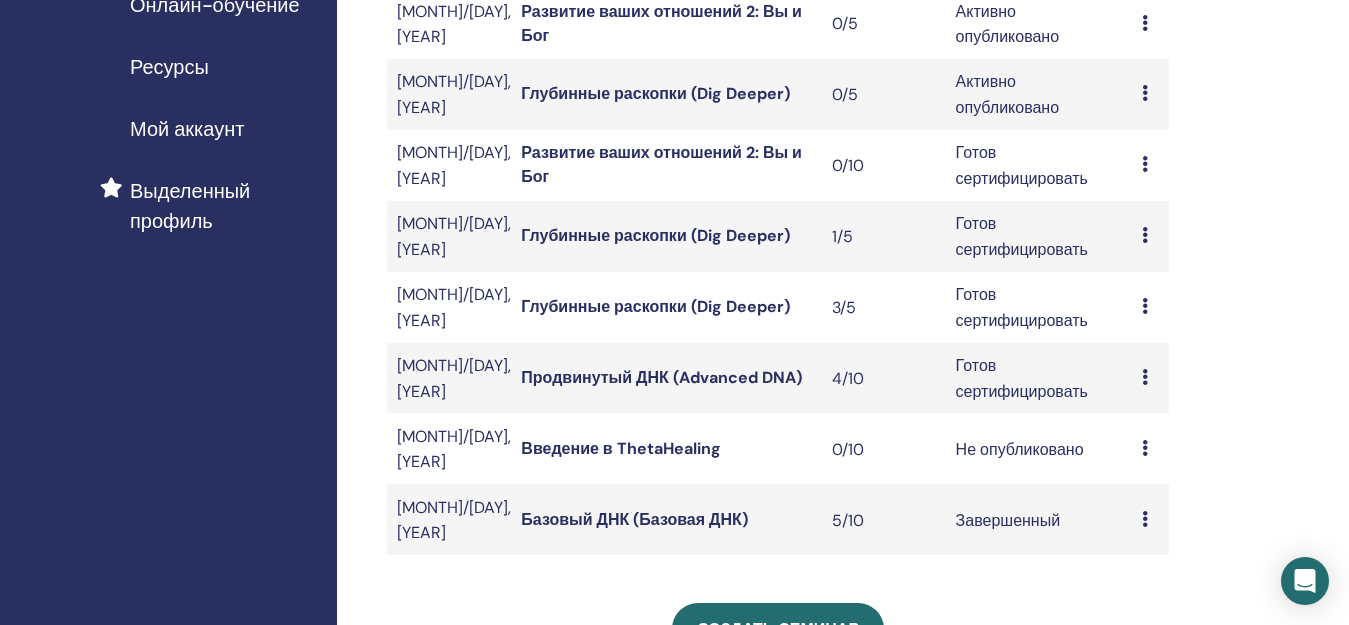 click at bounding box center [1145, 164] 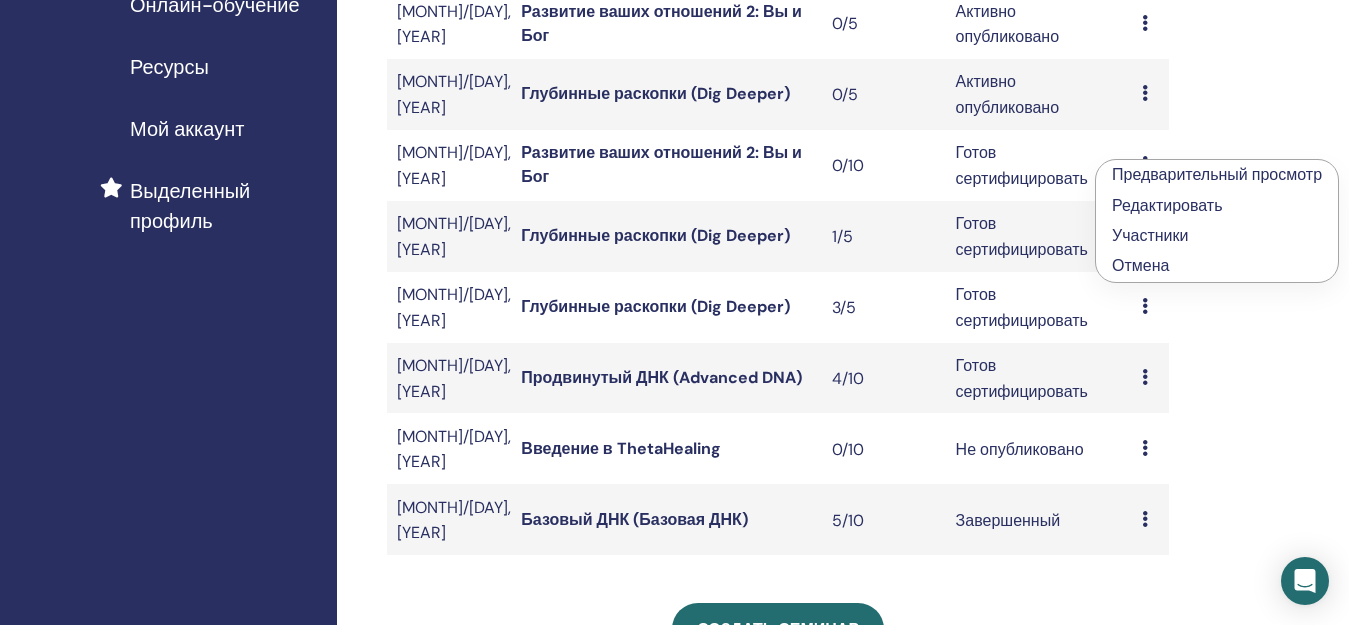 click at bounding box center (1145, 164) 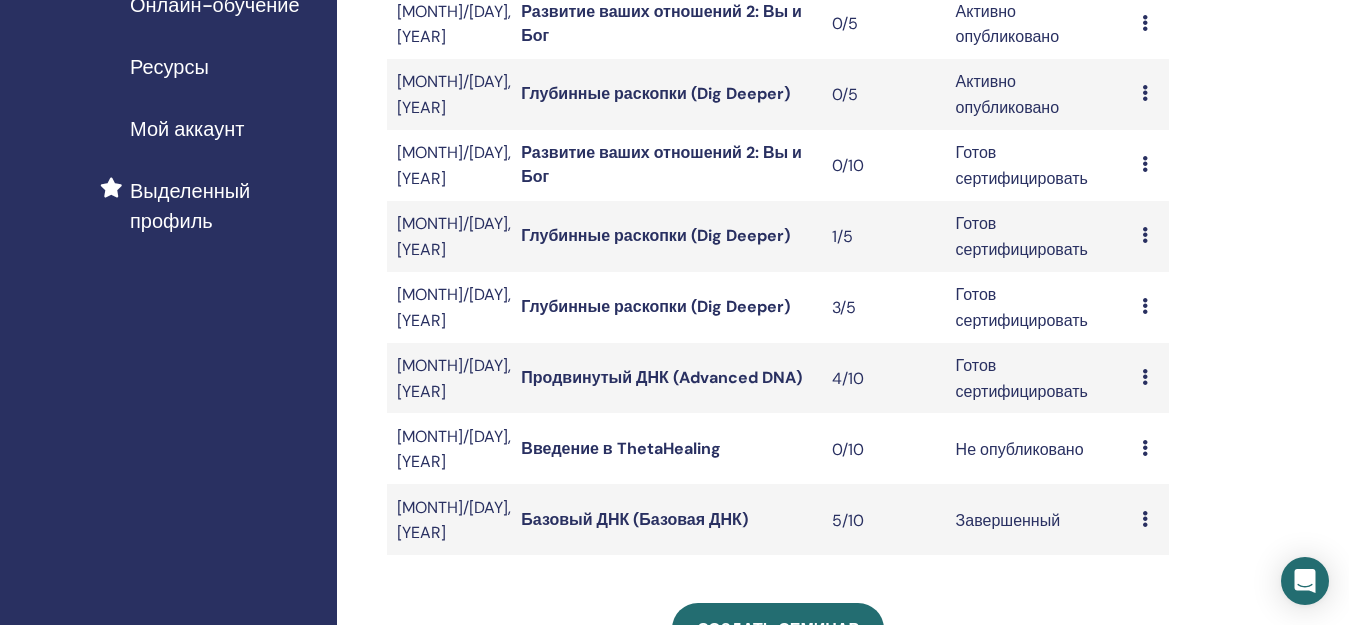 click at bounding box center [1145, 164] 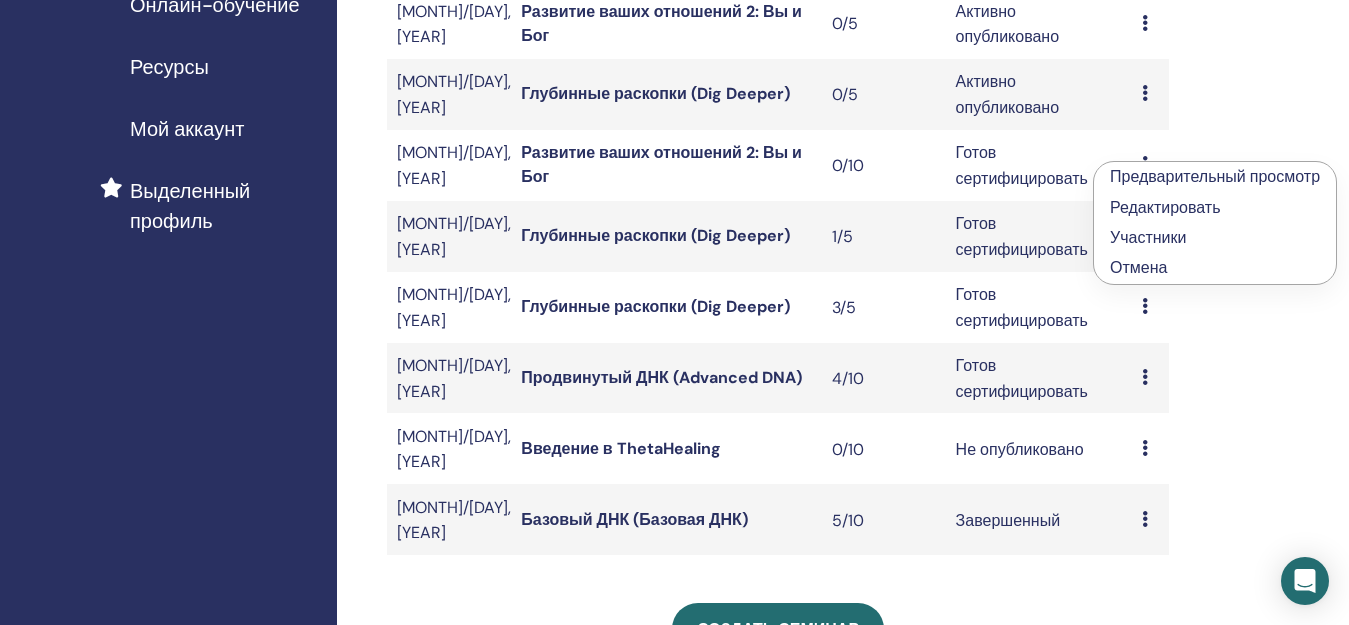 click on "Мои семинары Вы можете настроить фильтр, чтобы просмотреть предстоящие семинары за последние 3 месяца или просмотреть семинары, прошедшие более 3 месяцев назад. Не раньше, чем [MONTH]/[DAY], [YEAR] Не после [MONTH]/[DAY], [YEAR] Тип курса Любой тип Статус семинара Любой статус Семинар Зарегистрировано Статус [MONTH]/[DAY], [YEAR] Развитие ваших отношений 2: Вы и Бог 0/5 Активно опубликовано Предварительный просмотр Редактировать Участники Отмена [MONTH]/[DAY], [YEAR] Глубинные раскопки (Dig Deeper) 0/5 Активно опубликовано Предварительный просмотр Редактировать Участники Отмена [MONTH]/[DAY], [YEAR] 0/10 1/5" at bounding box center [843, 383] 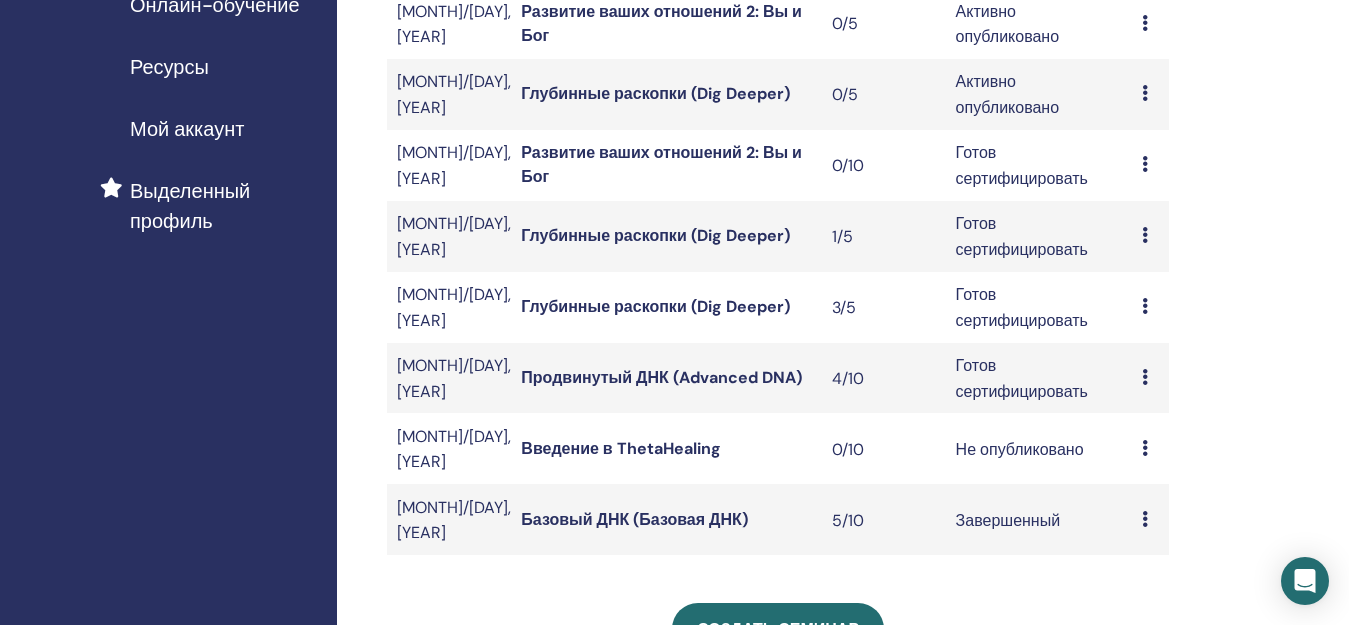 click at bounding box center [1145, 164] 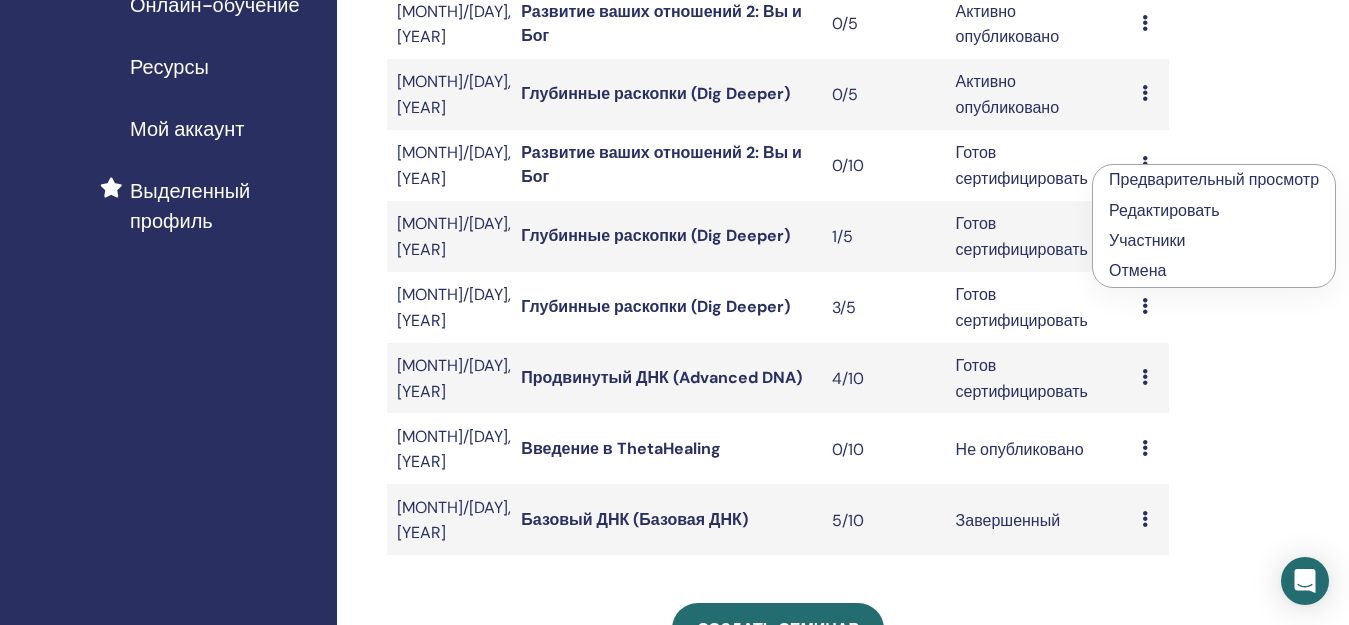 click on "Мои семинары Вы можете настроить фильтр, чтобы просмотреть предстоящие семинары за последние 3 месяца или просмотреть семинары, прошедшие более 3 месяцев назад. Не раньше, чем [MONTH]/[DAY], [YEAR] Не после [MONTH]/[DAY], [YEAR] Тип курса Любой тип Статус семинара Любой статус Семинар Зарегистрировано Статус [MONTH]/[DAY], [YEAR] Развитие ваших отношений 2: Вы и Бог 0/5 Активно опубликовано Предварительный просмотр Редактировать Участники Отмена [MONTH]/[DAY], [YEAR] Глубинные раскопки (Dig Deeper) 0/5 Активно опубликовано Предварительный просмотр Редактировать Участники Отмена [MONTH]/[DAY], [YEAR] 0/10 1/5" at bounding box center (843, 383) 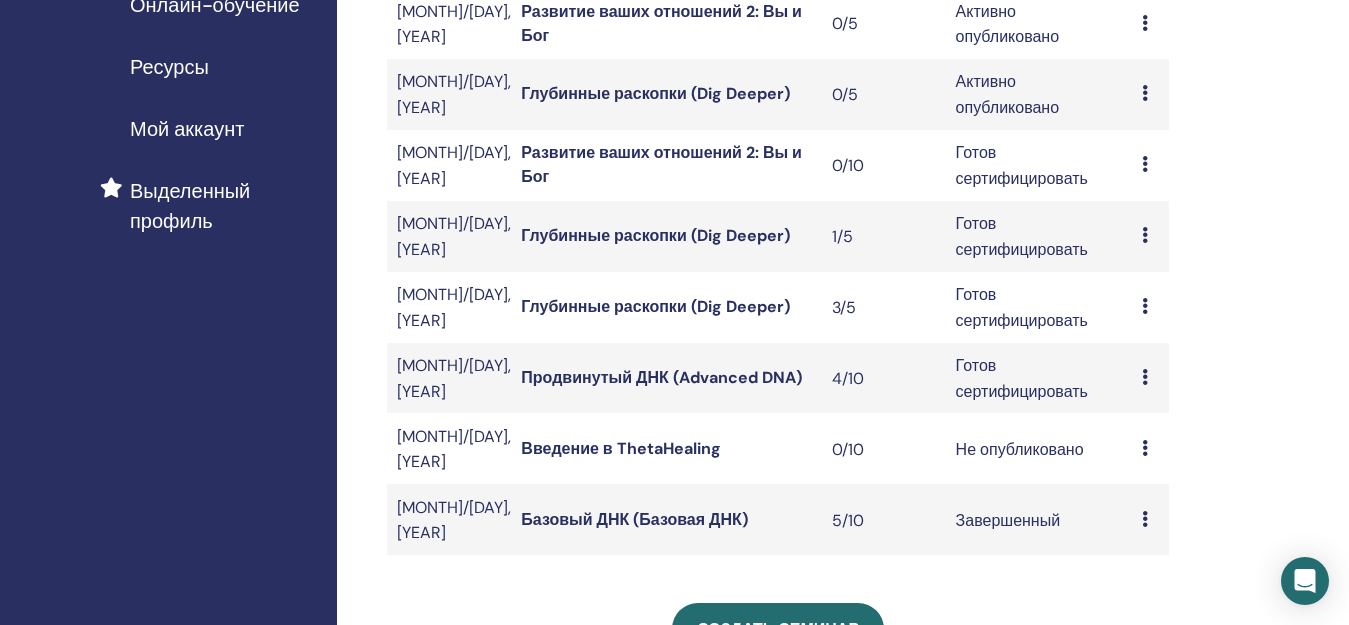 click on "Предварительный просмотр Редактировать Участники Отмена" at bounding box center (1150, 165) 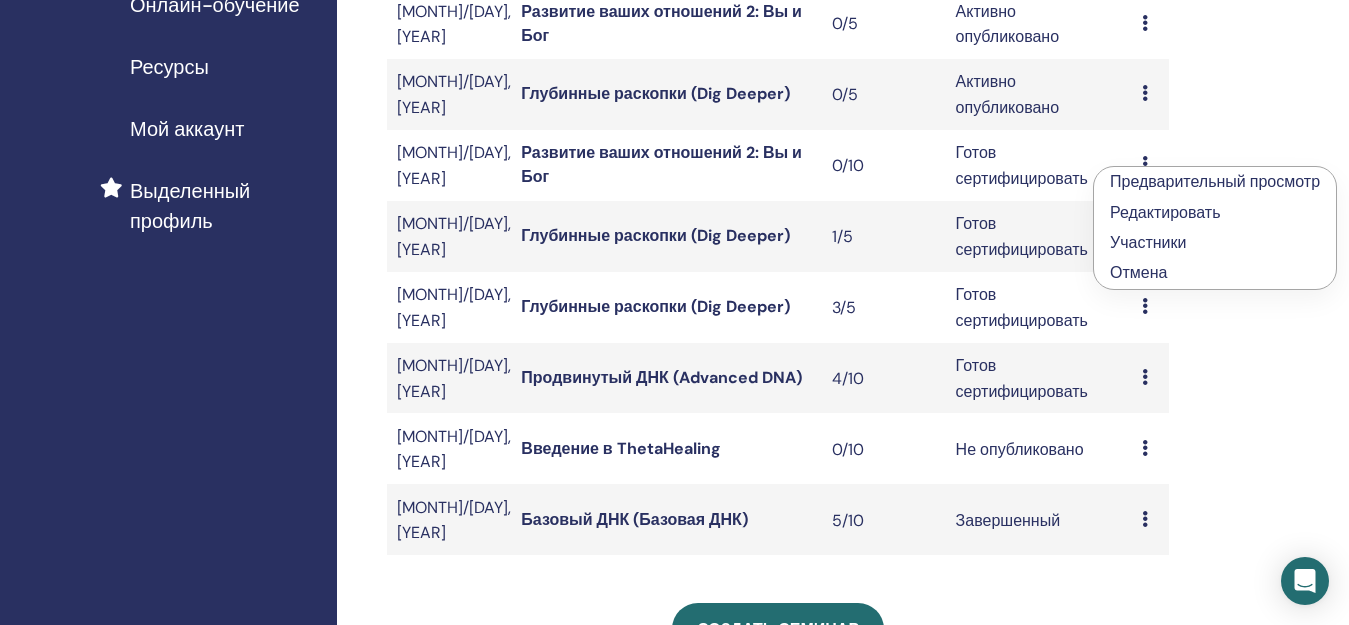click on "Отмена" at bounding box center (1138, 272) 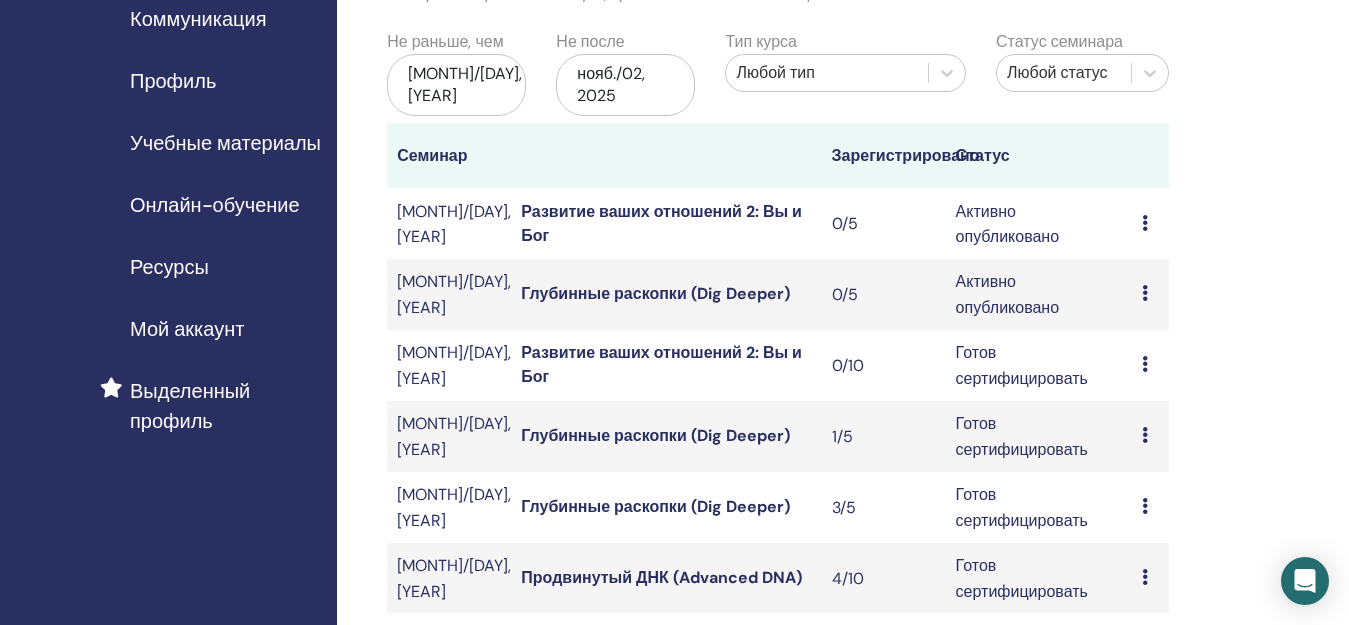 scroll, scrollTop: 300, scrollLeft: 0, axis: vertical 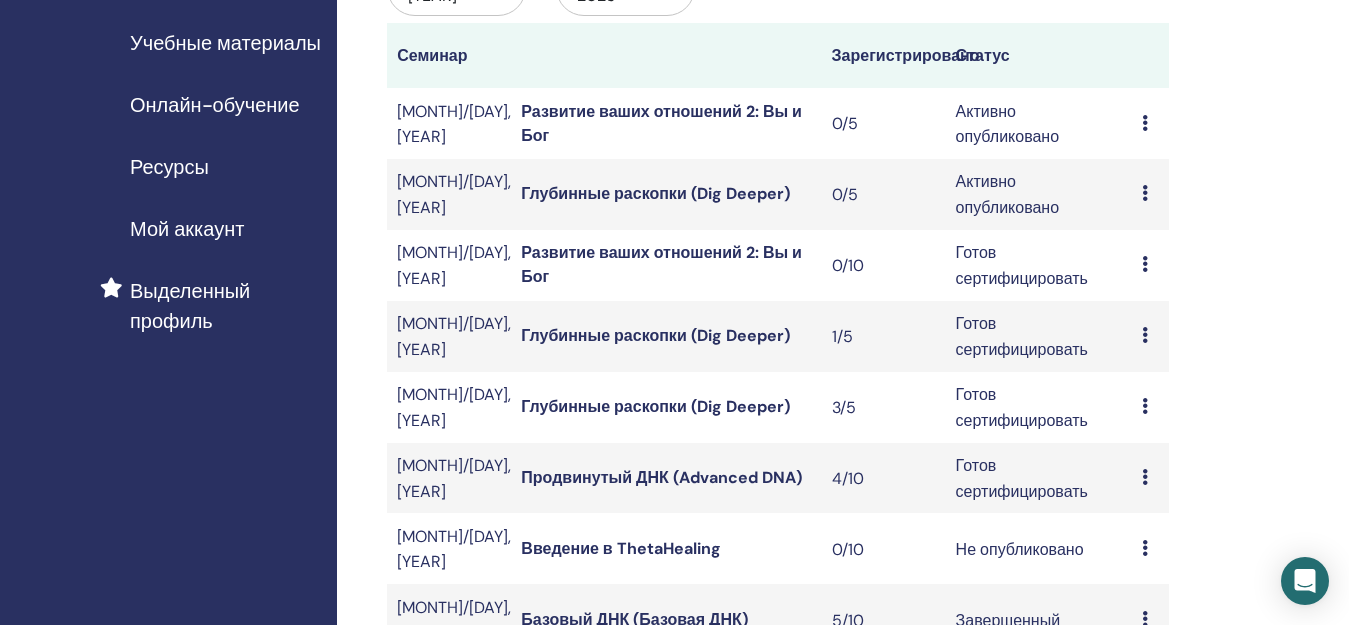 click on "Предварительный просмотр Редактировать Участники Отмена" at bounding box center [1150, 265] 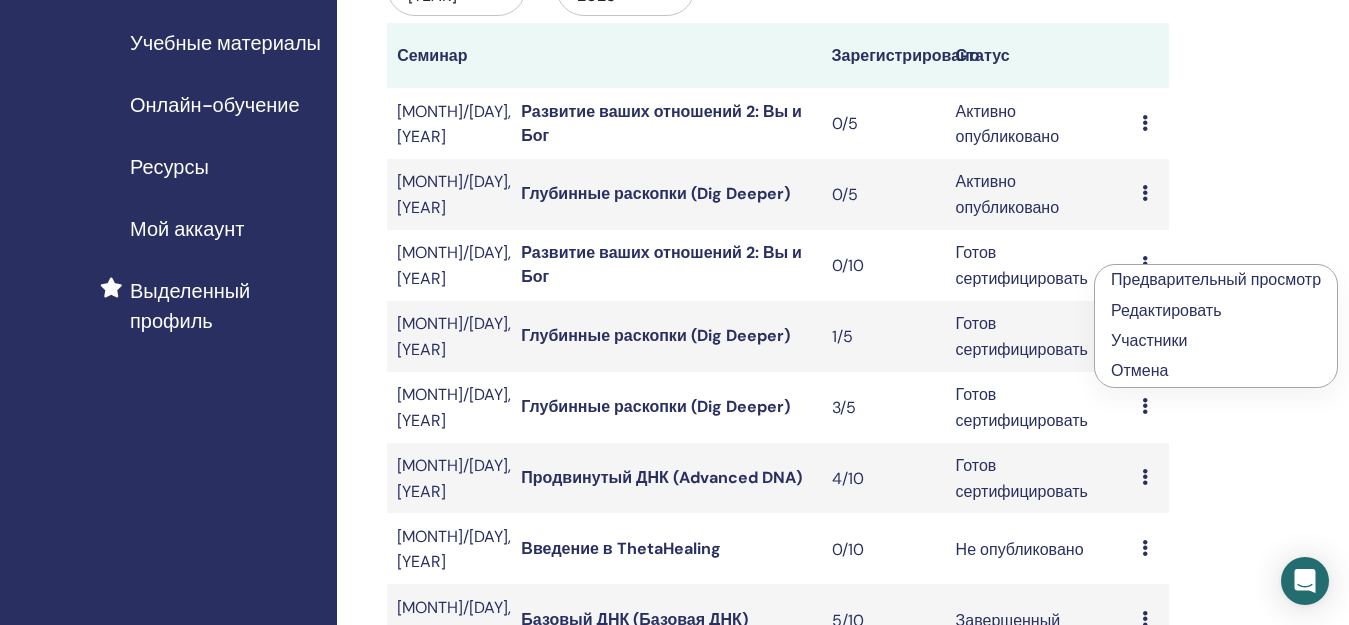 click on "Отмена" at bounding box center (1139, 370) 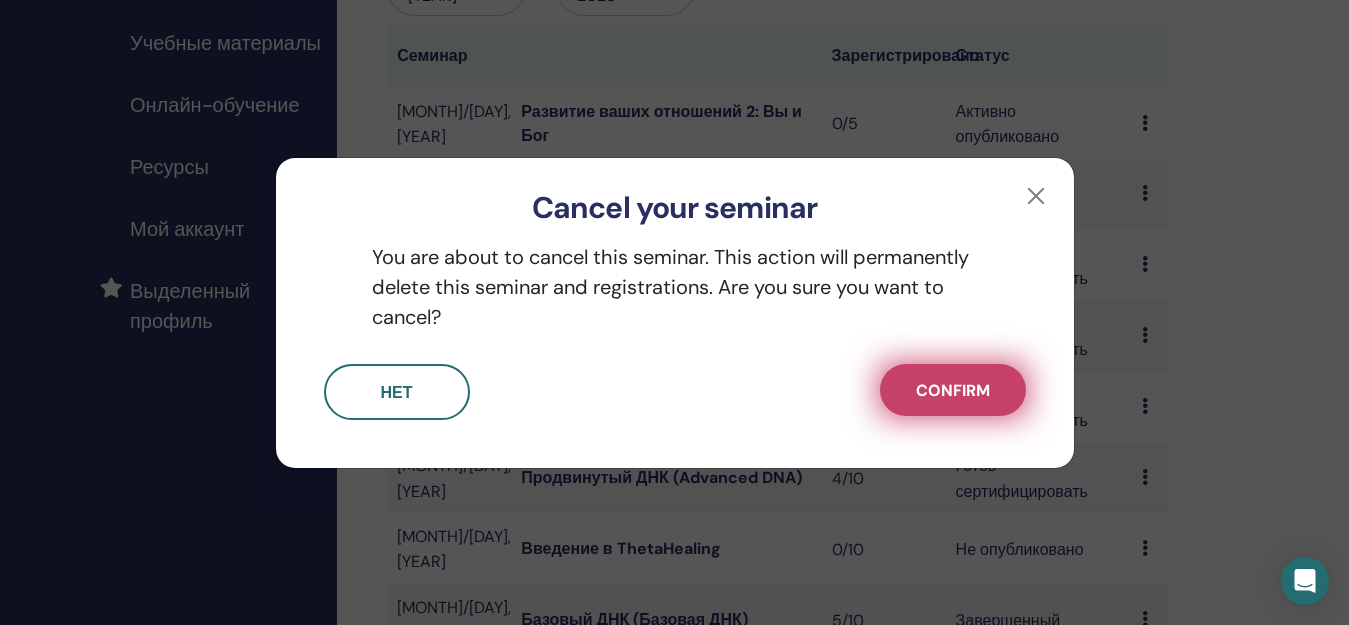 click on "Confirm" at bounding box center [953, 390] 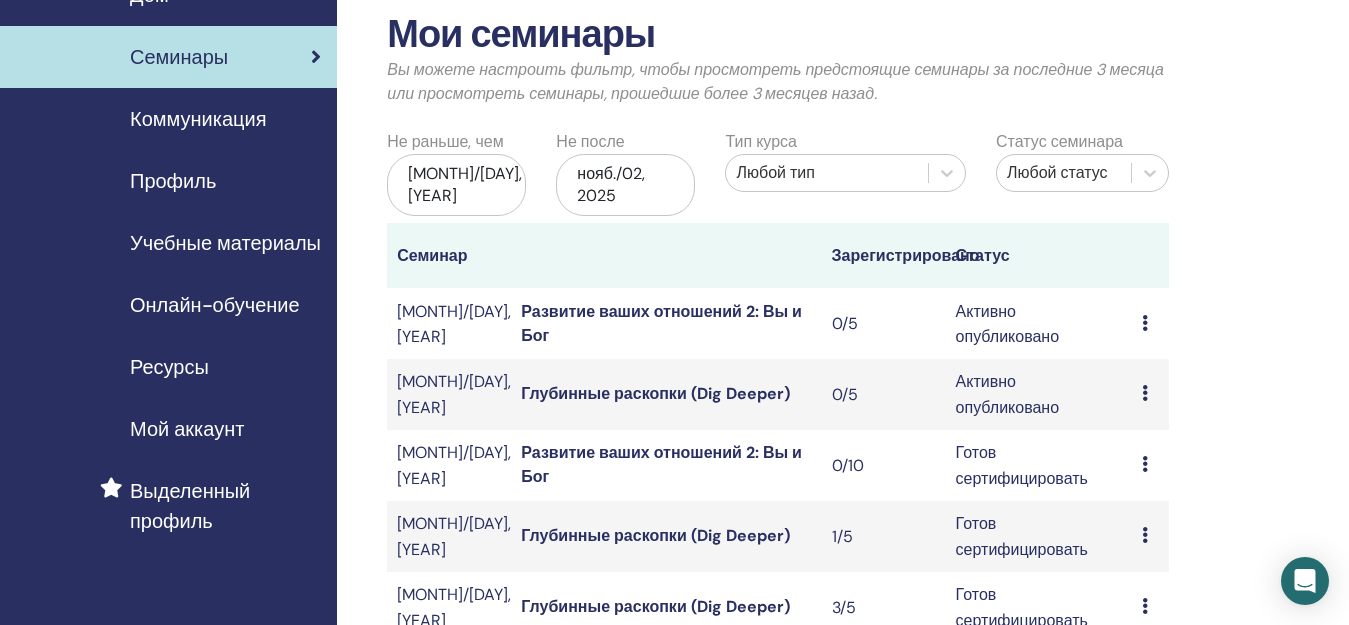 scroll, scrollTop: 200, scrollLeft: 0, axis: vertical 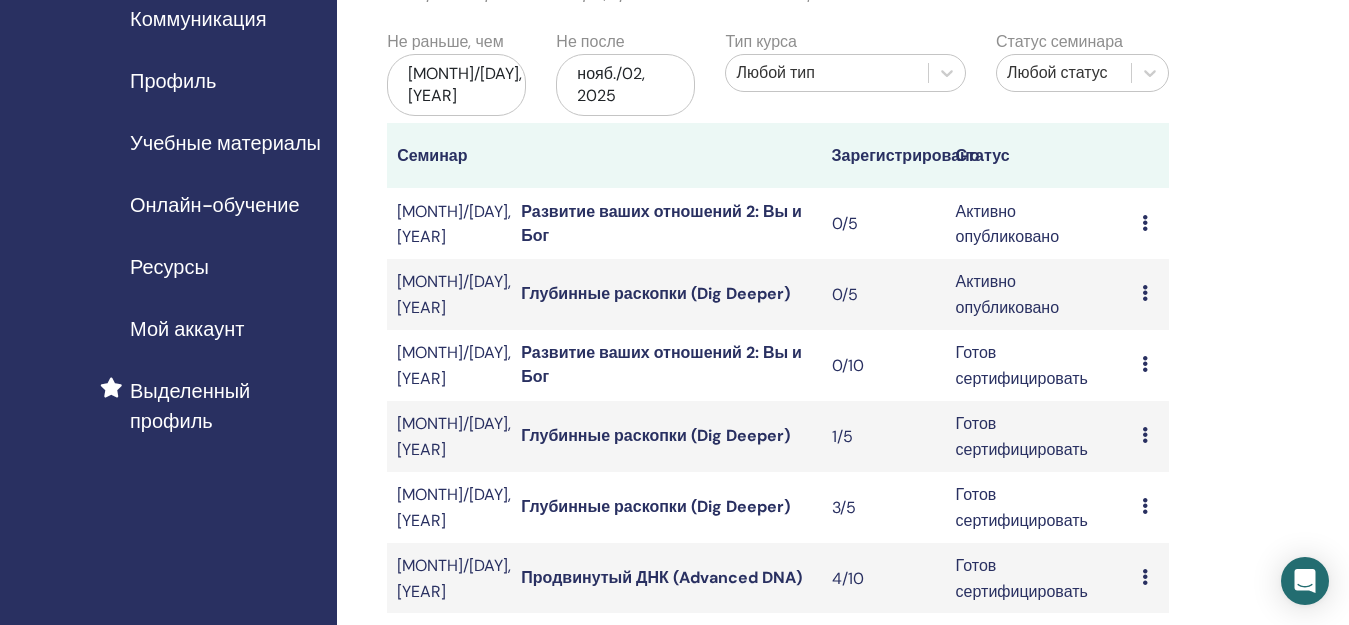 click on "Развитие ваших отношений 2: Вы и Бог" at bounding box center (661, 364) 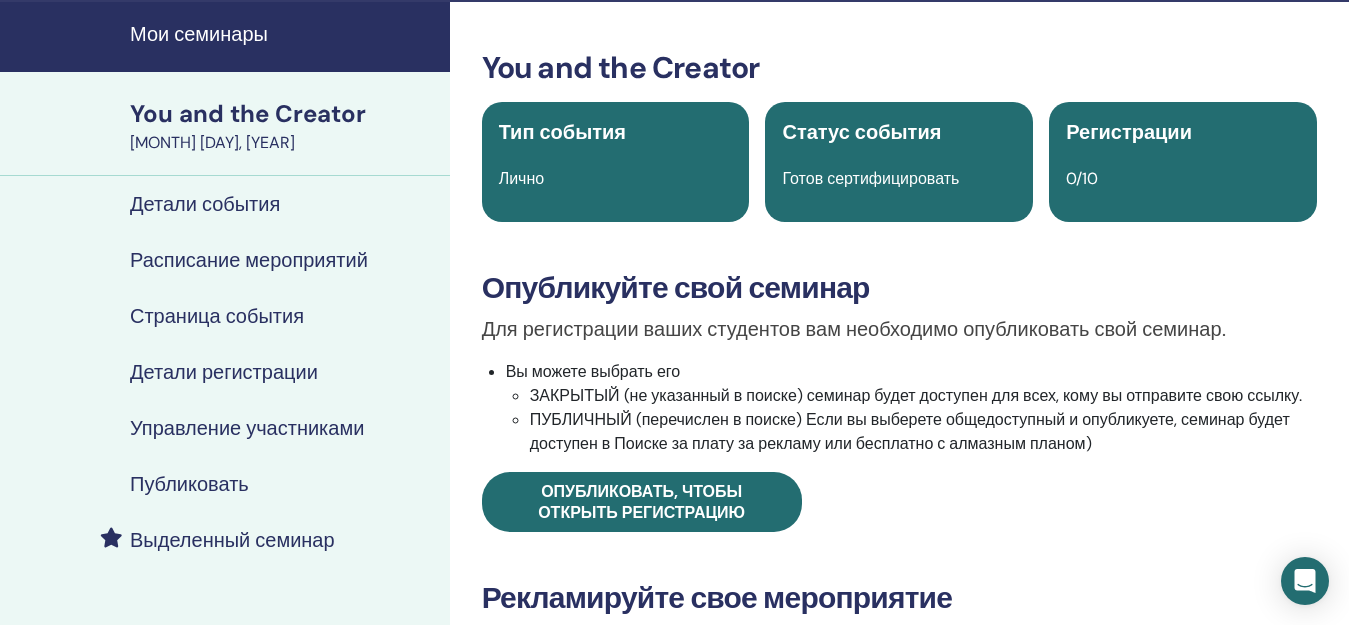 scroll, scrollTop: 100, scrollLeft: 0, axis: vertical 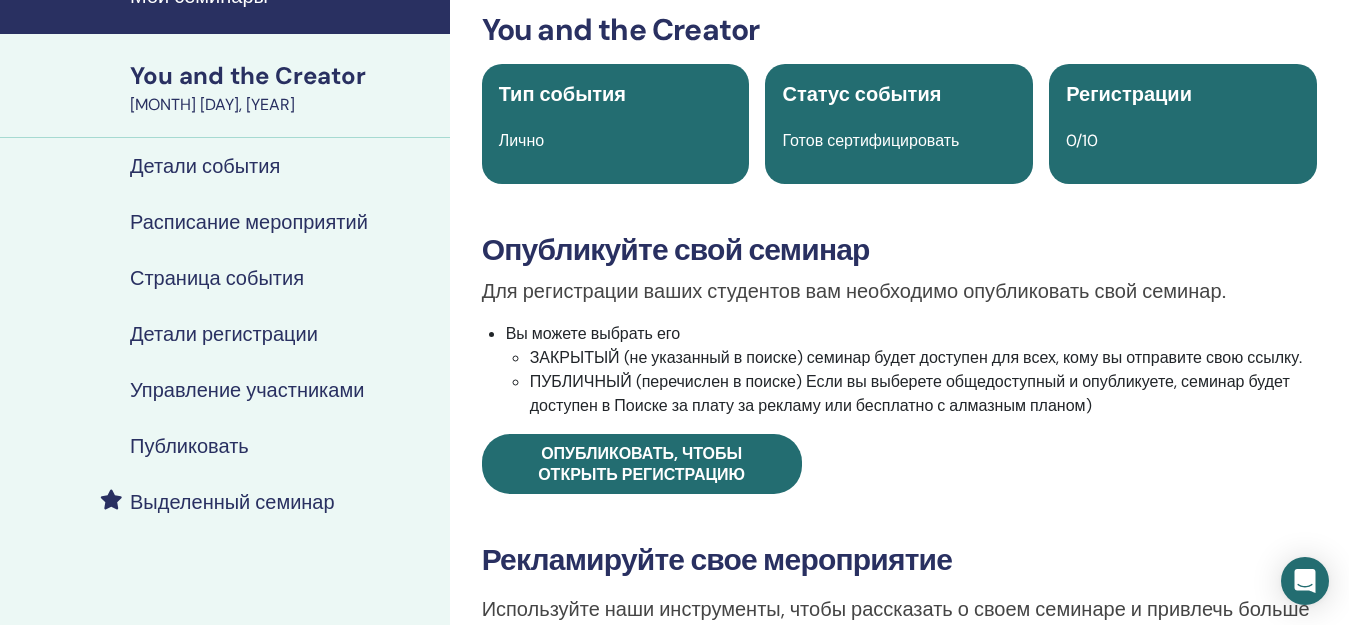 click on "Детали регистрации" at bounding box center (224, 334) 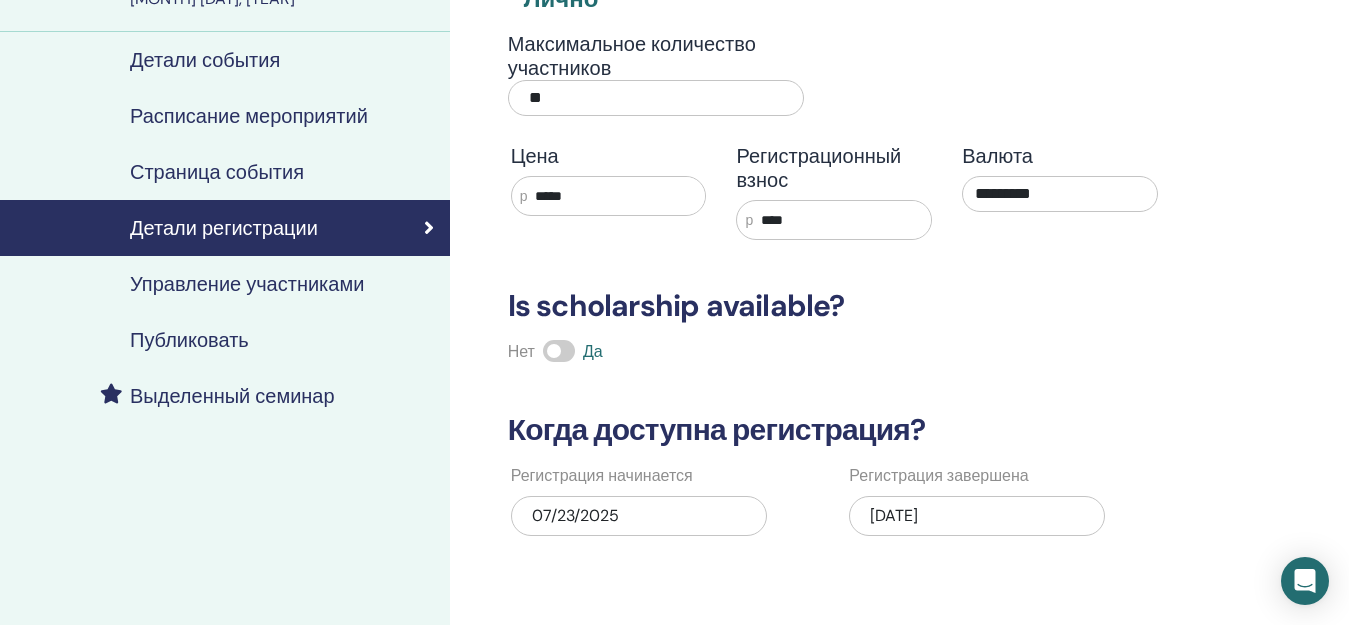scroll, scrollTop: 400, scrollLeft: 0, axis: vertical 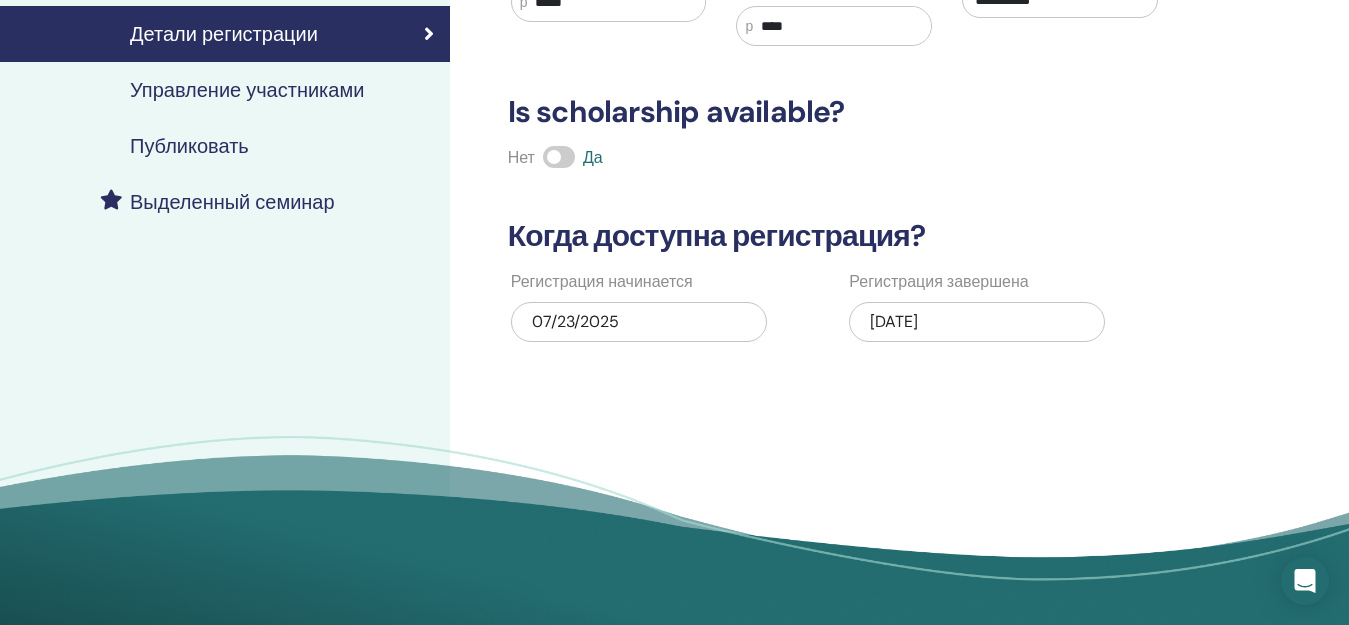 click on "07/31/2025" at bounding box center [977, 322] 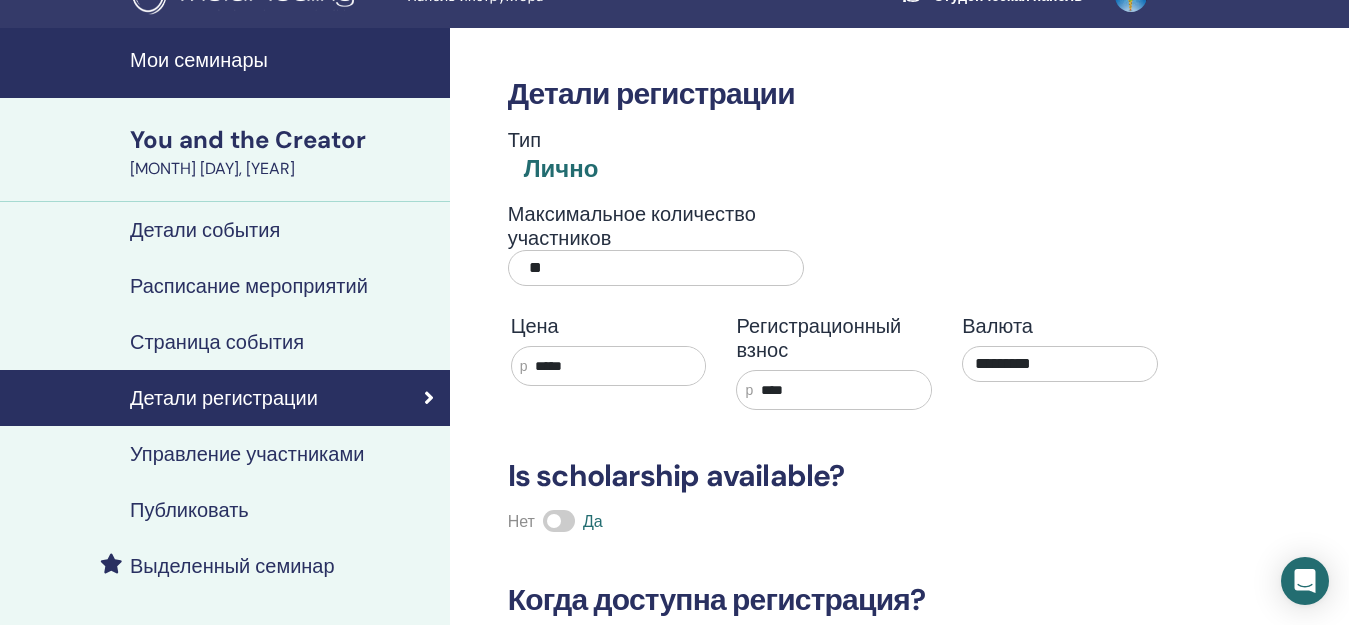 scroll, scrollTop: 0, scrollLeft: 0, axis: both 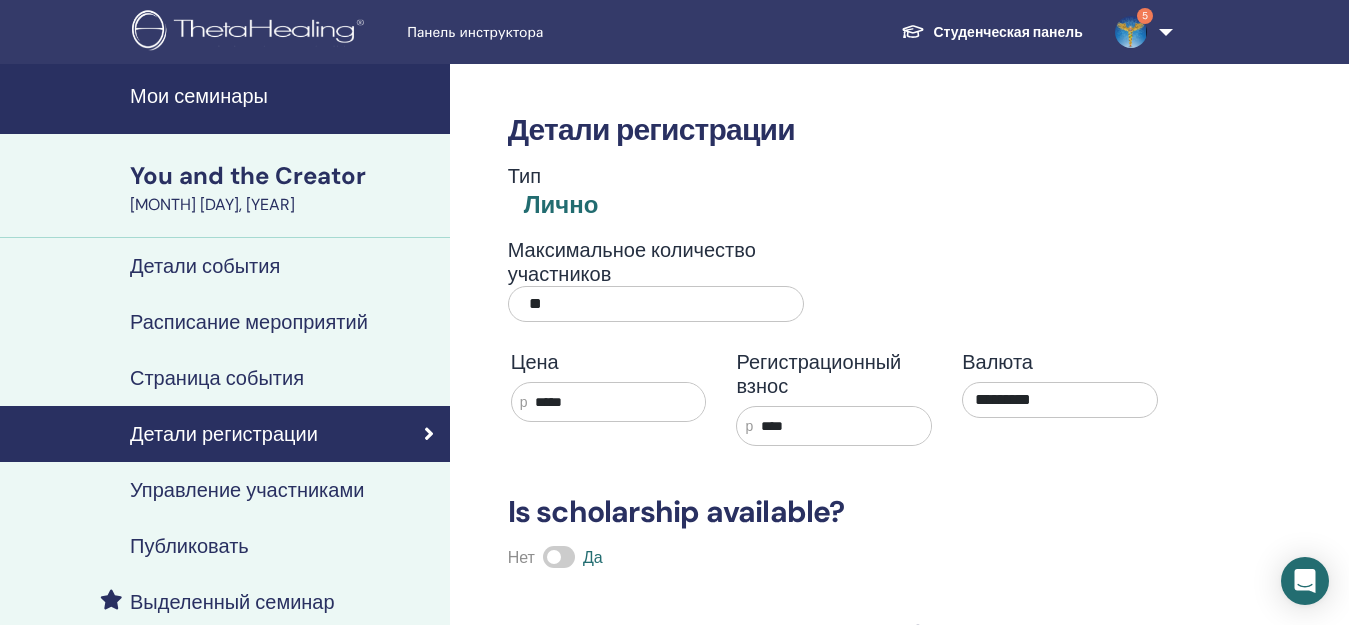 click on "Мои семинары" at bounding box center (284, 96) 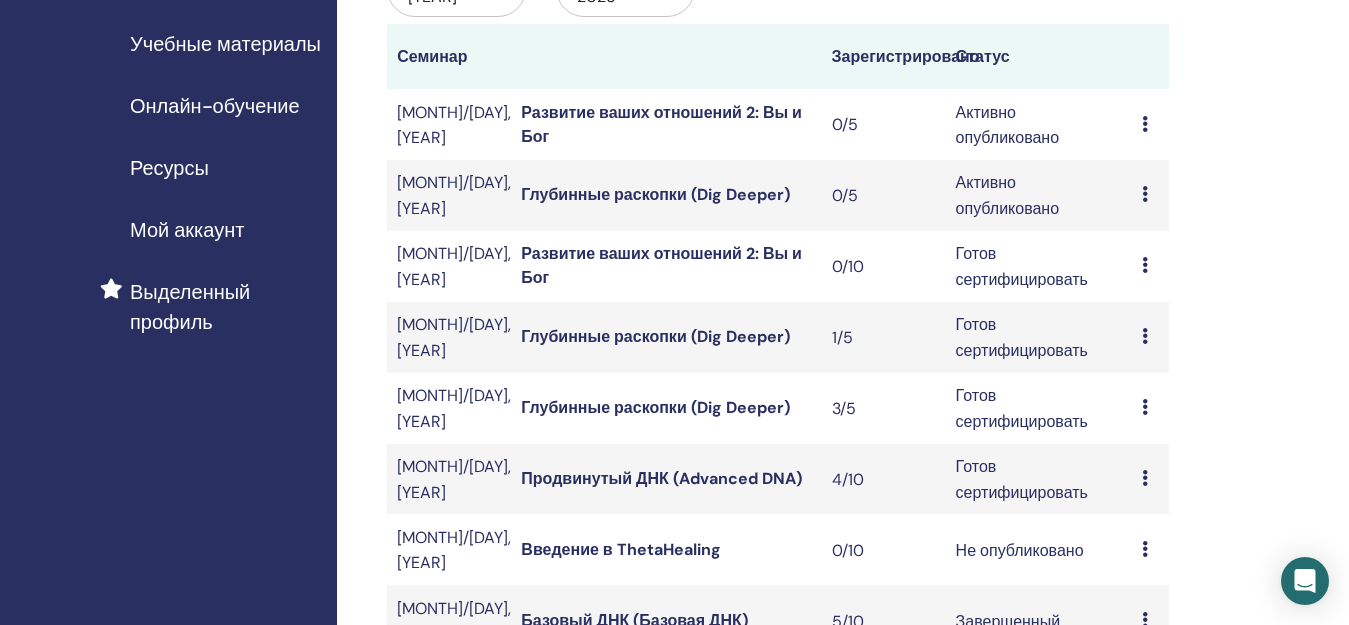 scroll, scrollTop: 300, scrollLeft: 0, axis: vertical 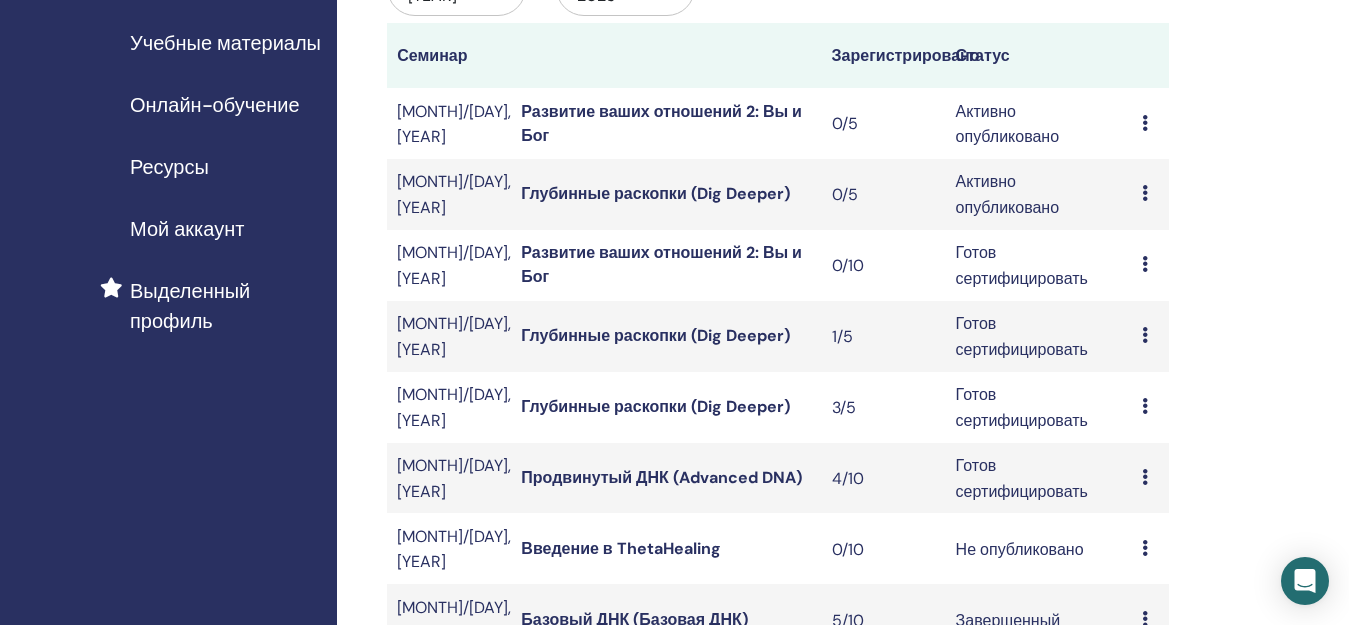 click at bounding box center [1145, 264] 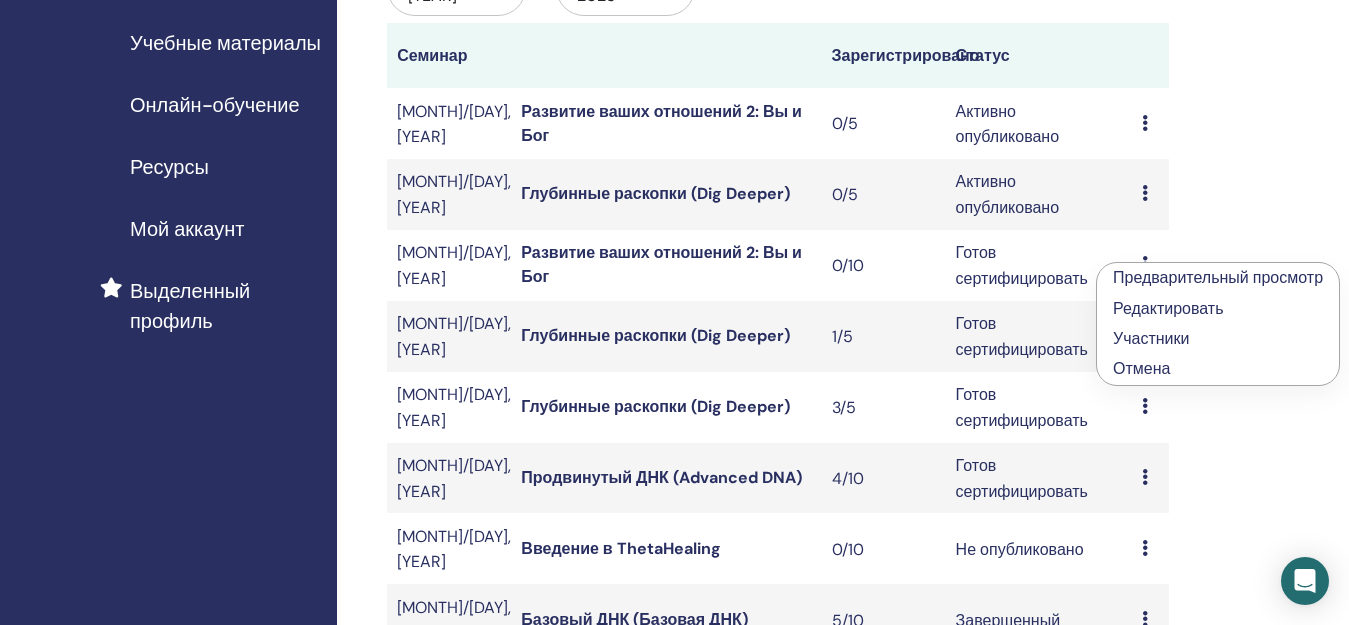 click on "Отмена" at bounding box center (1141, 368) 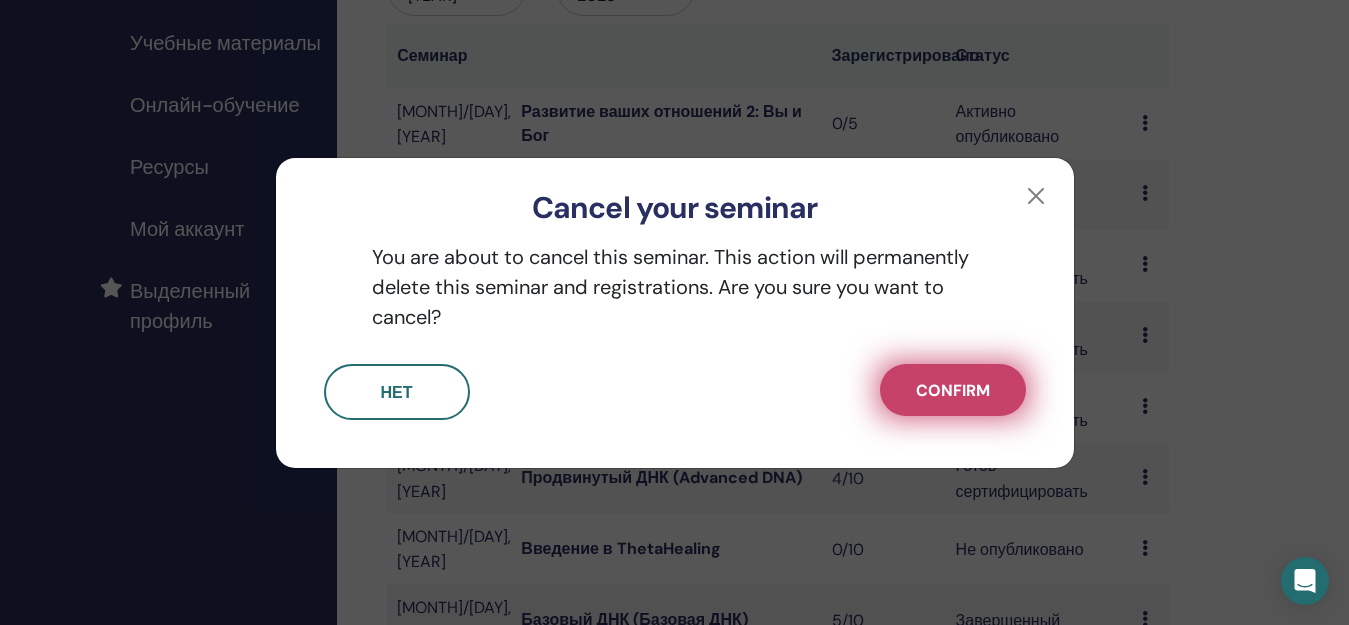 click on "Confirm" at bounding box center [953, 390] 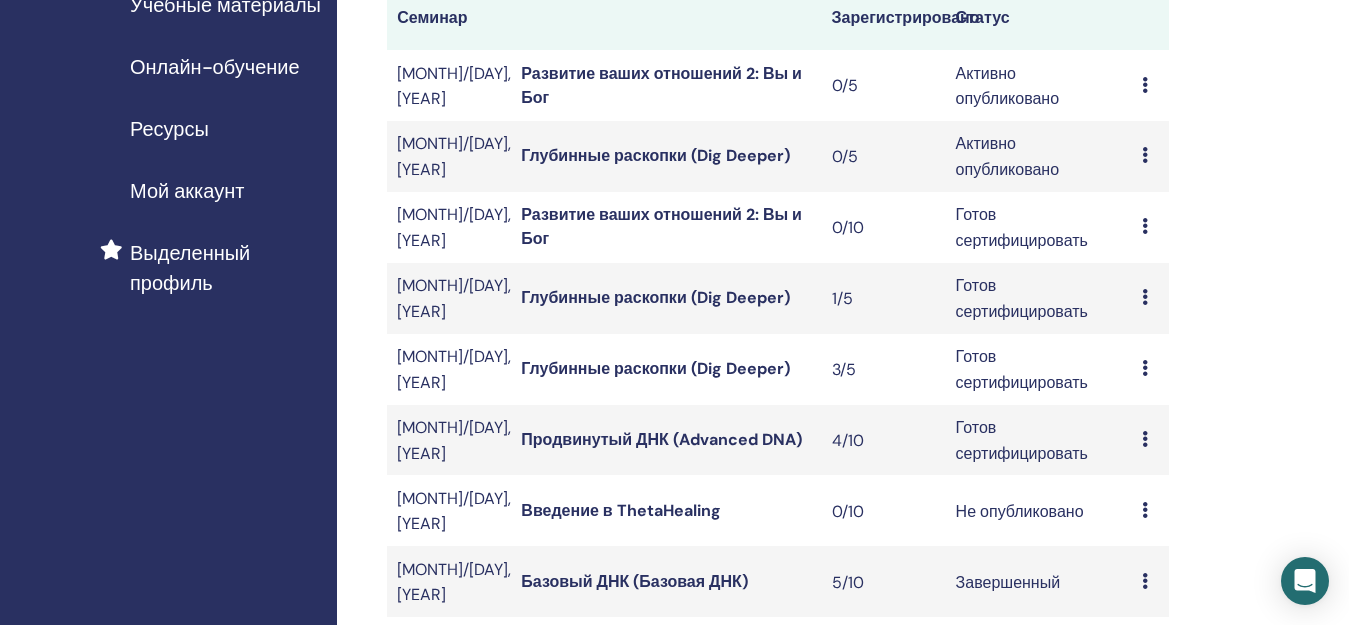 scroll, scrollTop: 0, scrollLeft: 0, axis: both 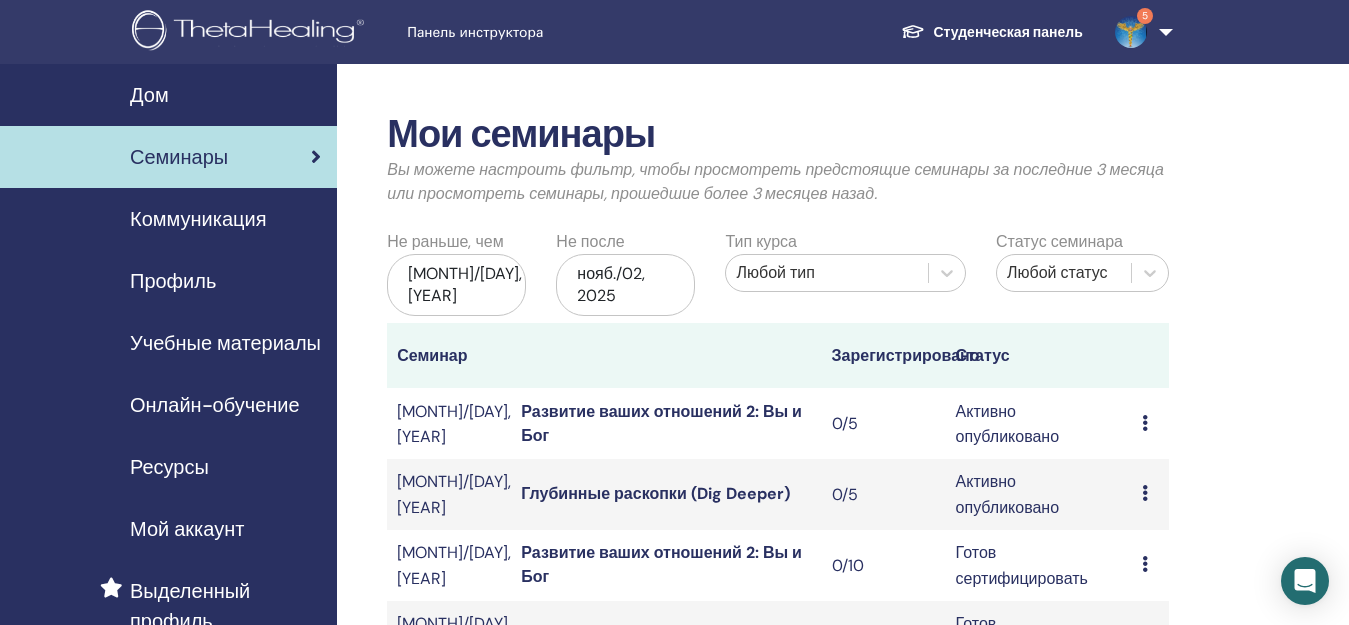 click on "Статус семинара Любой статус" at bounding box center (1082, 267) 